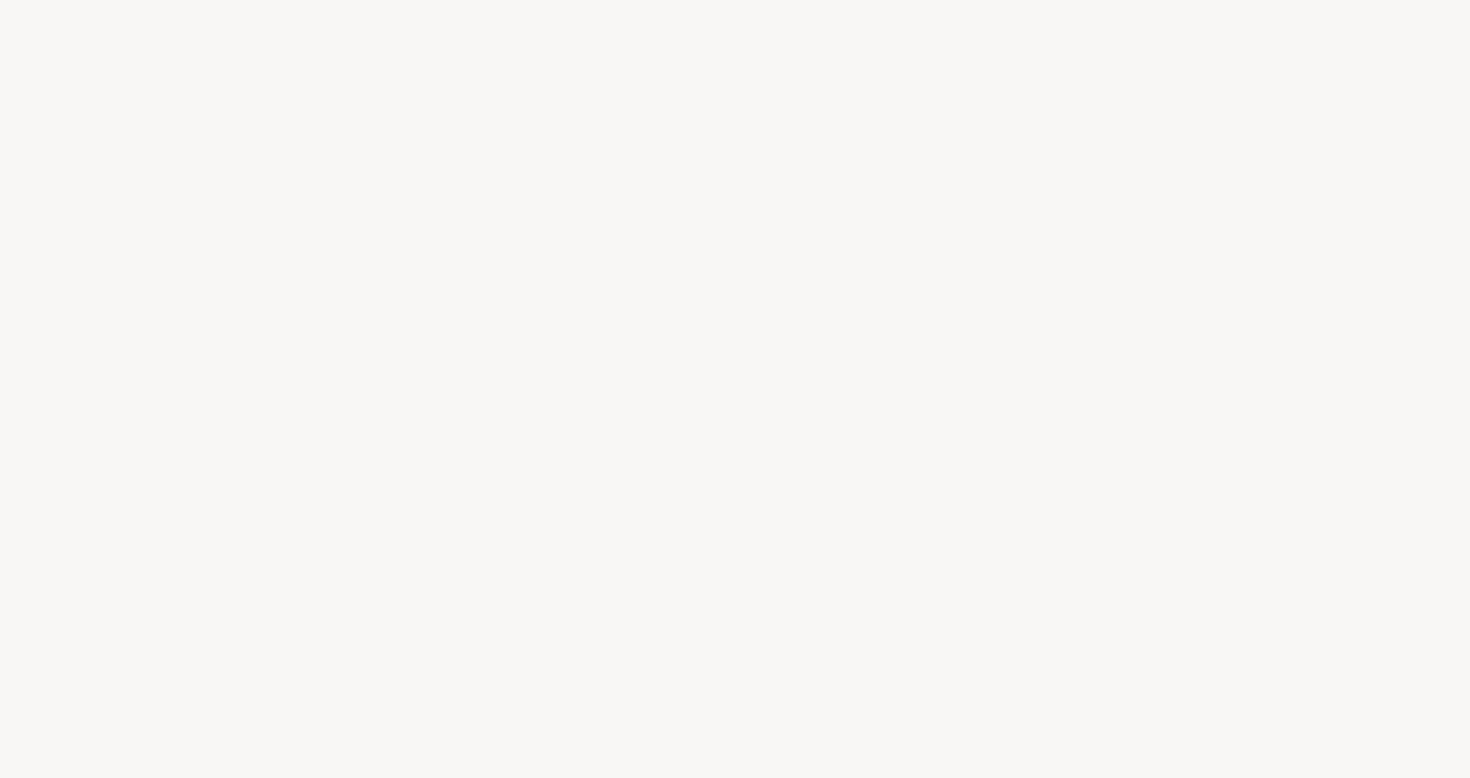 scroll, scrollTop: 0, scrollLeft: 0, axis: both 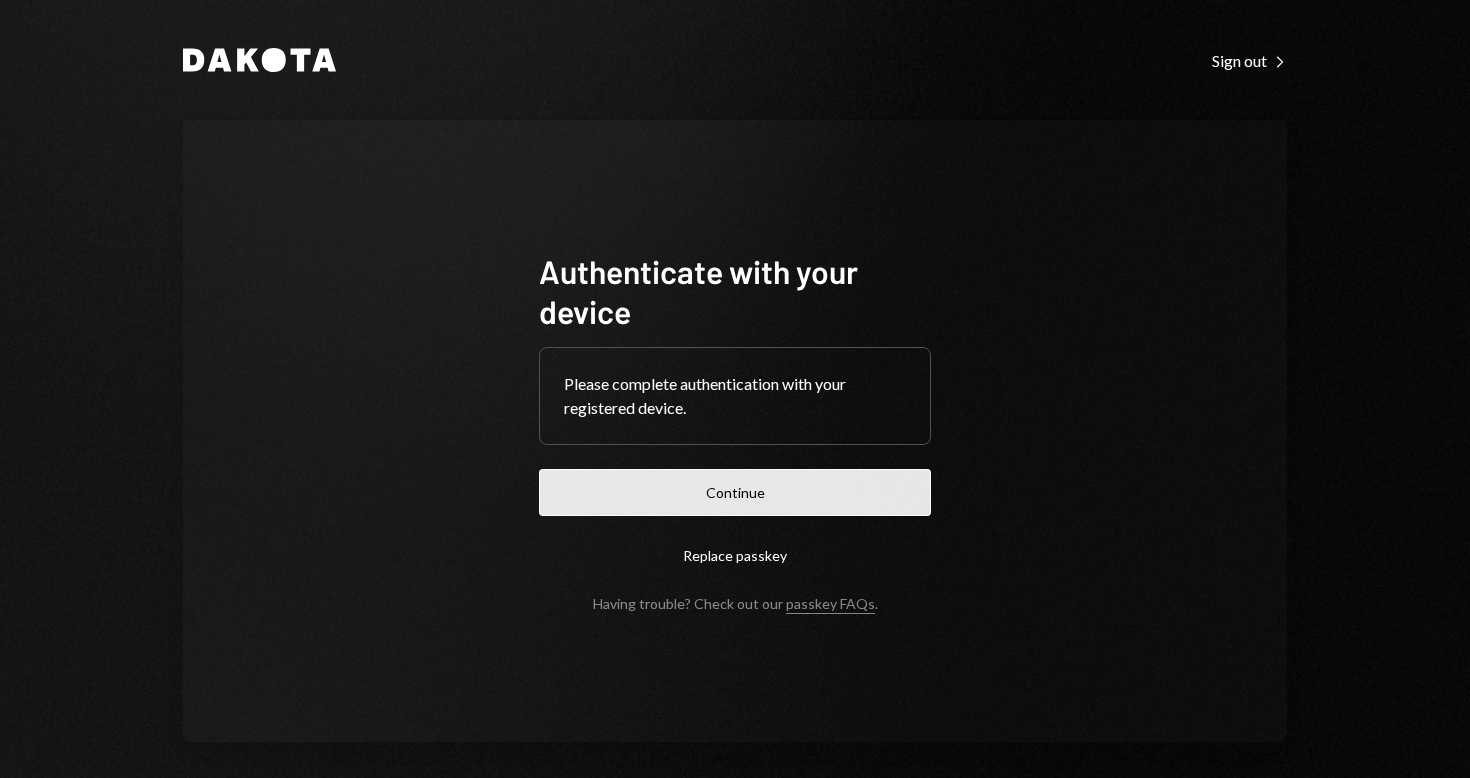 click on "Continue" at bounding box center [735, 492] 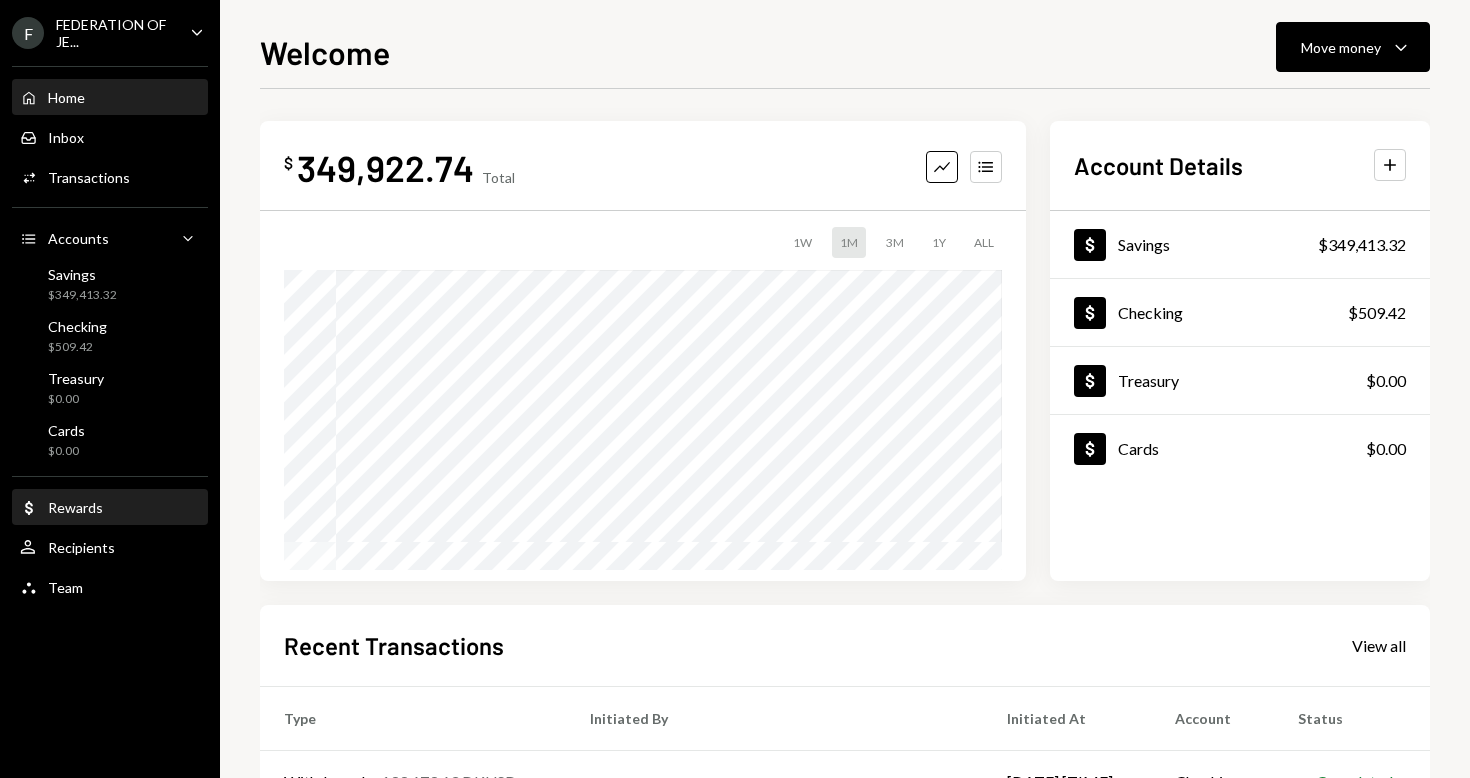 click on "Dollar Rewards" at bounding box center (110, 508) 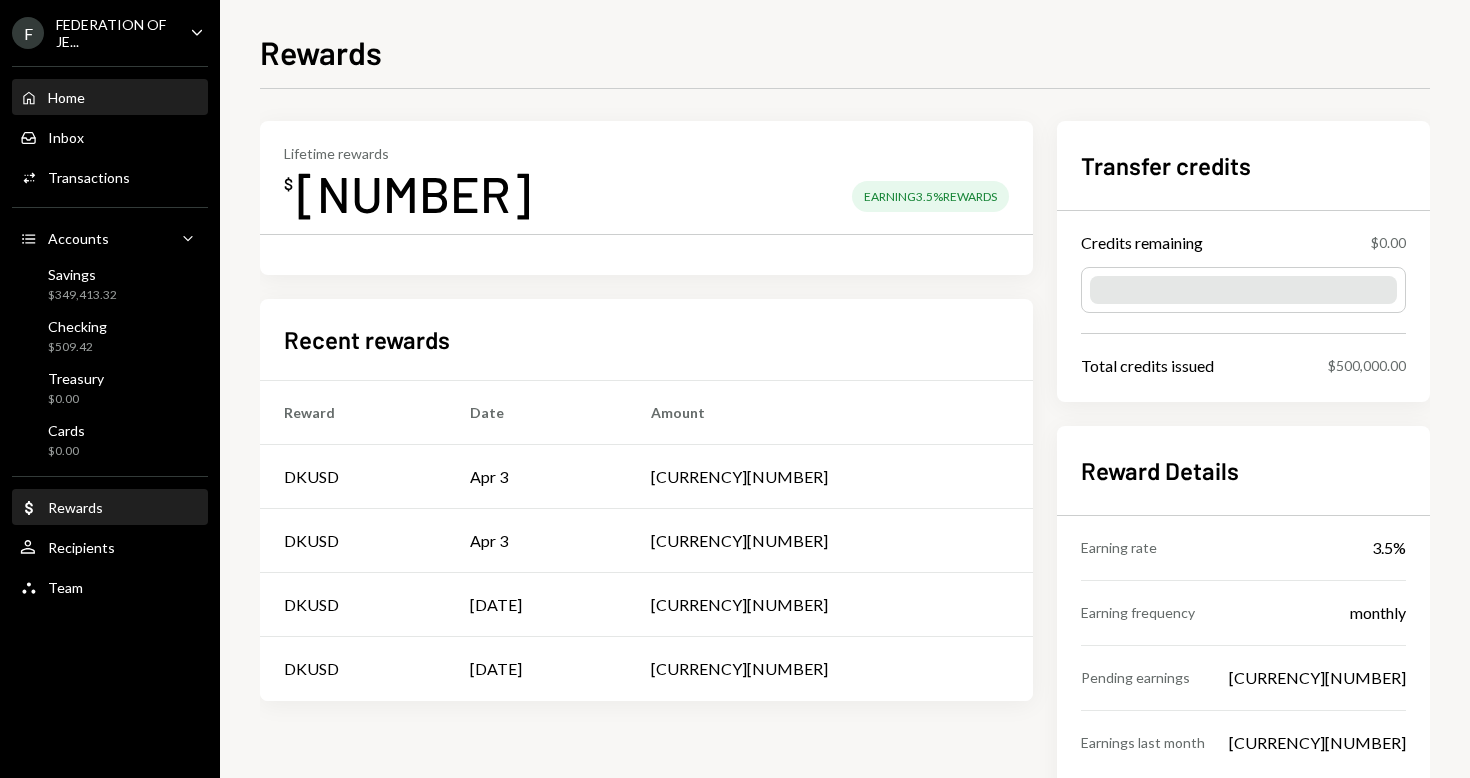 click on "Home Home" at bounding box center [110, 98] 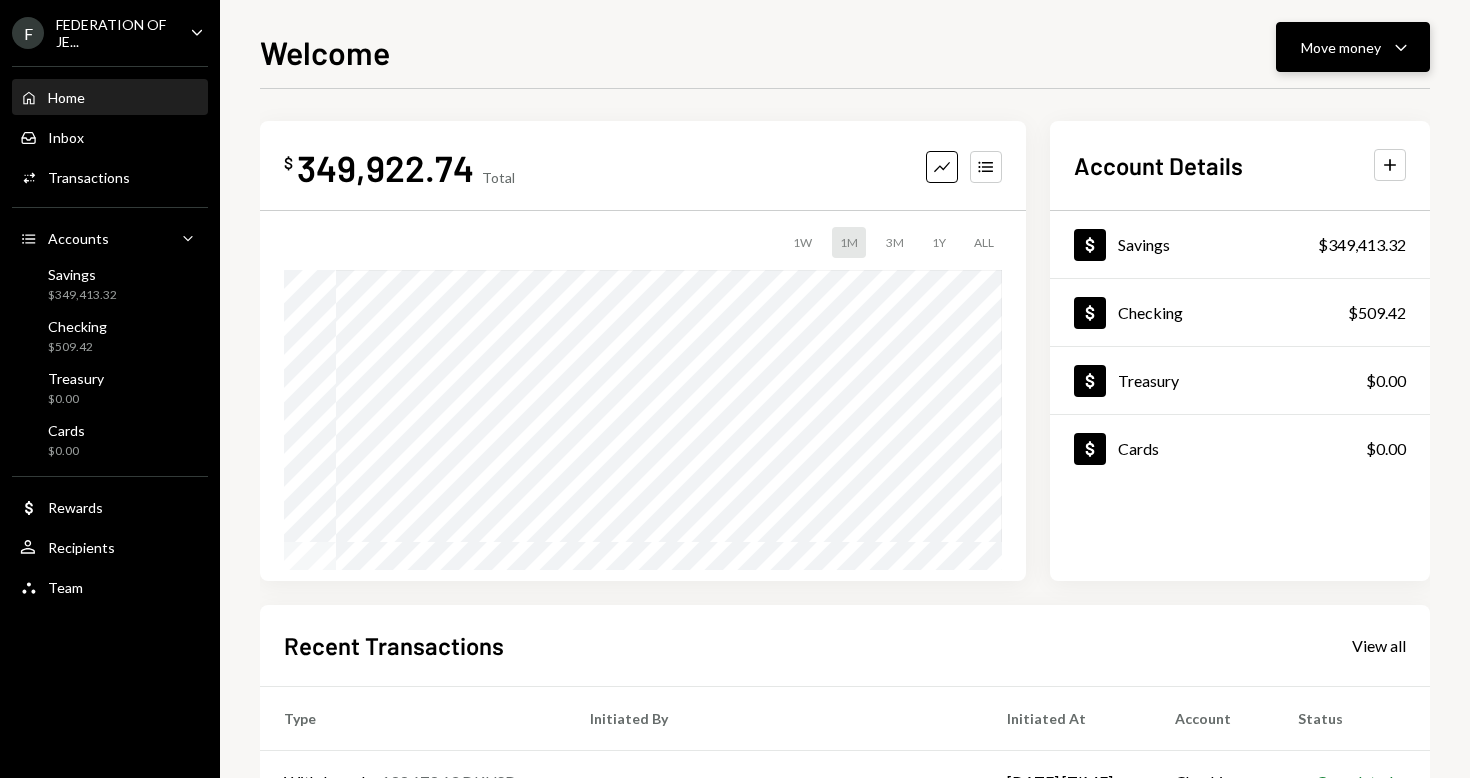 click on "Caret Down" 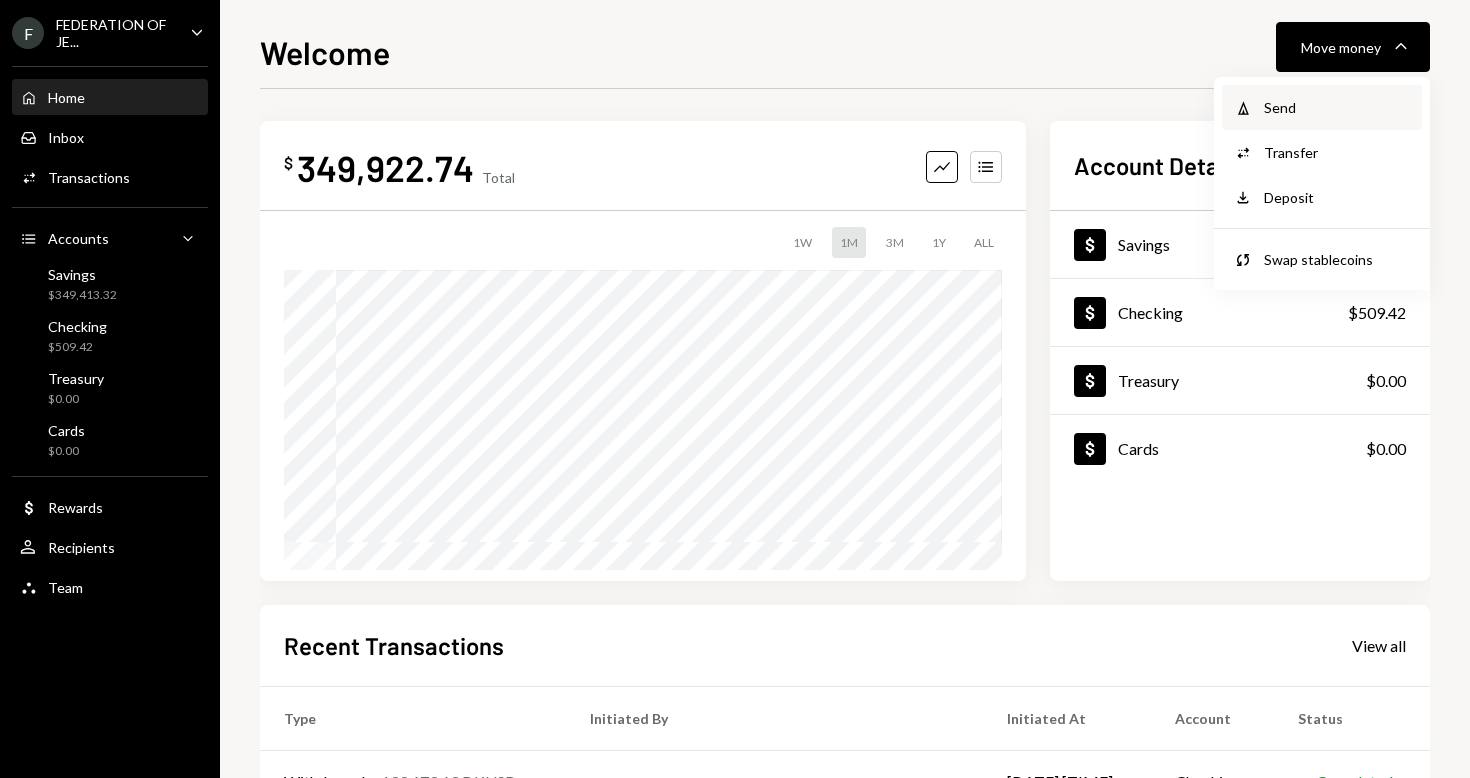 click on "Withdraw Send" at bounding box center (1322, 107) 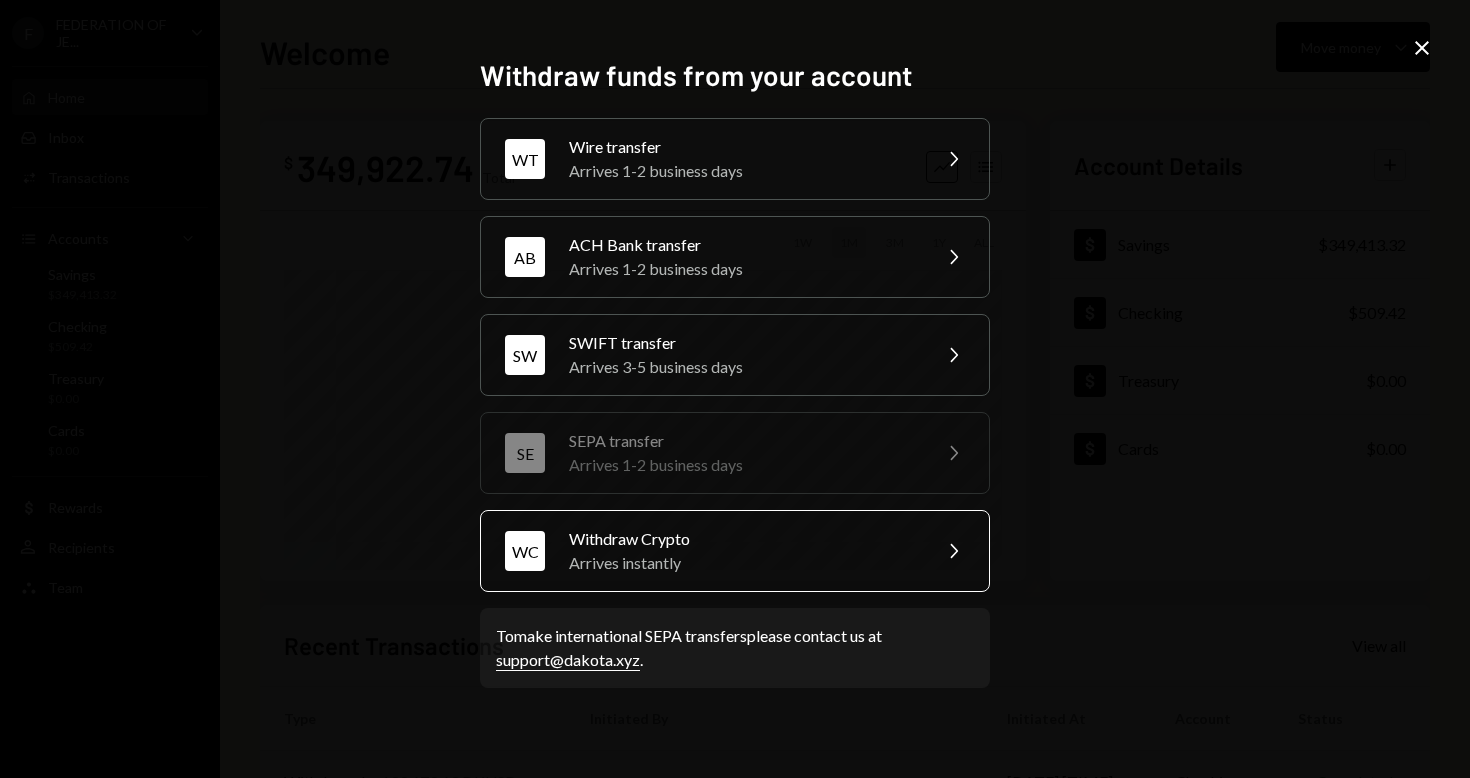 click on "WC Withdraw Crypto Arrives instantly Chevron Right" at bounding box center (735, 551) 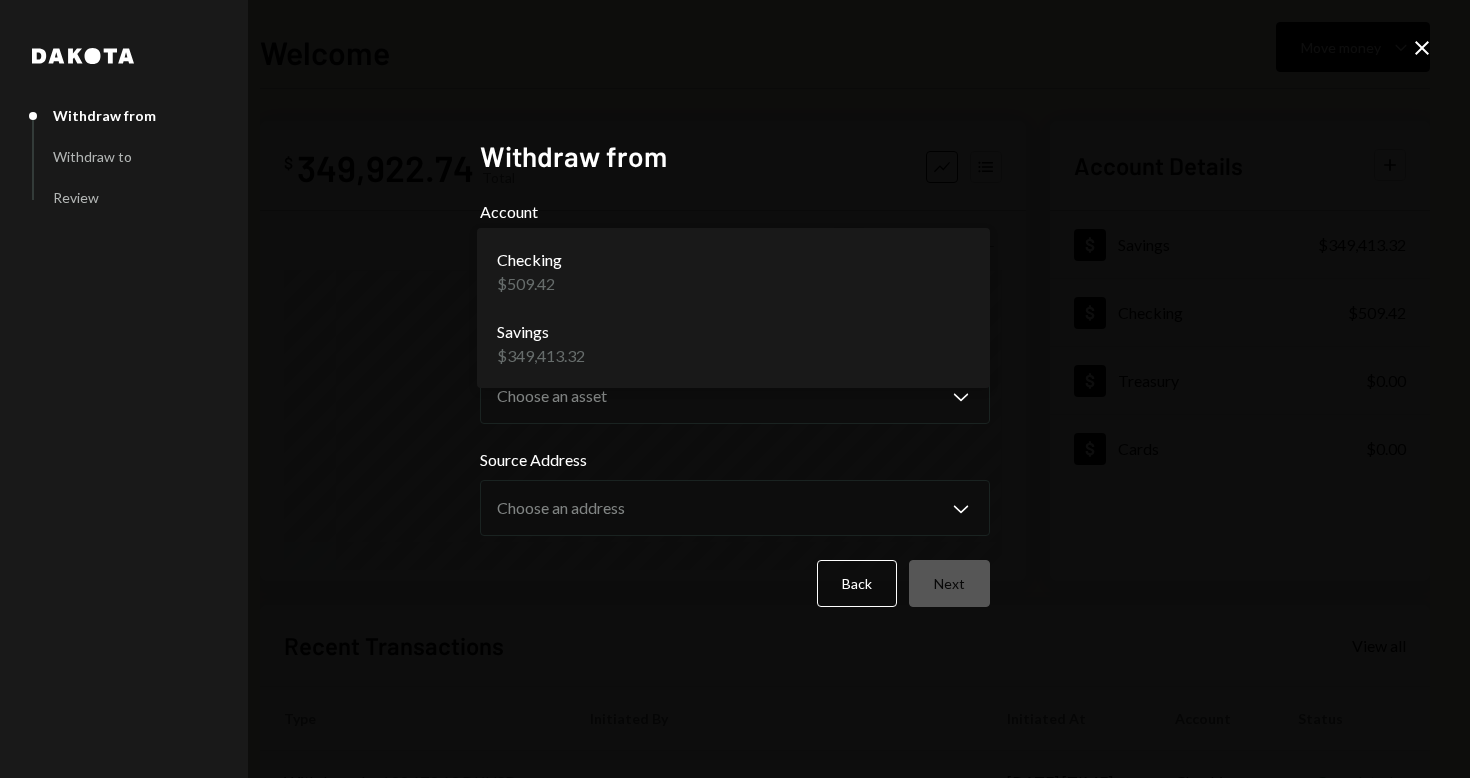 click on "**********" at bounding box center (735, 389) 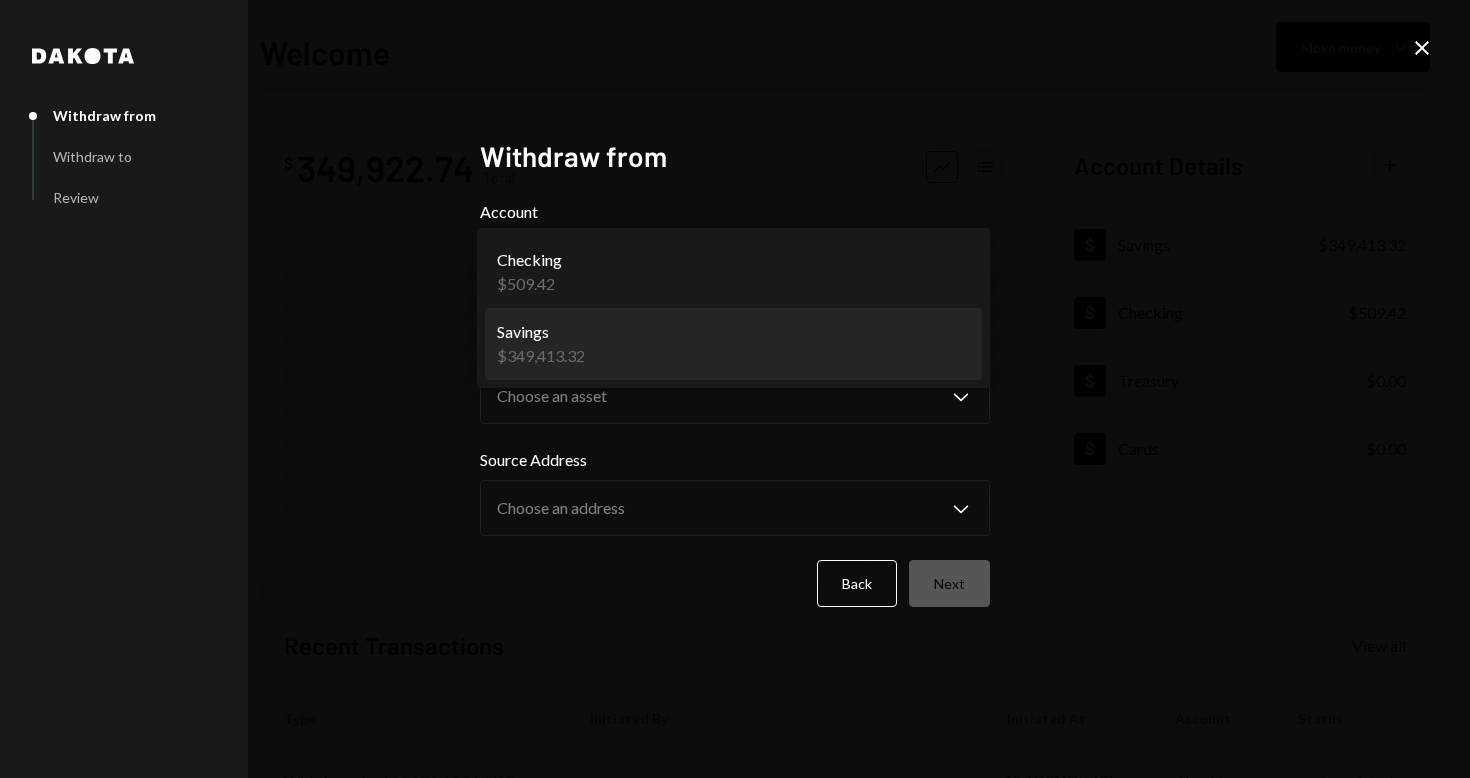 select on "**********" 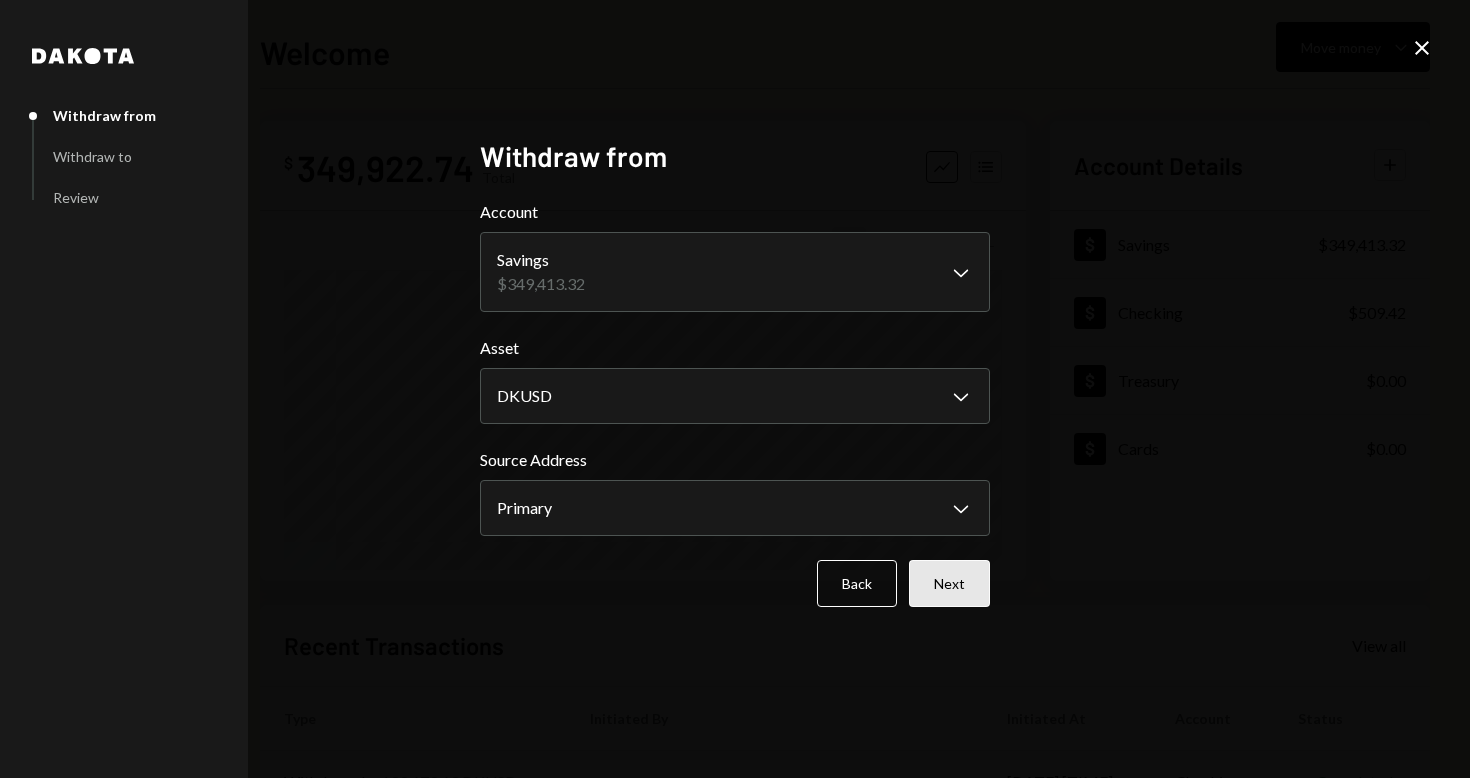 click on "Next" at bounding box center (949, 583) 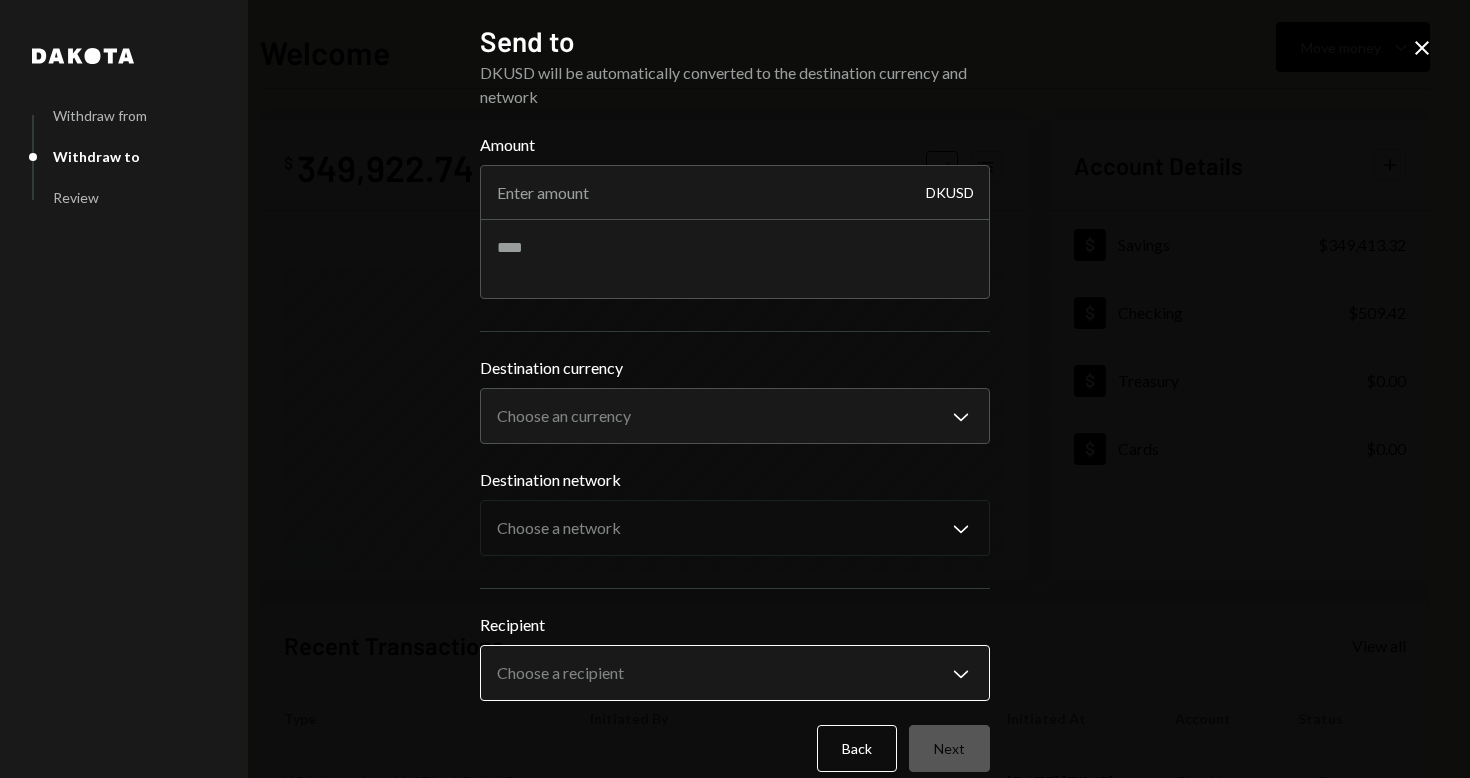 click on "F FEDERATION OF JE... Caret Down Home Home Inbox Inbox Activities Transactions Accounts Accounts Caret Down Savings $349,413.32 Checking $509.42 Treasury $0.00 Cards $0.00 Dollar Rewards User Recipients Team Team Welcome Move money Caret Down $ 349,922.74 Total Graph Accounts 1W 1M 3M 1Y ALL Account Details Plus Dollar Savings $349,413.32 Dollar Checking $509.42 Dollar Treasury $0.00 Dollar Cards $0.00 Recent Transactions View all Type Initiated By Initiated At Account Status Withdrawal 199,679.63  DKUSD [DATE] [TIME] Checking Completed Bank Deposit $200,000.00 FEDERATION OF JEWISH COMMUNITIES OF [DATE] [TIME] Checking Completed Withdrawal 150,135.06  DKUSD [DATE] [TIME] Checking Completed Bank Deposit $150,000.00 FEDERATION OF JEWISH COMMUNITIES OF [DATE] [TIME] Checking Completed Withdrawal 150,135.06  DKUSD [DATE] [TIME] Savings Completed Welcome - [PERSON] [PERSON] Withdraw from Withdraw to Review Send to DKUSD will be automatically converted to the destination currency and network Amount Back" at bounding box center (735, 389) 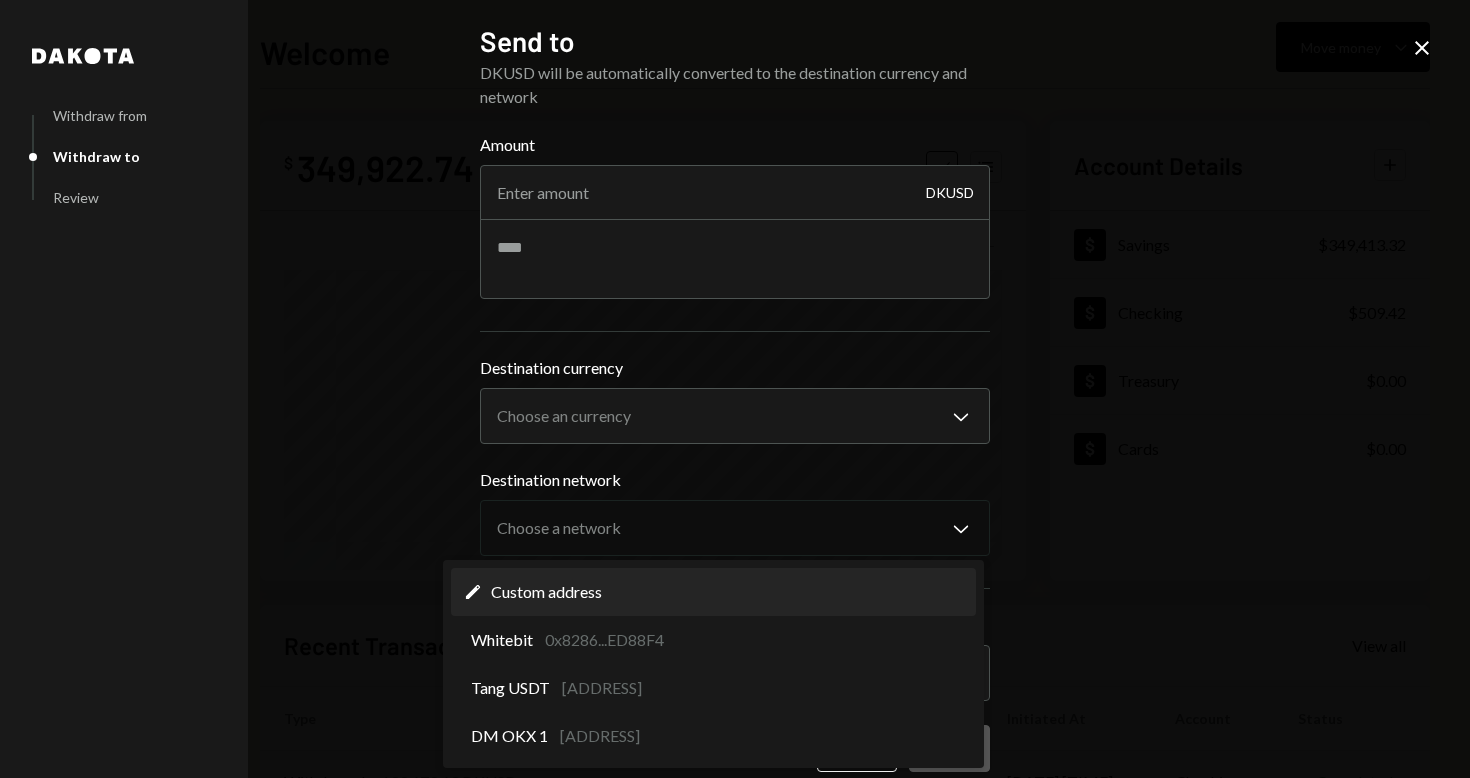 select on "**********" 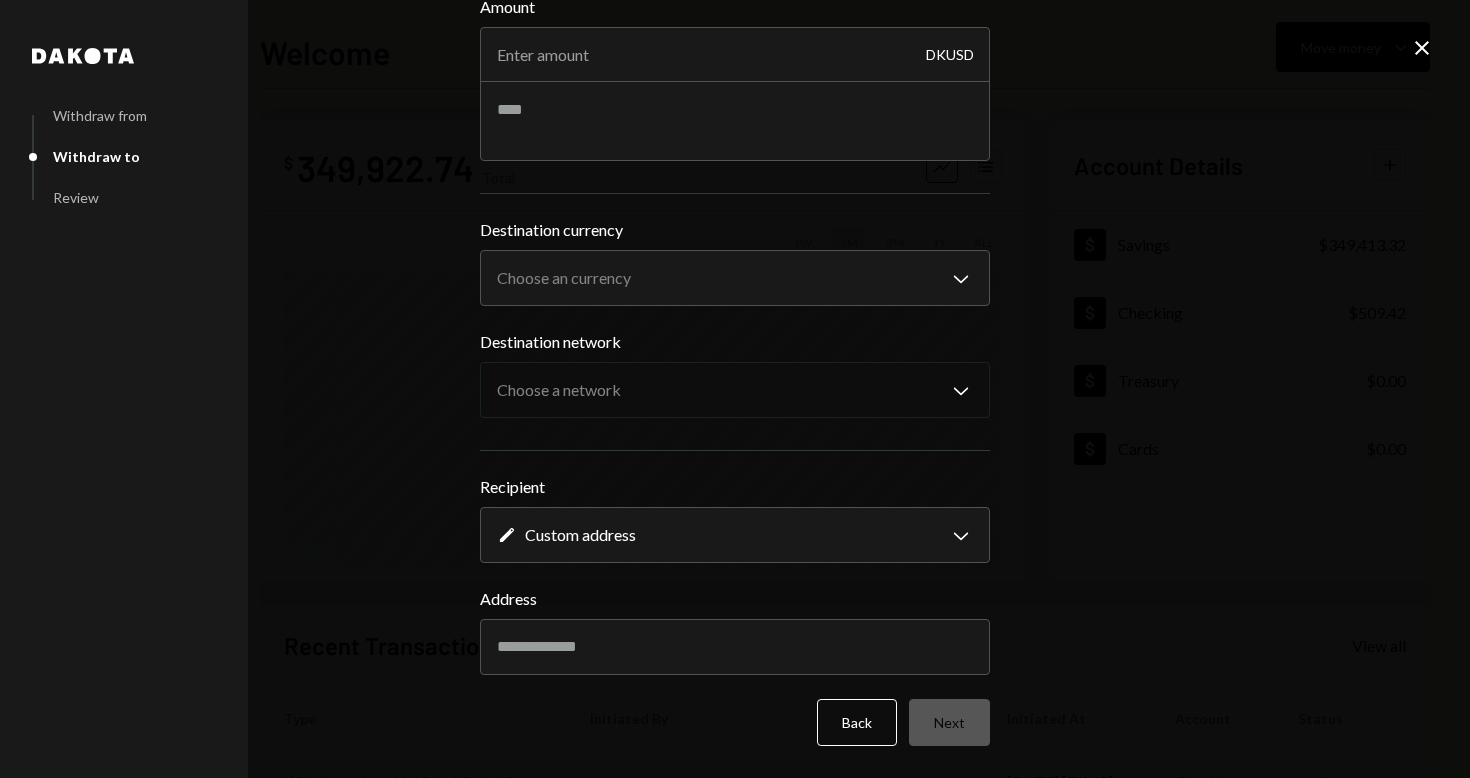 scroll, scrollTop: 137, scrollLeft: 0, axis: vertical 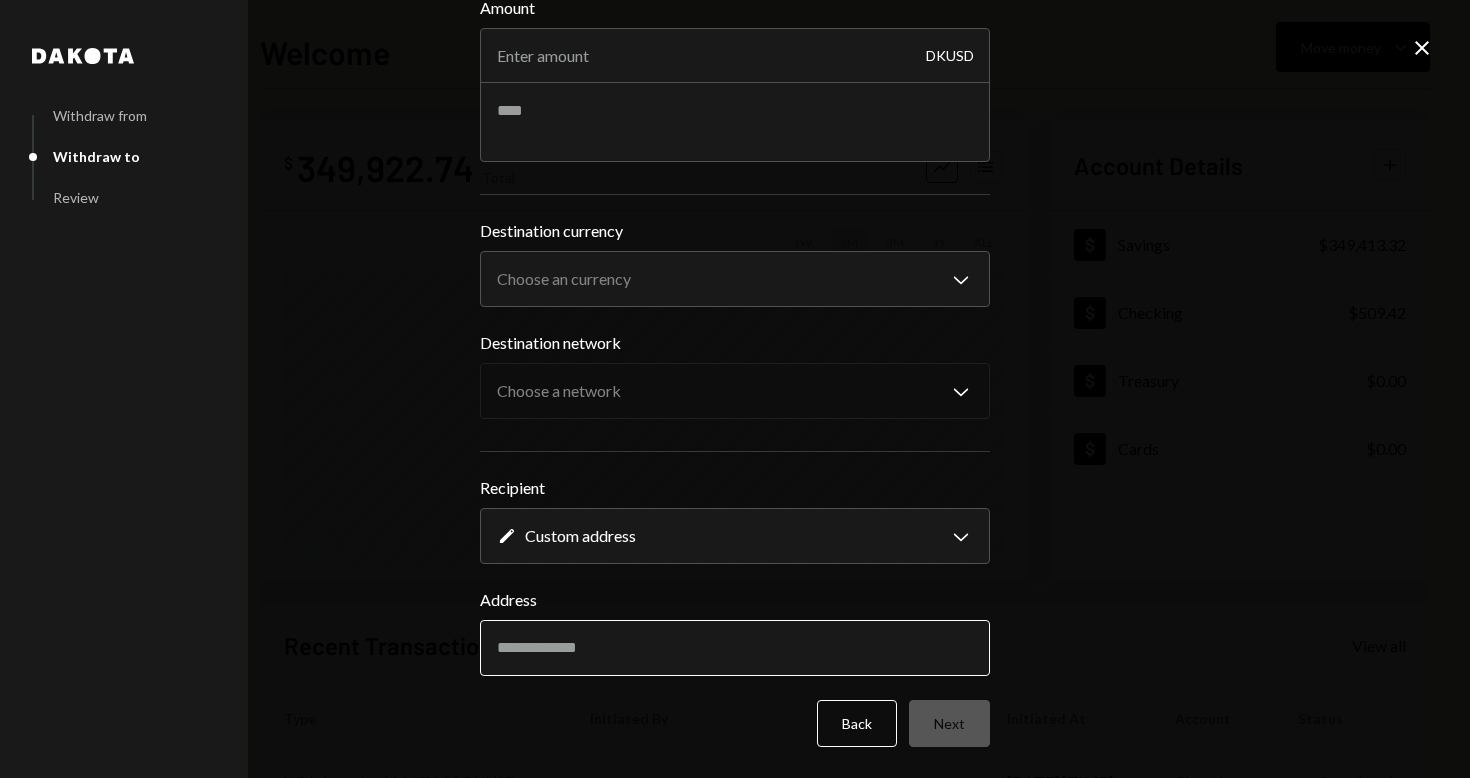 click on "Address" at bounding box center [735, 648] 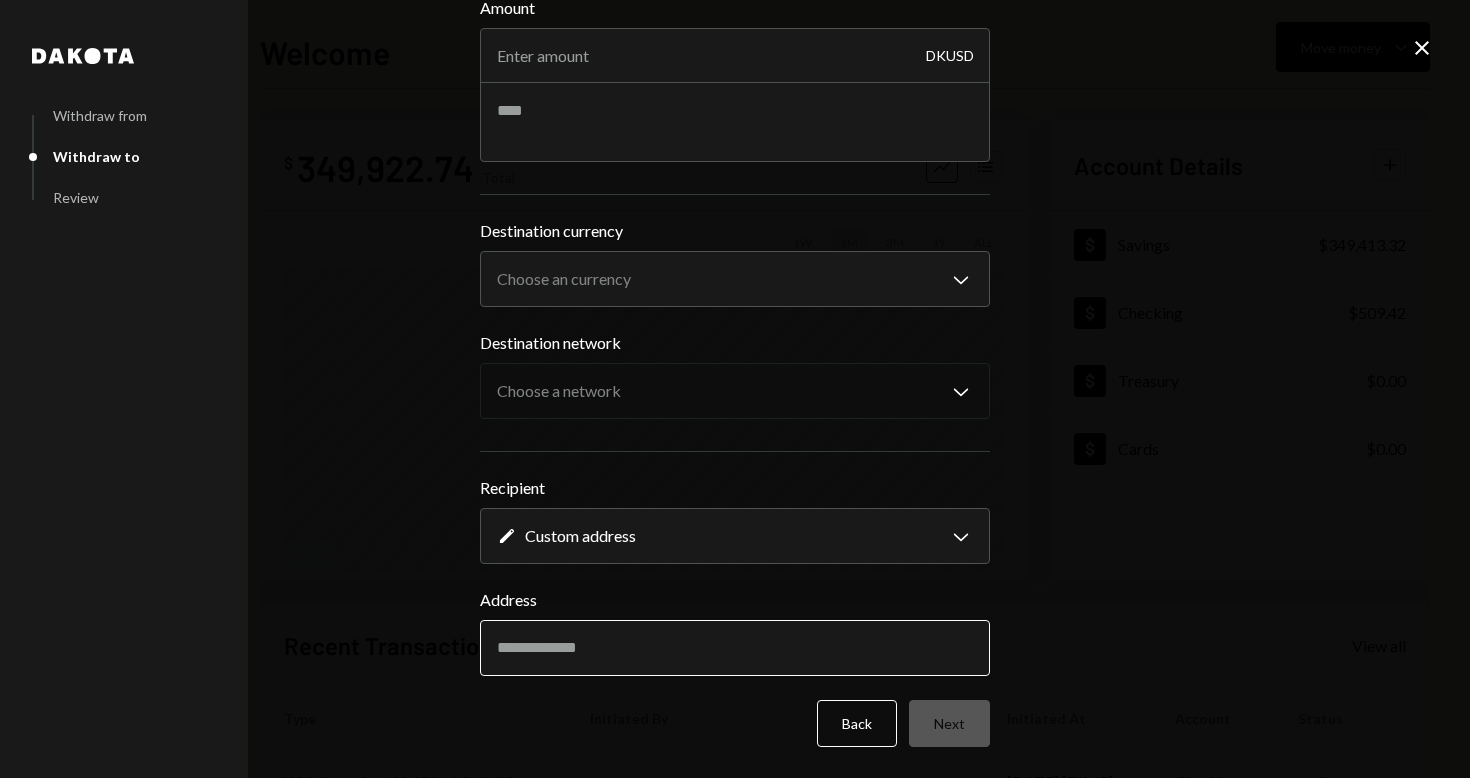 paste on "**********" 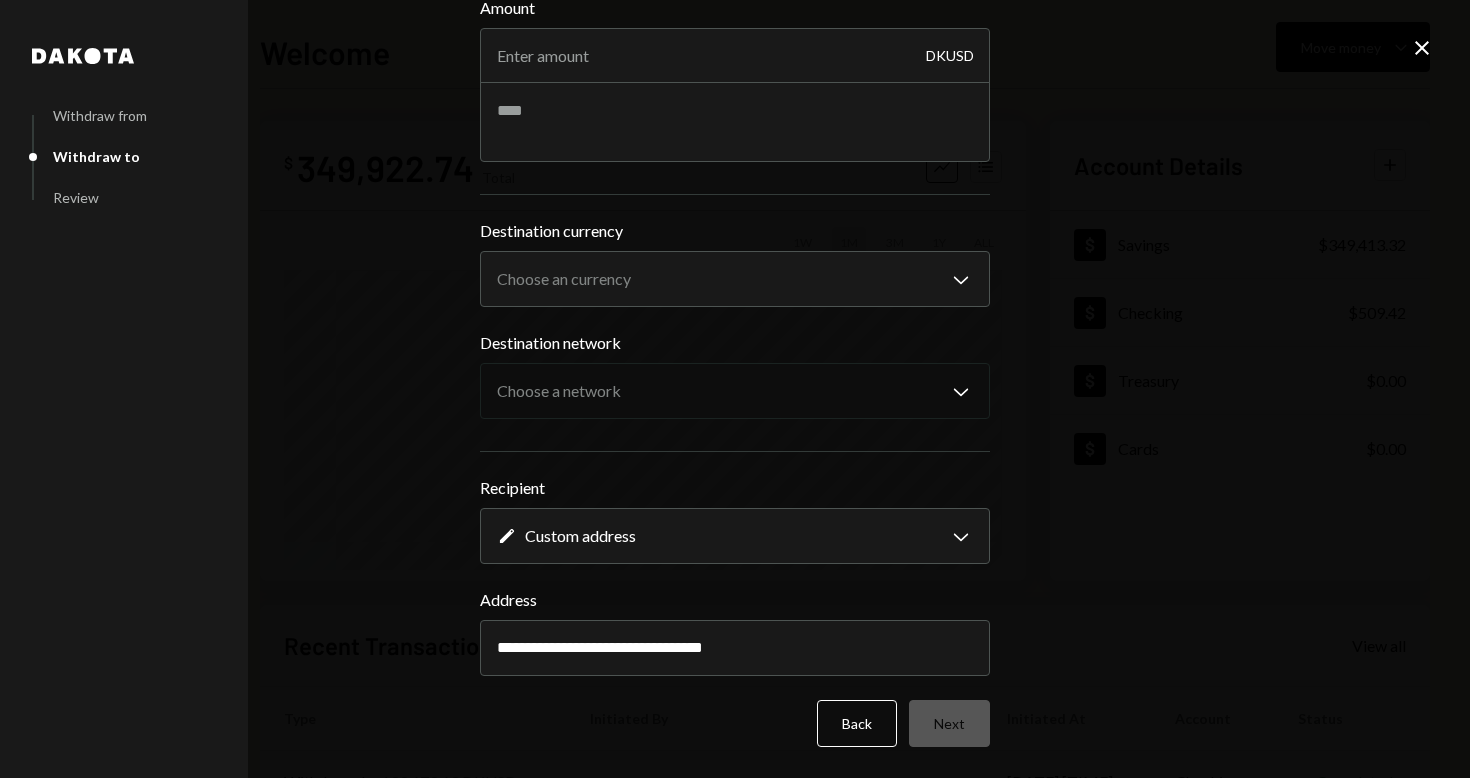 type on "**********" 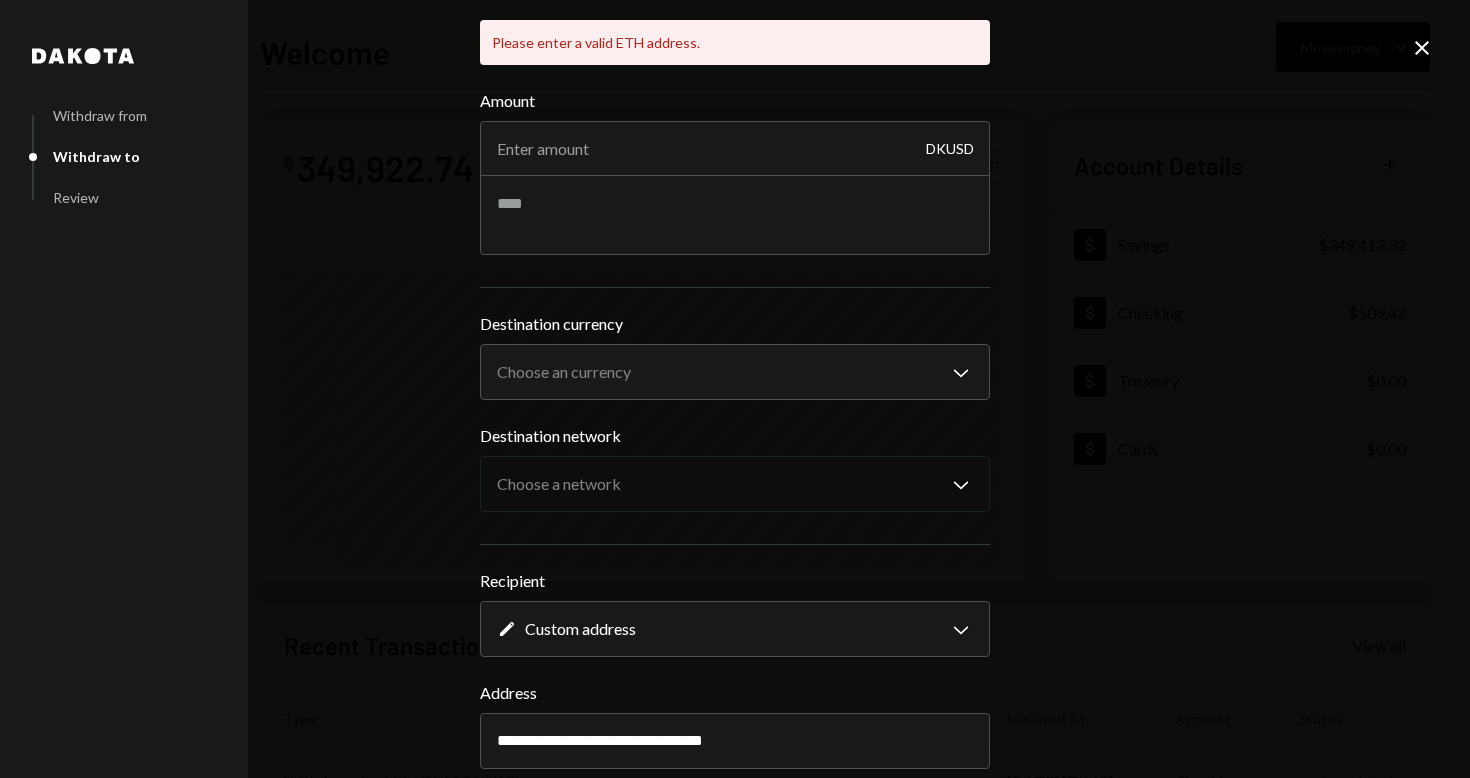 click on "**********" at bounding box center (735, 464) 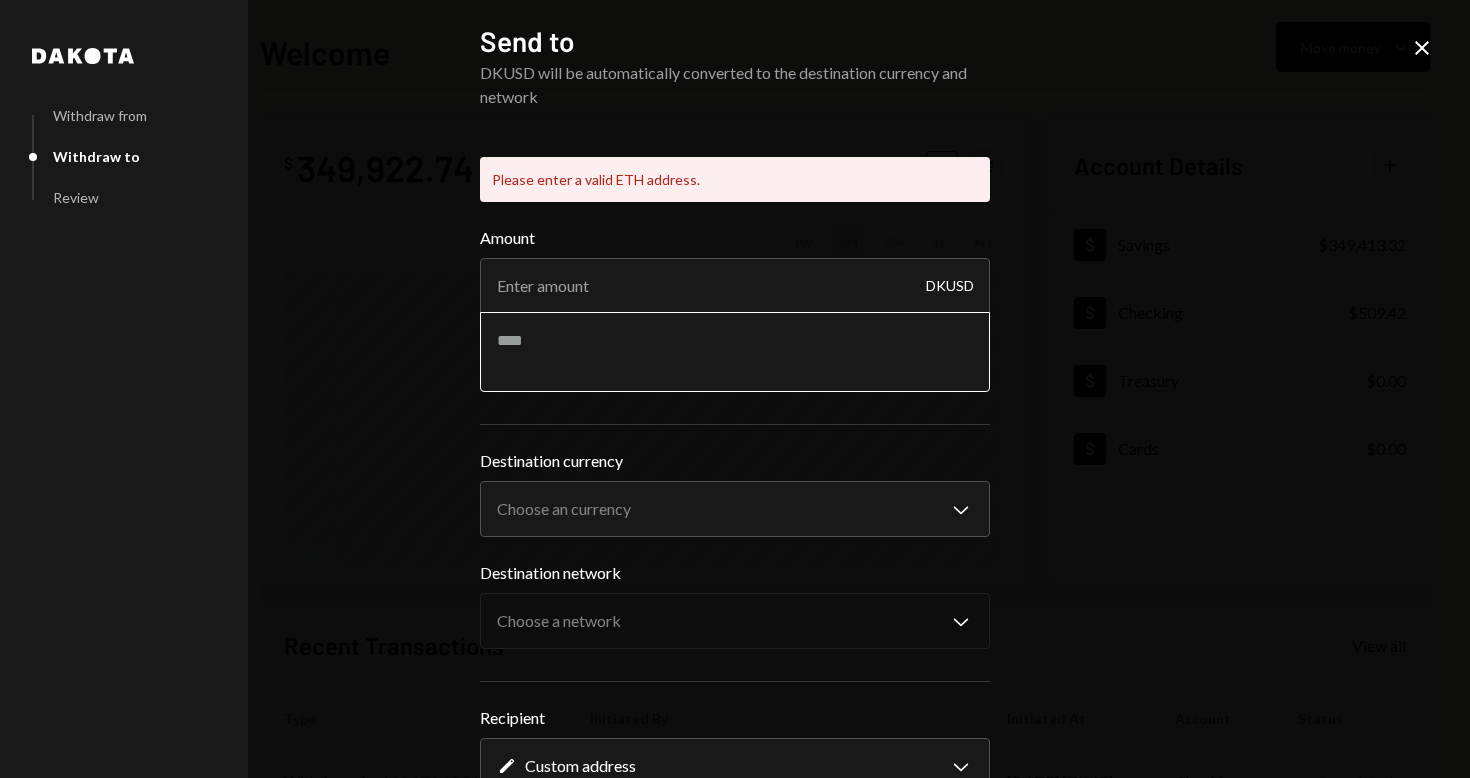 scroll, scrollTop: 0, scrollLeft: 0, axis: both 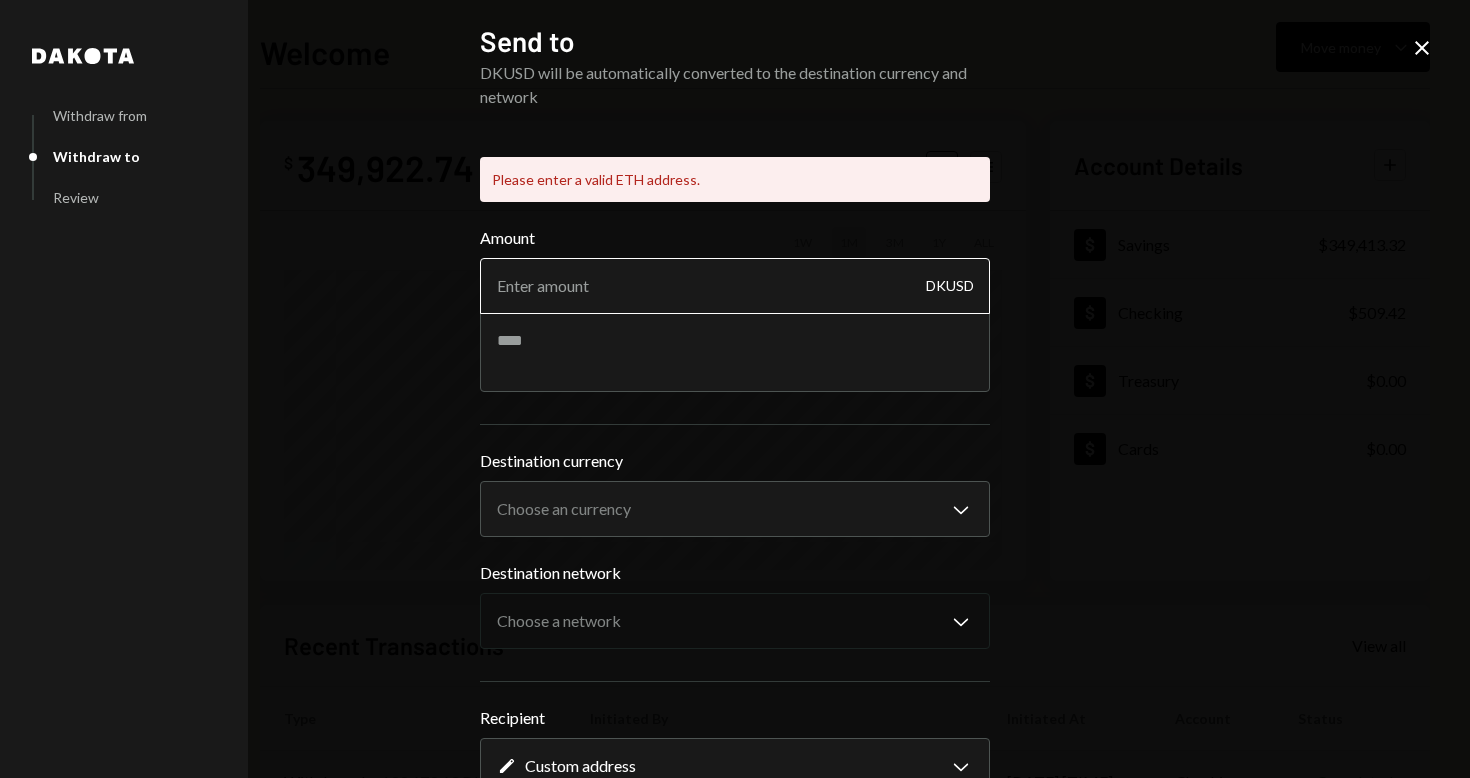 click on "Amount" at bounding box center (735, 286) 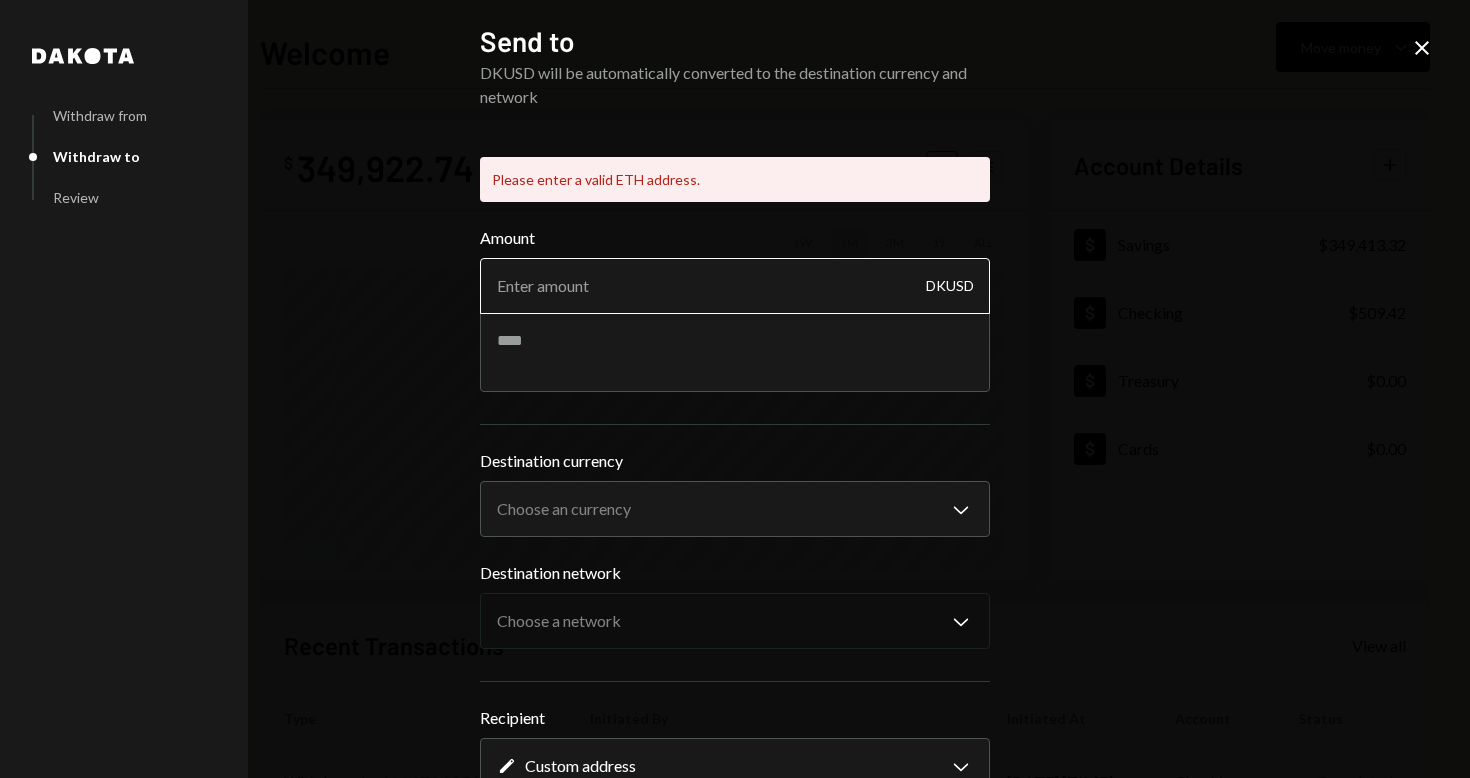 type on "6" 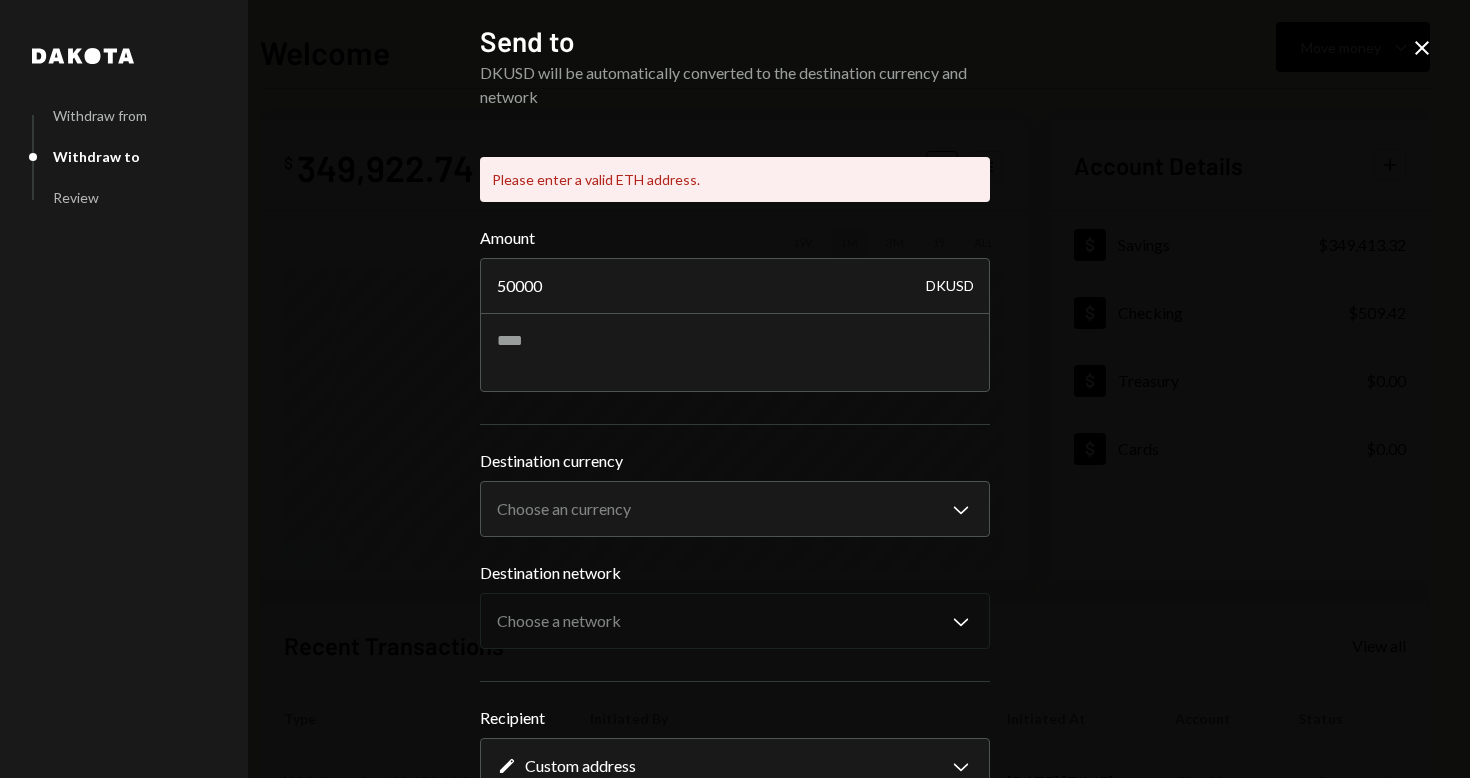 type on "50000" 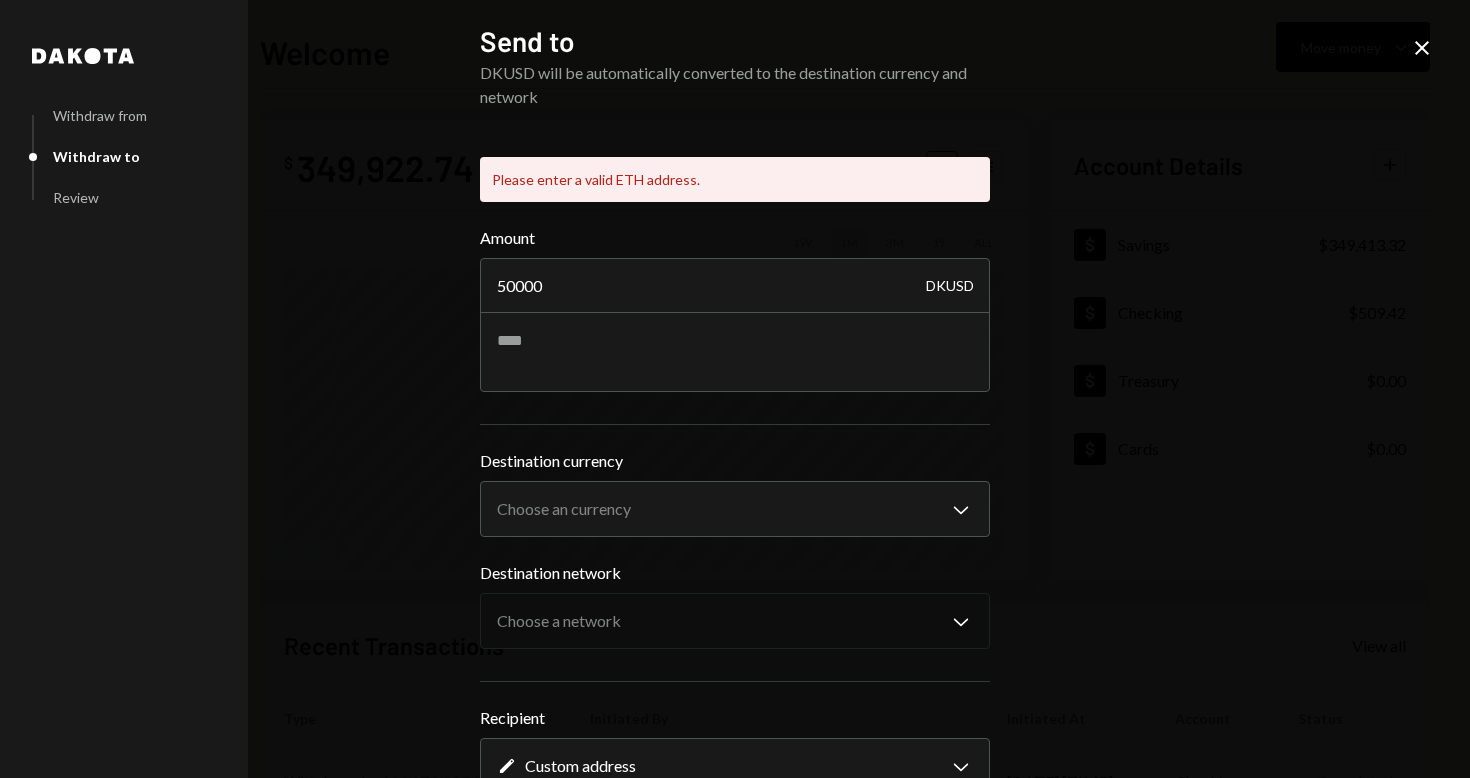 click on "**********" at bounding box center (735, 389) 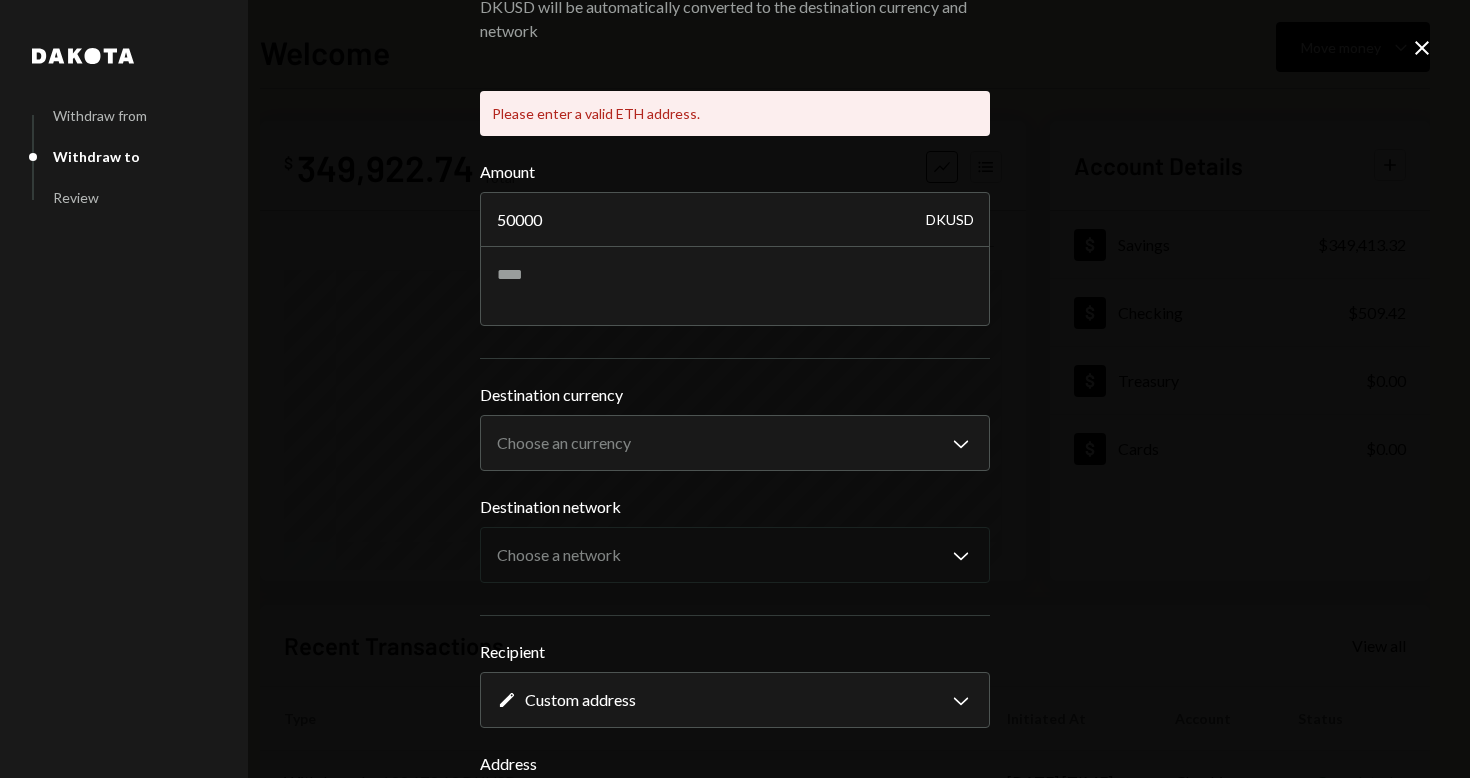 scroll, scrollTop: 68, scrollLeft: 0, axis: vertical 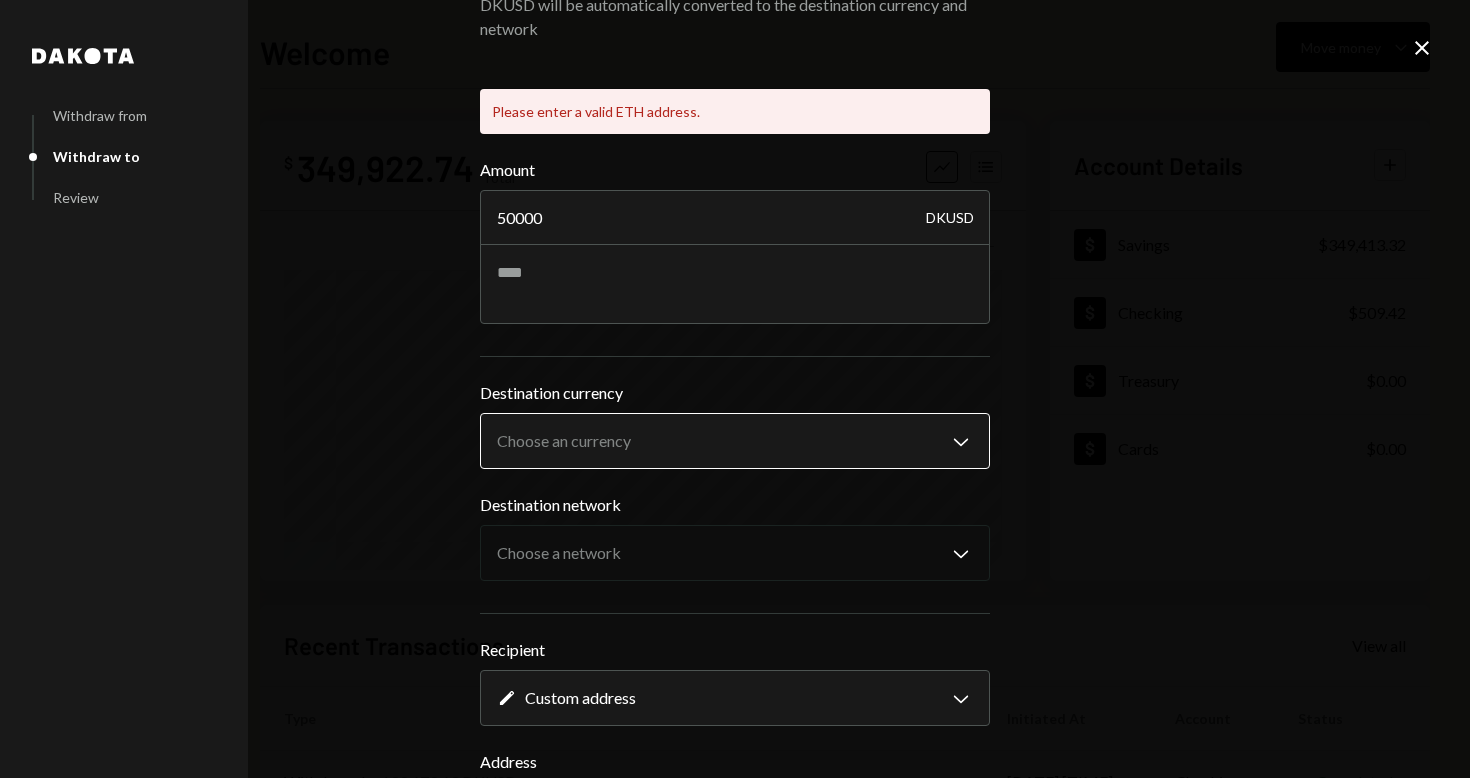 click on "F FEDERATION OF JE... Caret Down Home Home Inbox Inbox Activities Transactions Accounts Accounts Caret Down Savings $349,413.32 Checking $509.42 Treasury $0.00 Cards $0.00 Dollar Rewards User Recipients Team Team Welcome Move money Caret Down $ 349,922.74 Total Graph Accounts 1W 1M 3M 1Y ALL Account Details Plus Dollar Savings $349,413.32 Dollar Checking $509.42 Dollar Treasury $0.00 Dollar Cards $0.00 Recent Transactions View all Type Initiated By Initiated At Account Status Withdrawal 199,679.63  DKUSD [DATE] [TIME] Checking Completed Bank Deposit $200,000.00 FEDERATION OF JEWISH COMMUNITIES OF [DATE] [TIME] Checking Completed Withdrawal 150,135.06  DKUSD [DATE] [TIME] Checking Completed Bank Deposit $150,000.00 FEDERATION OF JEWISH COMMUNITIES OF [DATE] [TIME] Checking Completed Withdrawal 150,135.06  DKUSD [DATE] [TIME] Savings Completed Welcome - [PERSON] [PERSON] Withdraw from Withdraw to Review Send to DKUSD will be automatically converted to the destination currency and network Amount Edit" at bounding box center (735, 389) 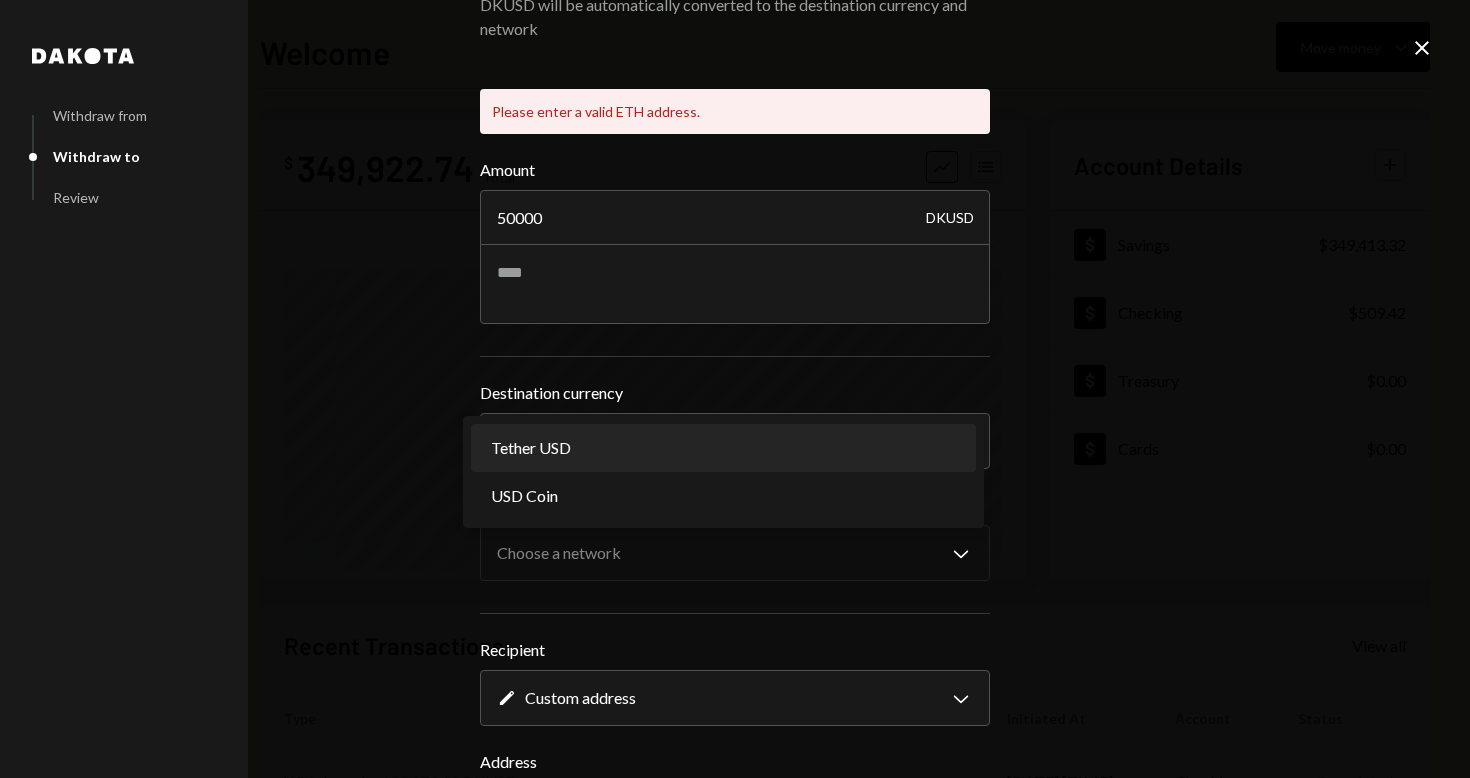 select on "****" 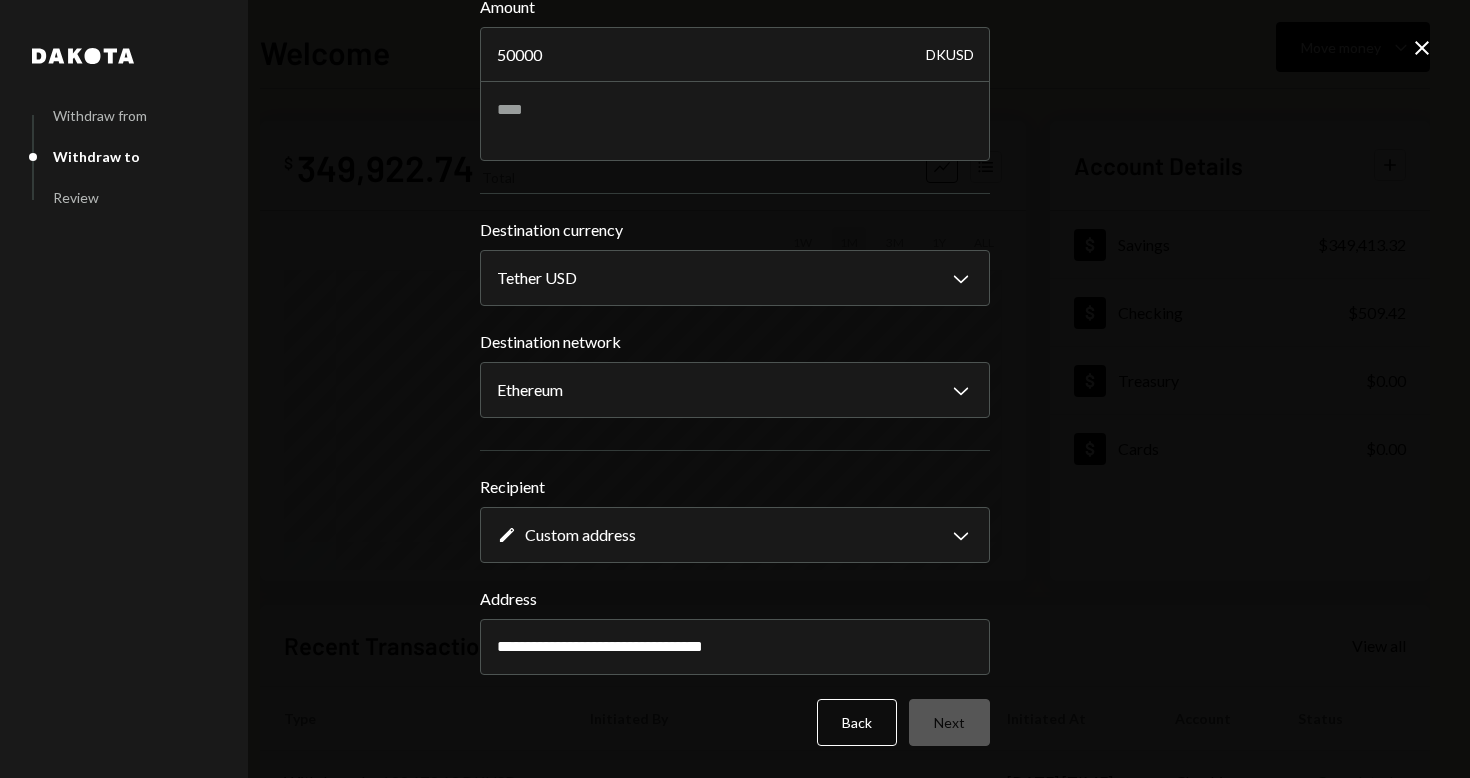 scroll, scrollTop: 230, scrollLeft: 0, axis: vertical 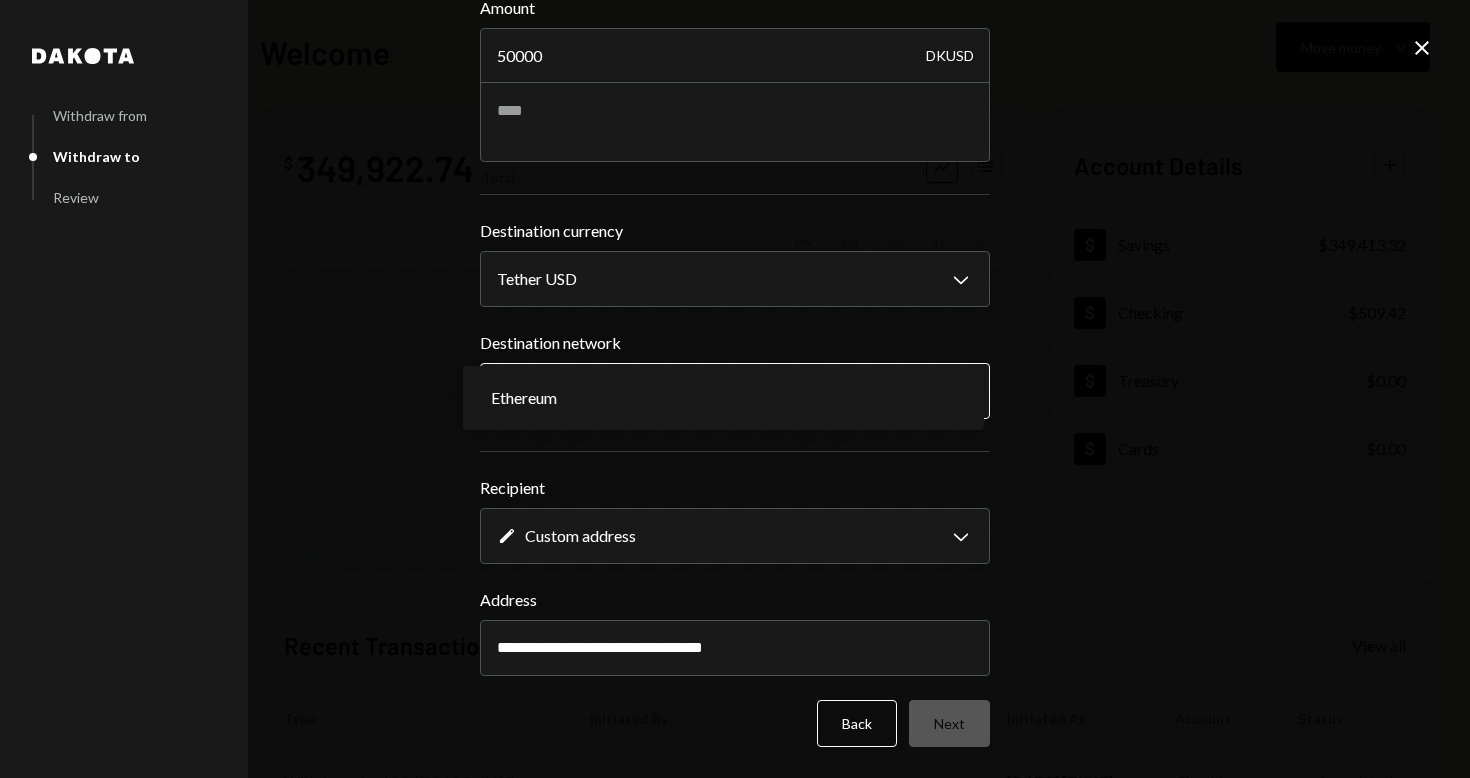 click on "F FEDERATION OF JE... Caret Down Home Home Inbox Inbox Activities Transactions Accounts Accounts Caret Down Savings $349,413.32 Checking $509.42 Treasury $0.00 Cards $0.00 Dollar Rewards User Recipients Team Team Welcome Move money Caret Down $ 349,922.74 Total Graph Accounts 1W 1M 3M 1Y ALL Account Details Plus Dollar Savings $349,413.32 Dollar Checking $509.42 Dollar Treasury $0.00 Dollar Cards $0.00 Recent Transactions View all Type Initiated By Initiated At Account Status Withdrawal 199,679.63  DKUSD [DATE] [TIME] Checking Completed Bank Deposit $200,000.00 FEDERATION OF JEWISH COMMUNITIES OF [DATE] [TIME] Checking Completed Withdrawal 150,135.06  DKUSD [DATE] [TIME] Checking Completed Bank Deposit $150,000.00 FEDERATION OF JEWISH COMMUNITIES OF [DATE] [TIME] Checking Completed Withdrawal 150,135.06  DKUSD [DATE] [TIME] Savings Completed Welcome - [PERSON] [PERSON] Withdraw from Withdraw to Review Send to DKUSD will be automatically converted to the destination currency and network Amount Edit" at bounding box center [735, 389] 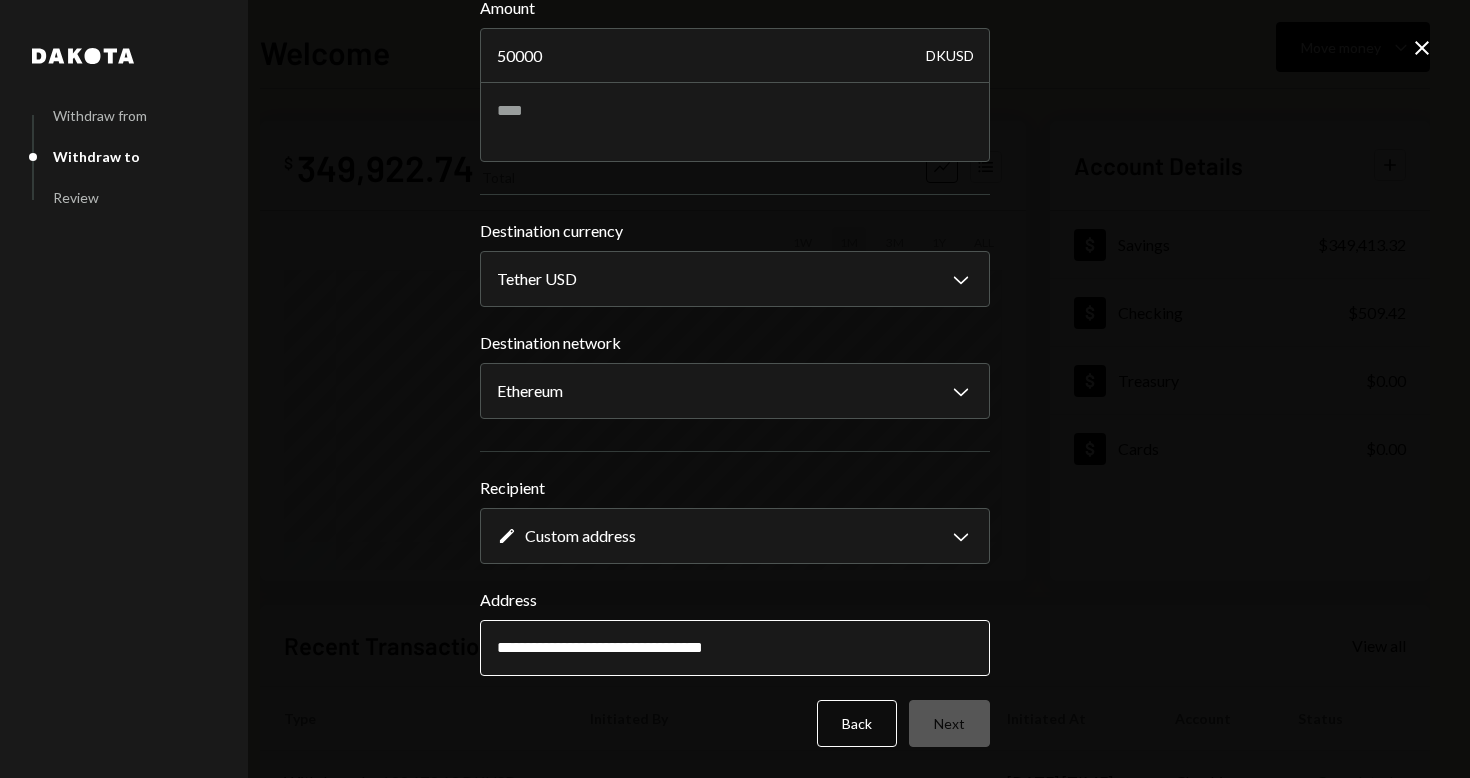 click on "**********" at bounding box center [735, 648] 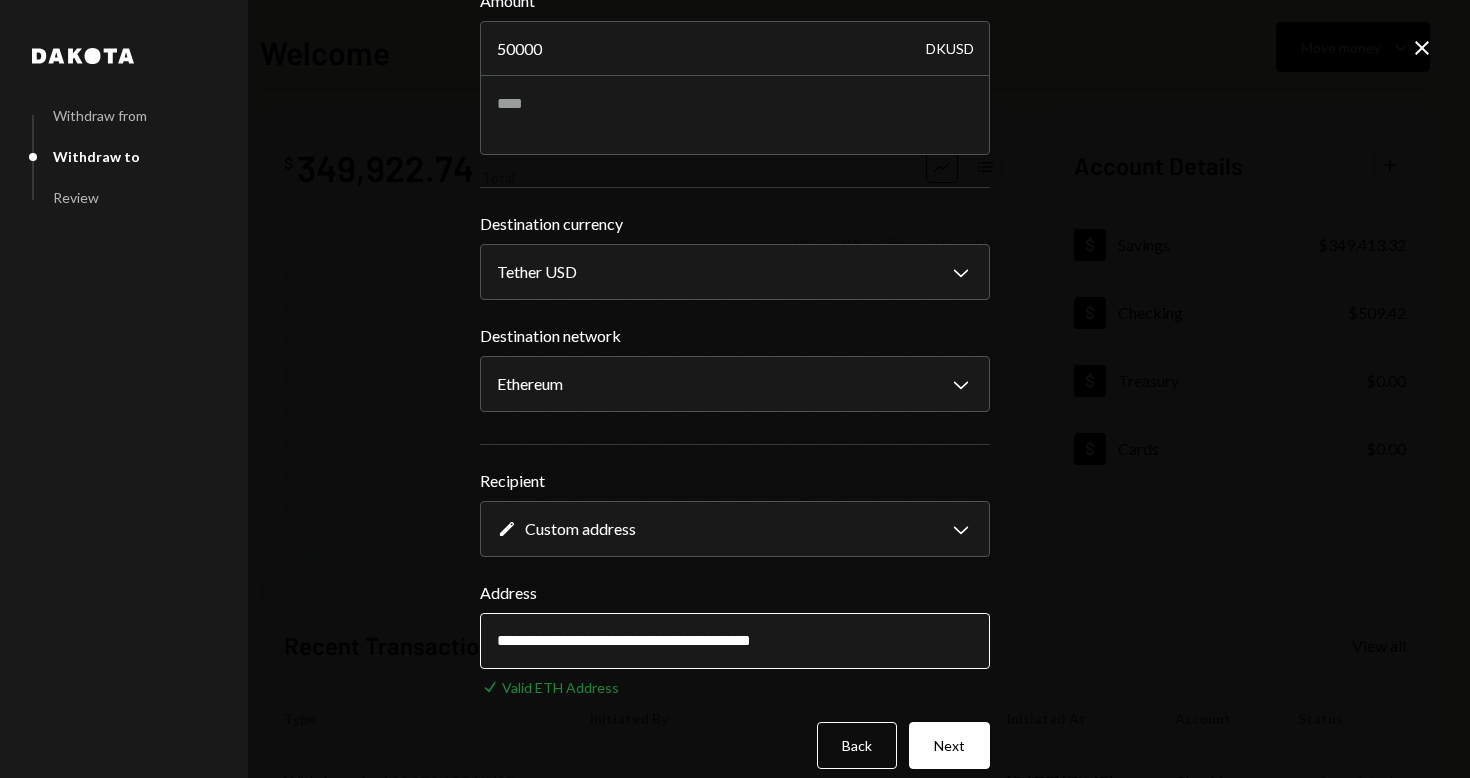 scroll, scrollTop: 136, scrollLeft: 0, axis: vertical 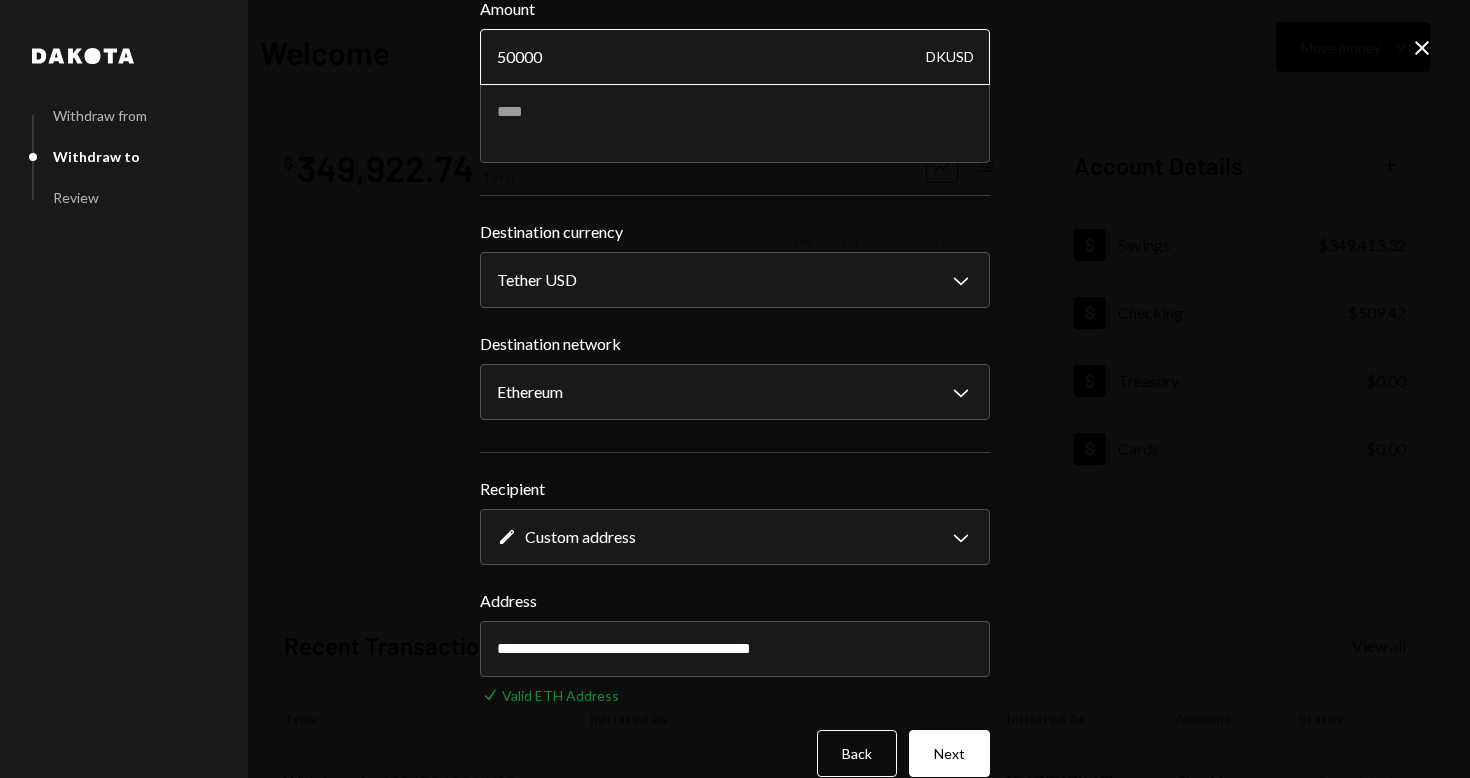 type on "**********" 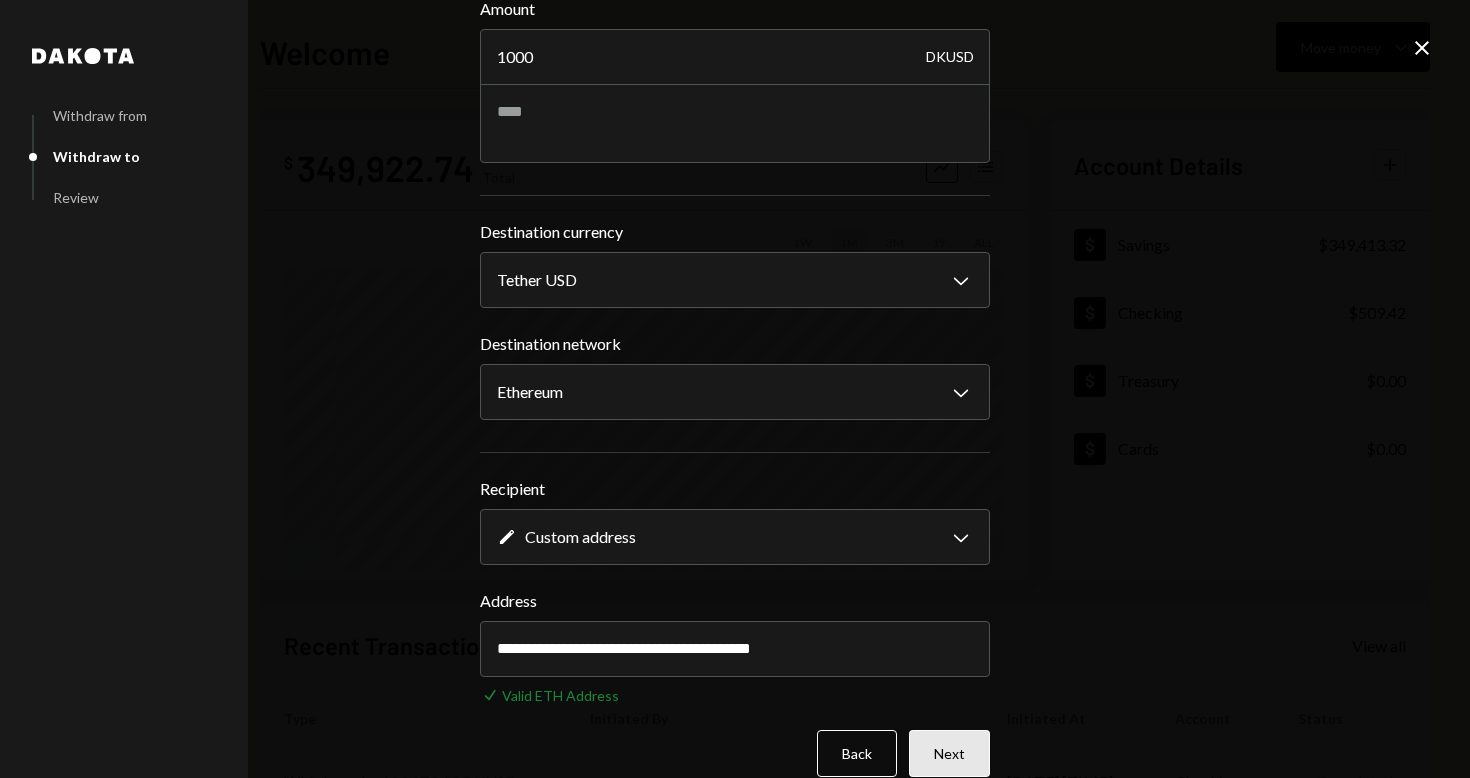type on "1000" 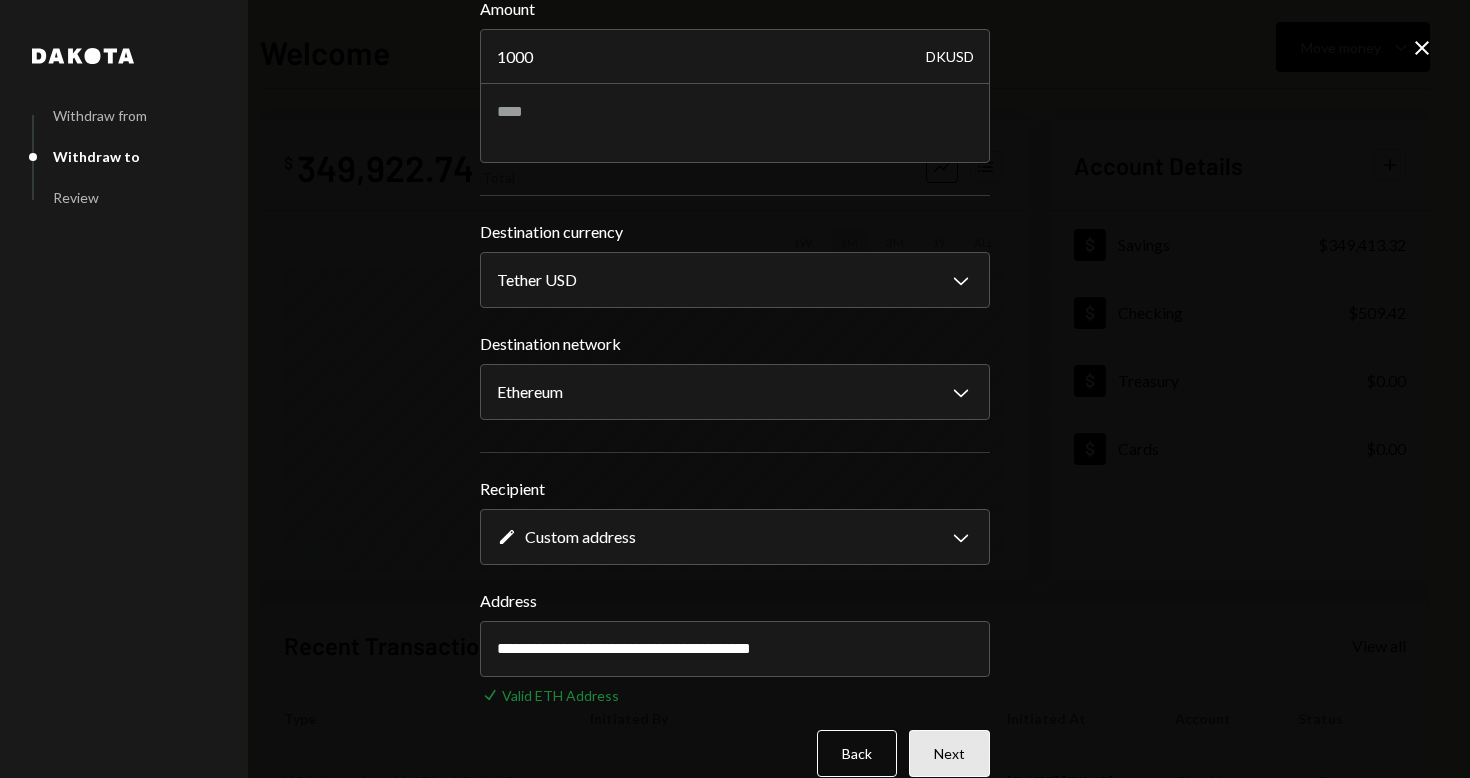 click on "Next" at bounding box center (949, 753) 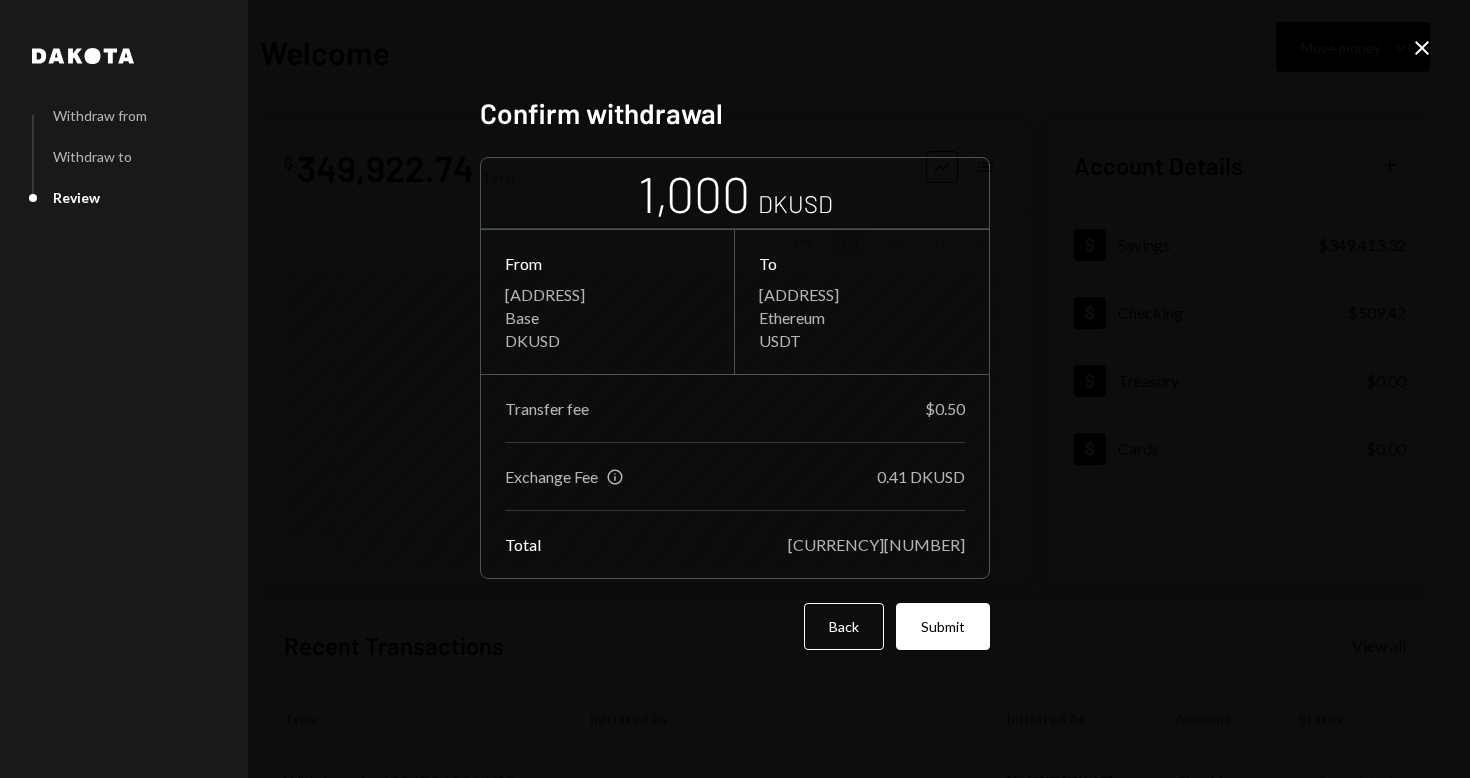 scroll, scrollTop: 0, scrollLeft: 0, axis: both 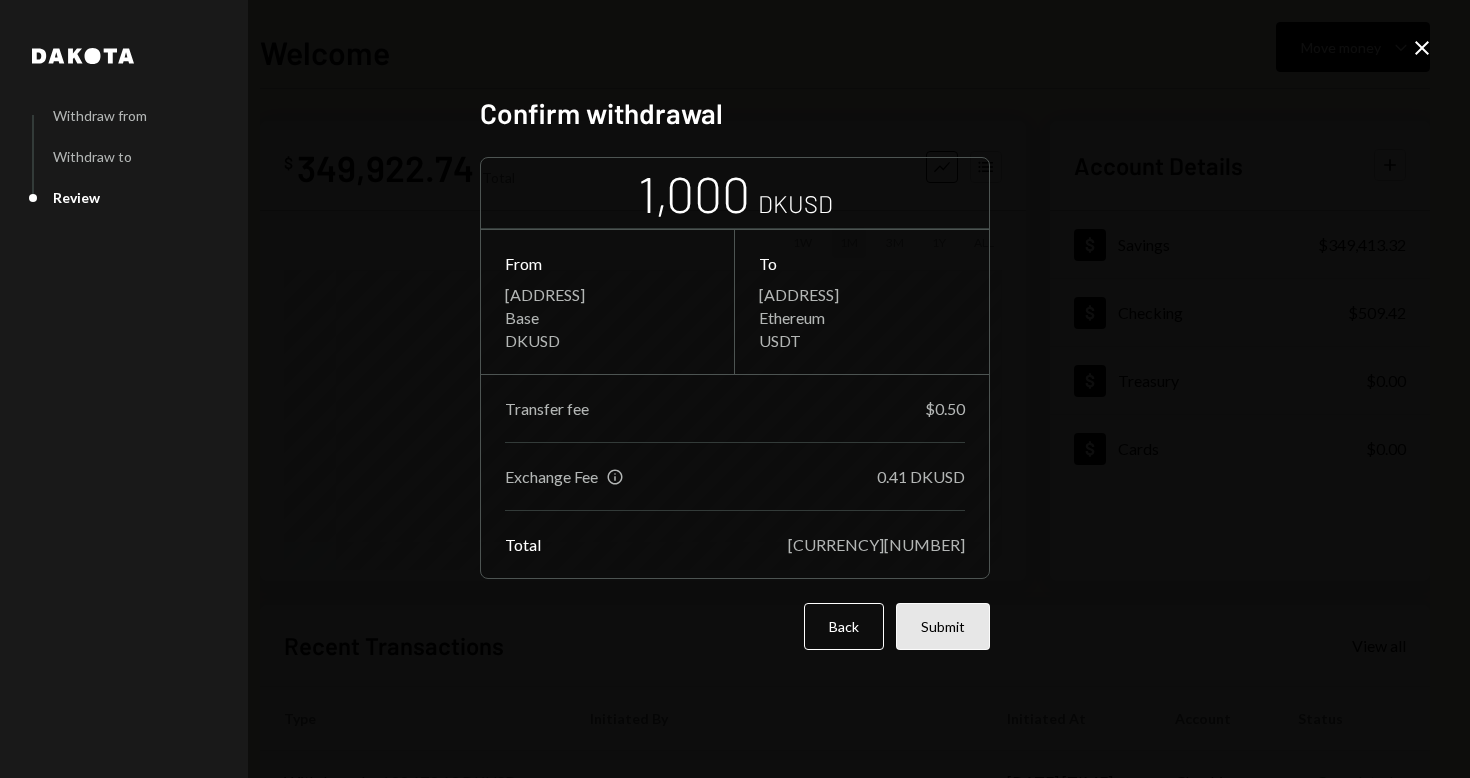 click on "Submit" at bounding box center [943, 626] 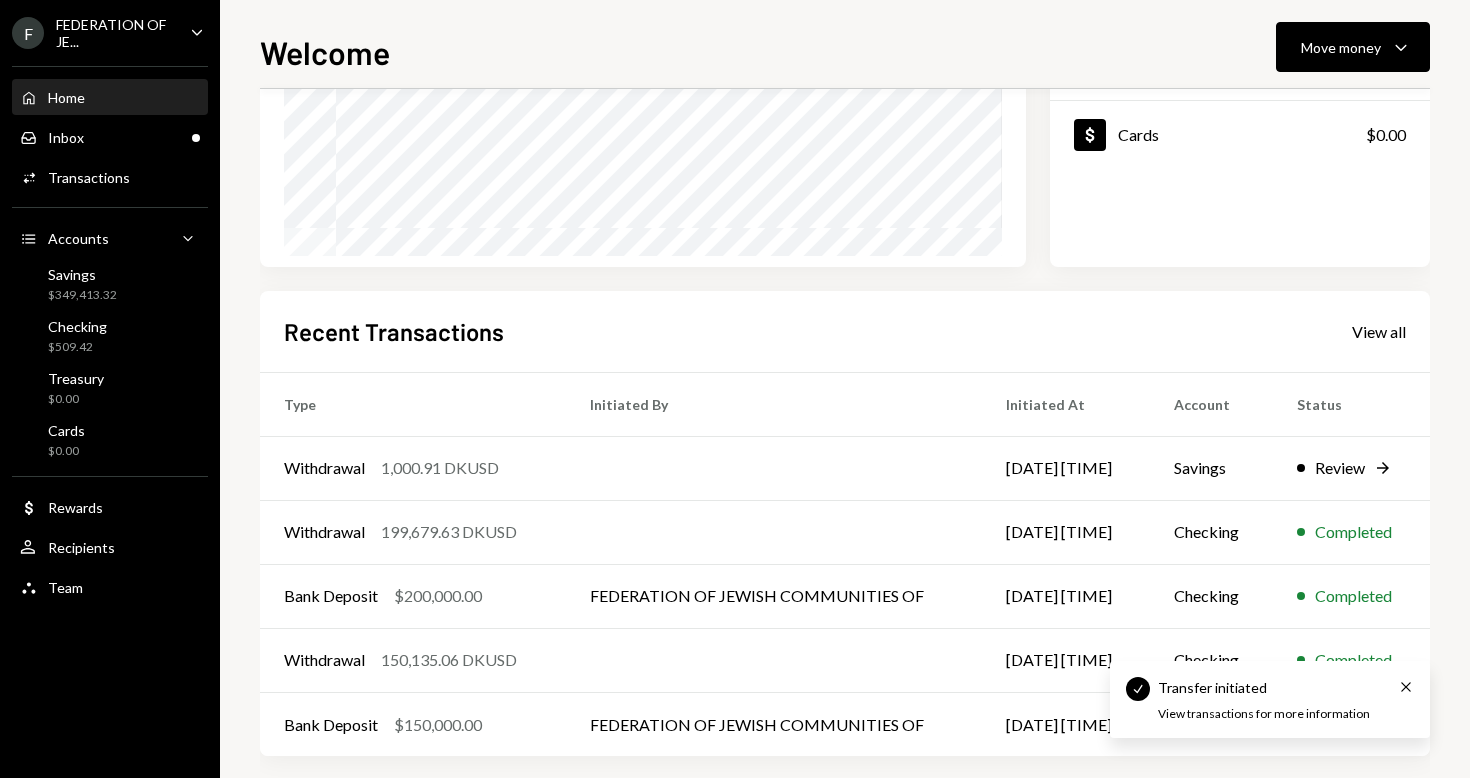 scroll, scrollTop: 333, scrollLeft: 0, axis: vertical 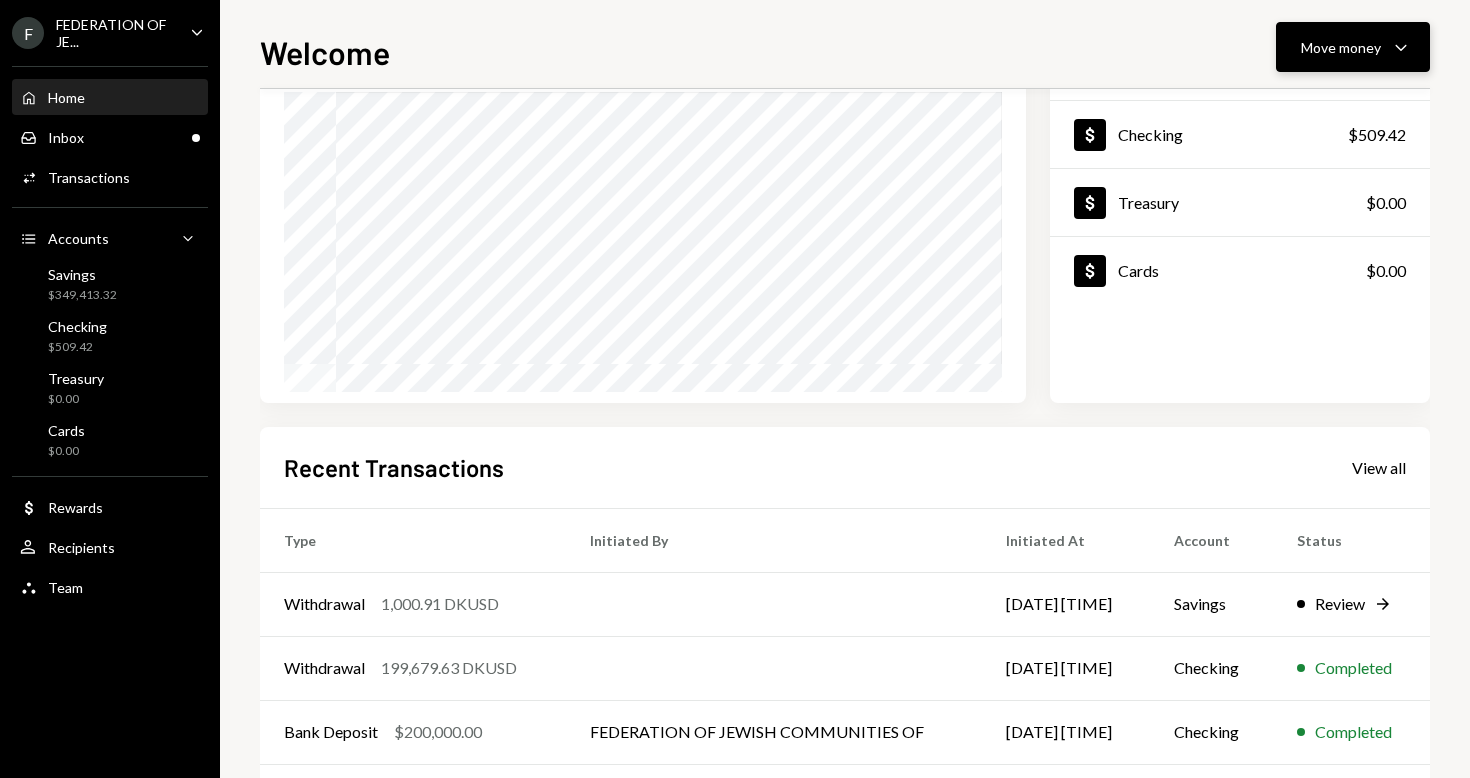 click on "Move money" at bounding box center (1341, 47) 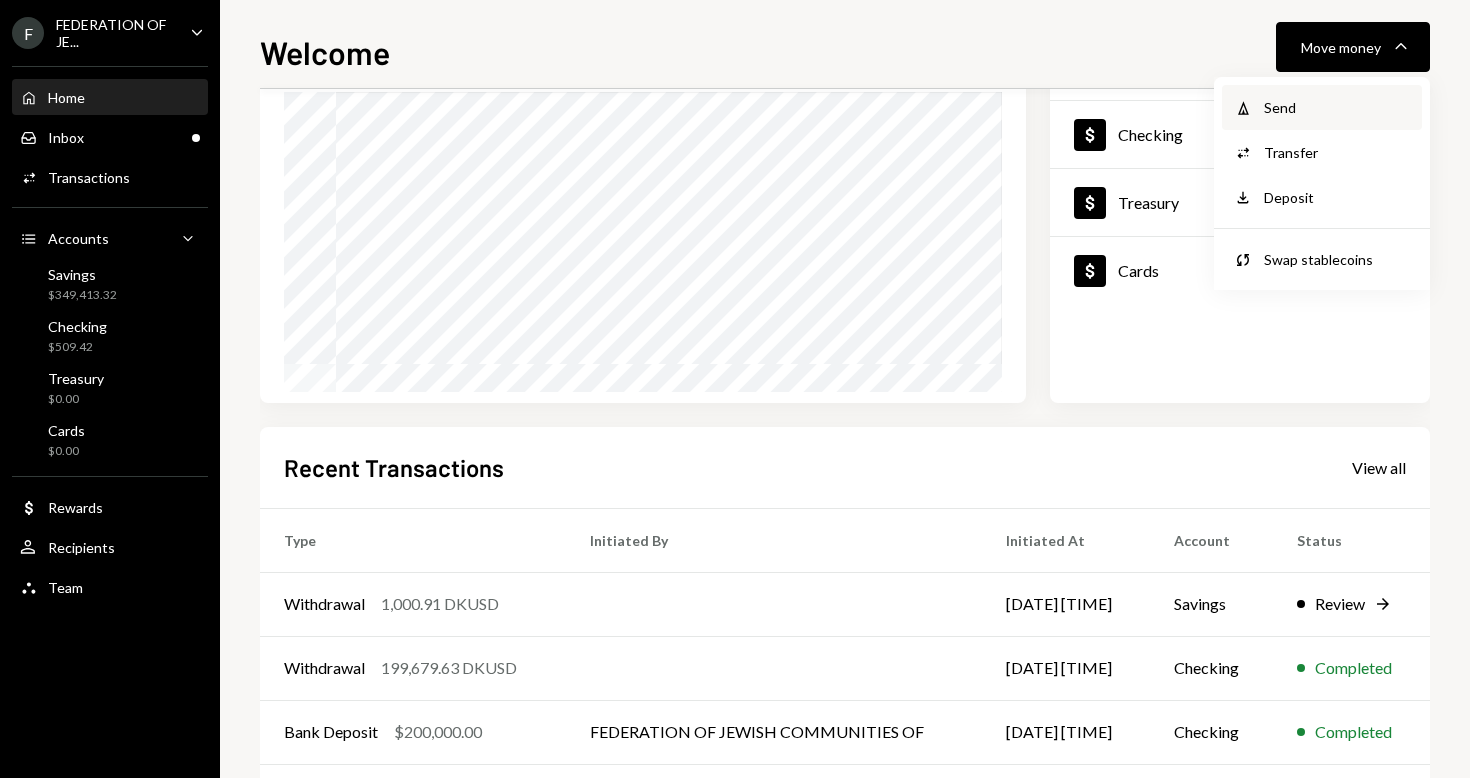 click on "Send" at bounding box center [1337, 107] 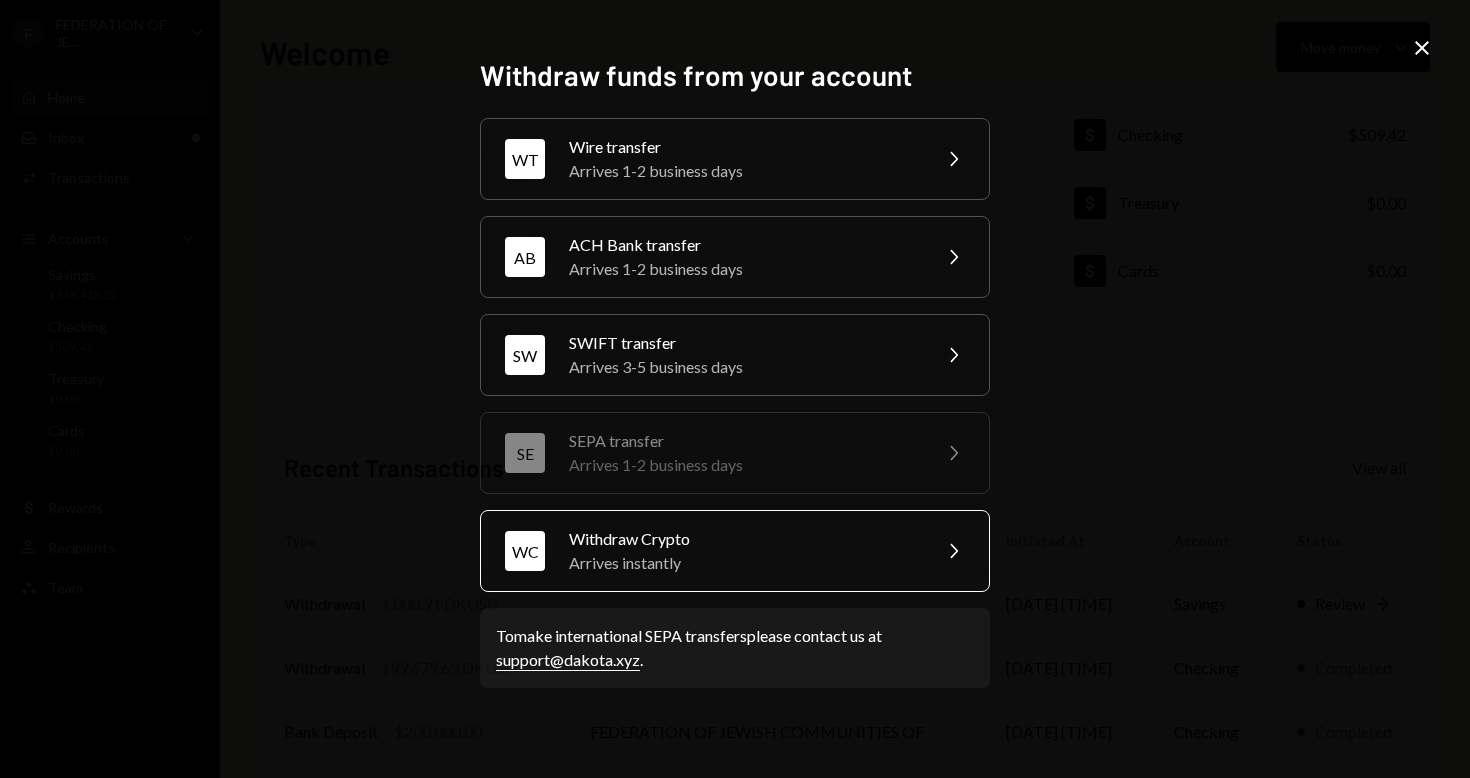 click on "Withdraw Crypto" at bounding box center (743, 539) 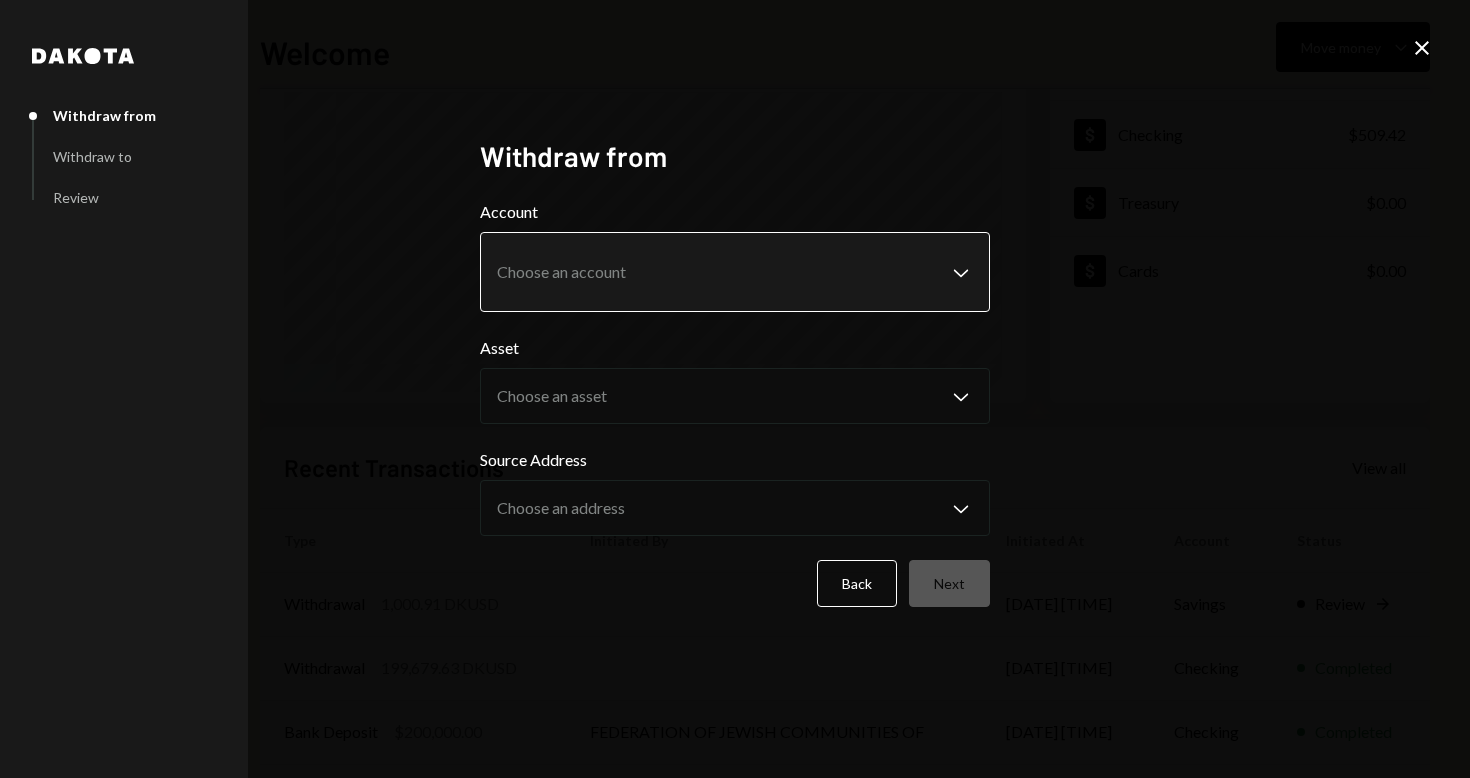 click on "F FEDERATION OF JE... Caret Down Home Home Inbox Inbox Activities Transactions Accounts Accounts Caret Down Savings $349,413.32 Checking $509.42 Treasury $0.00 Cards $0.00 Dollar Rewards User Recipients Team Team Welcome Move money Caret Down $ 349,922.74 Total Graph Accounts 1W 1M 3M 1Y ALL
[CURRENCY][NUMBER]
[DATE]
Account Details Plus Dollar Savings $349,413.32 Dollar Checking $509.42 Dollar Treasury $0.00 Dollar Cards $0.00 Recent Transactions View all Type Initiated By Initiated At Account Status Withdrawal [NUMBER]  DKUSD [DATE] [TIME] Savings Review Right Arrow Withdrawal [NUMBER]  DKUSD [DATE] [TIME] Checking Completed Bank Deposit $200,000.00 FEDERATION OF JEWISH COMMUNITIES OF [DATE] [TIME] Checking Completed Withdrawal 150,135.06  DKUSD [DATE] [TIME] Checking Completed Bank Deposit $150,000.00 FEDERATION OF JEWISH COMMUNITIES OF [DATE] [TIME] Checking Completed Welcome - [PERSON] [PERSON] Withdraw from Withdraw to Review Withdraw from Account" at bounding box center (735, 389) 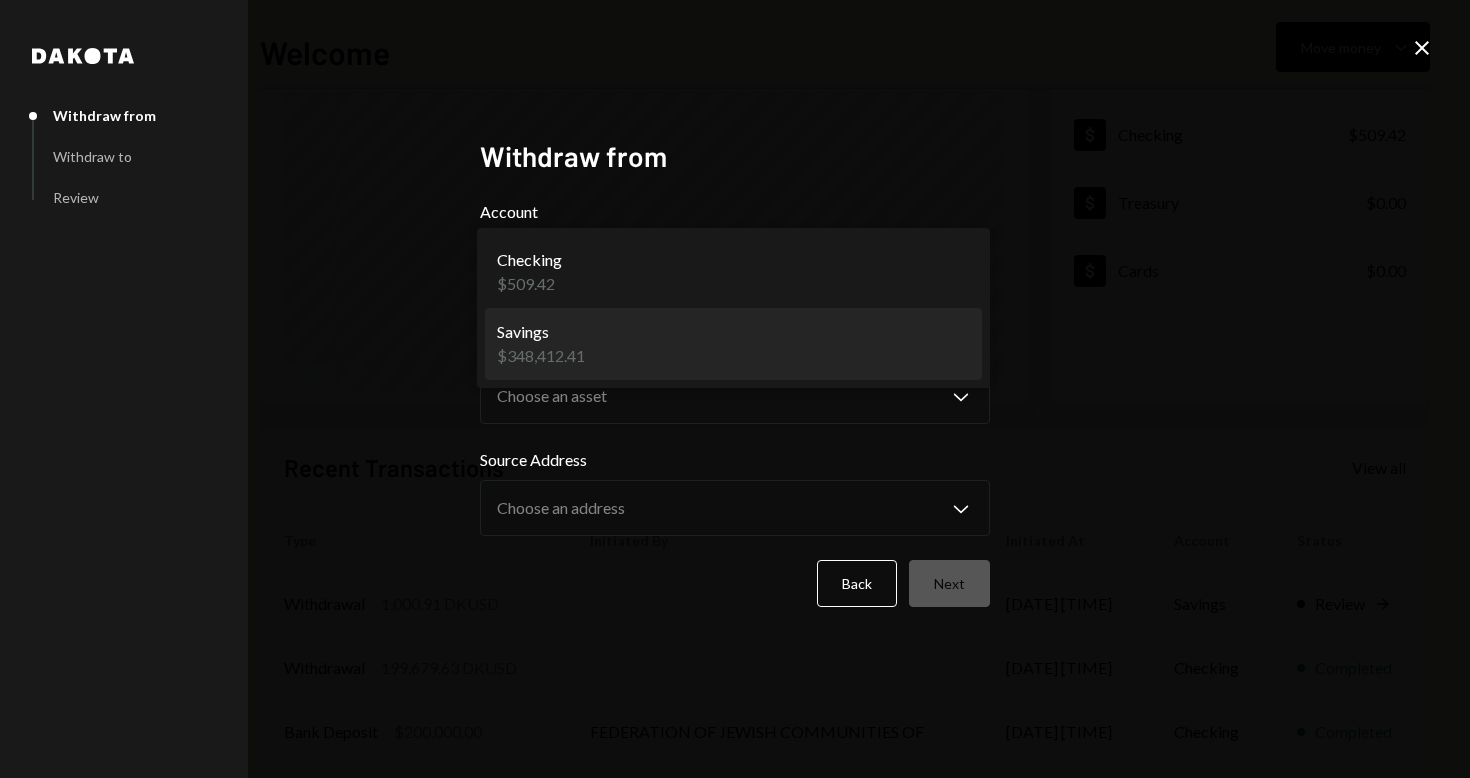 select on "**********" 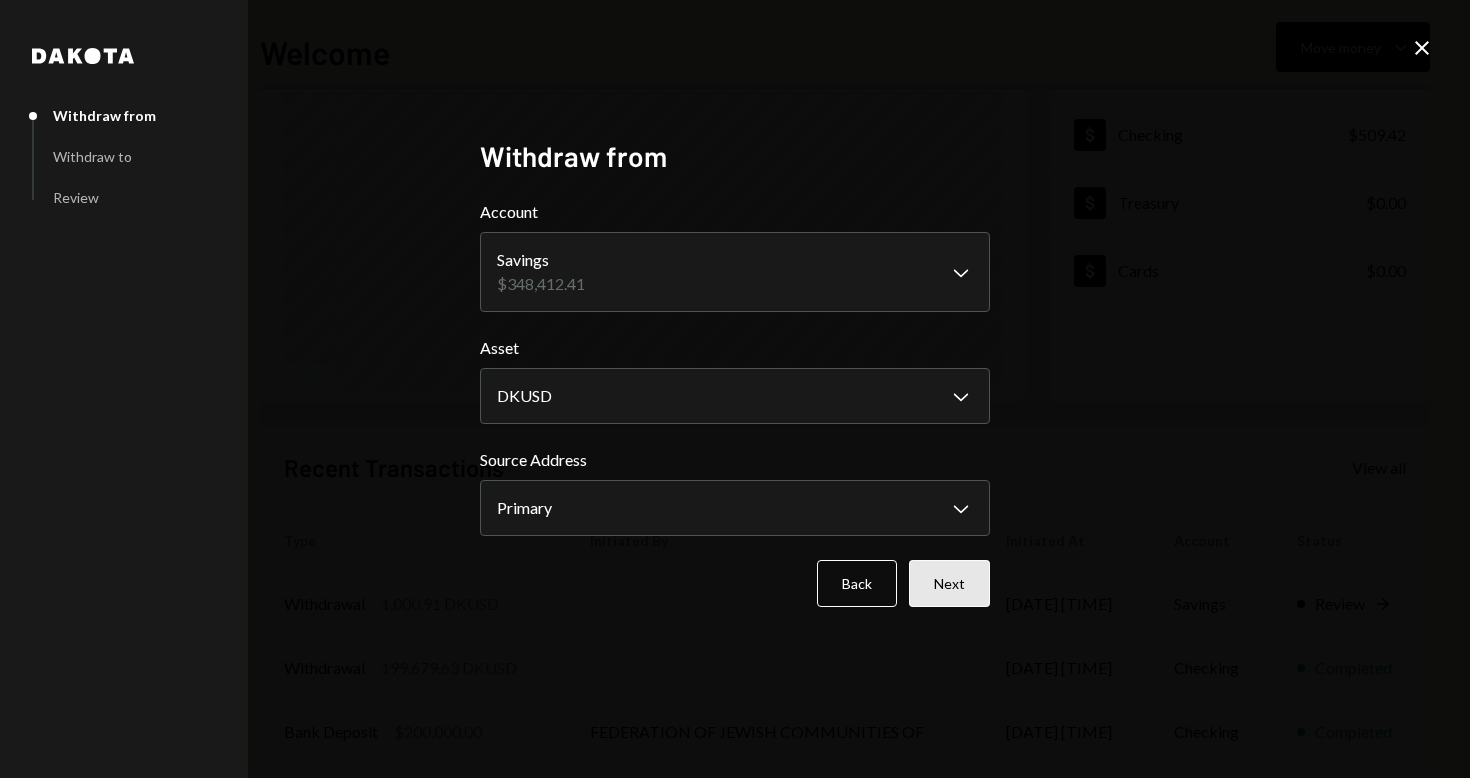click on "Next" at bounding box center (949, 583) 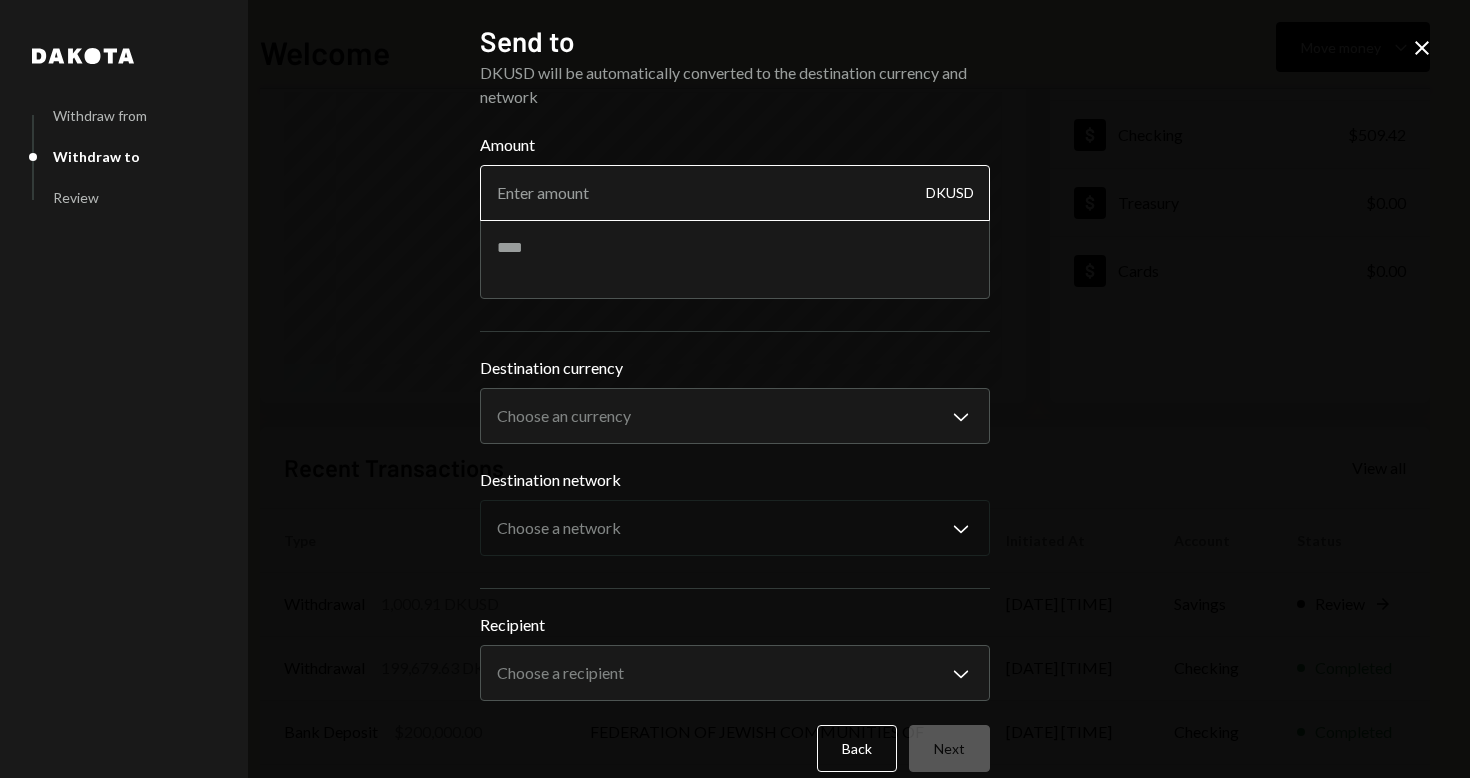 click on "Amount" at bounding box center (735, 193) 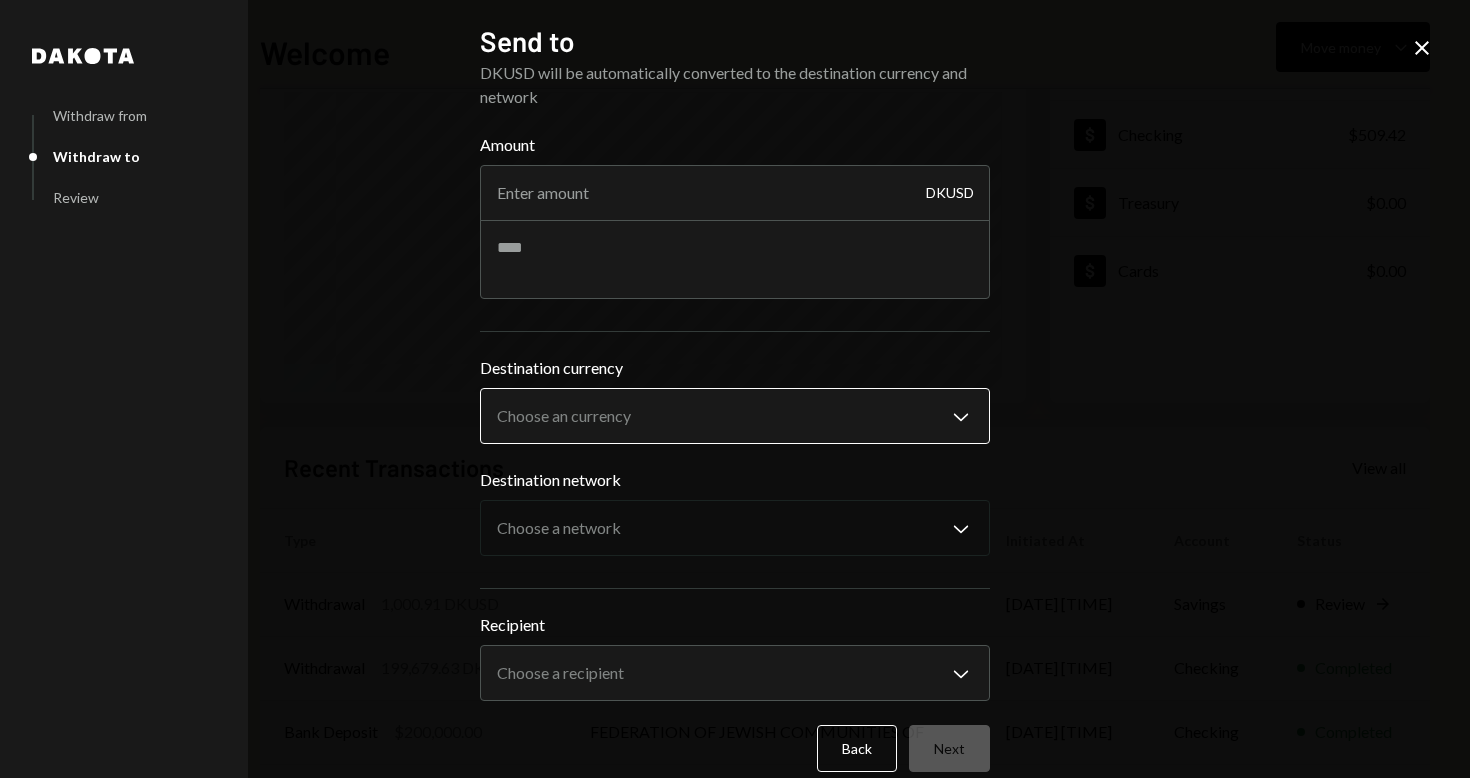type on "[NUMBER]" 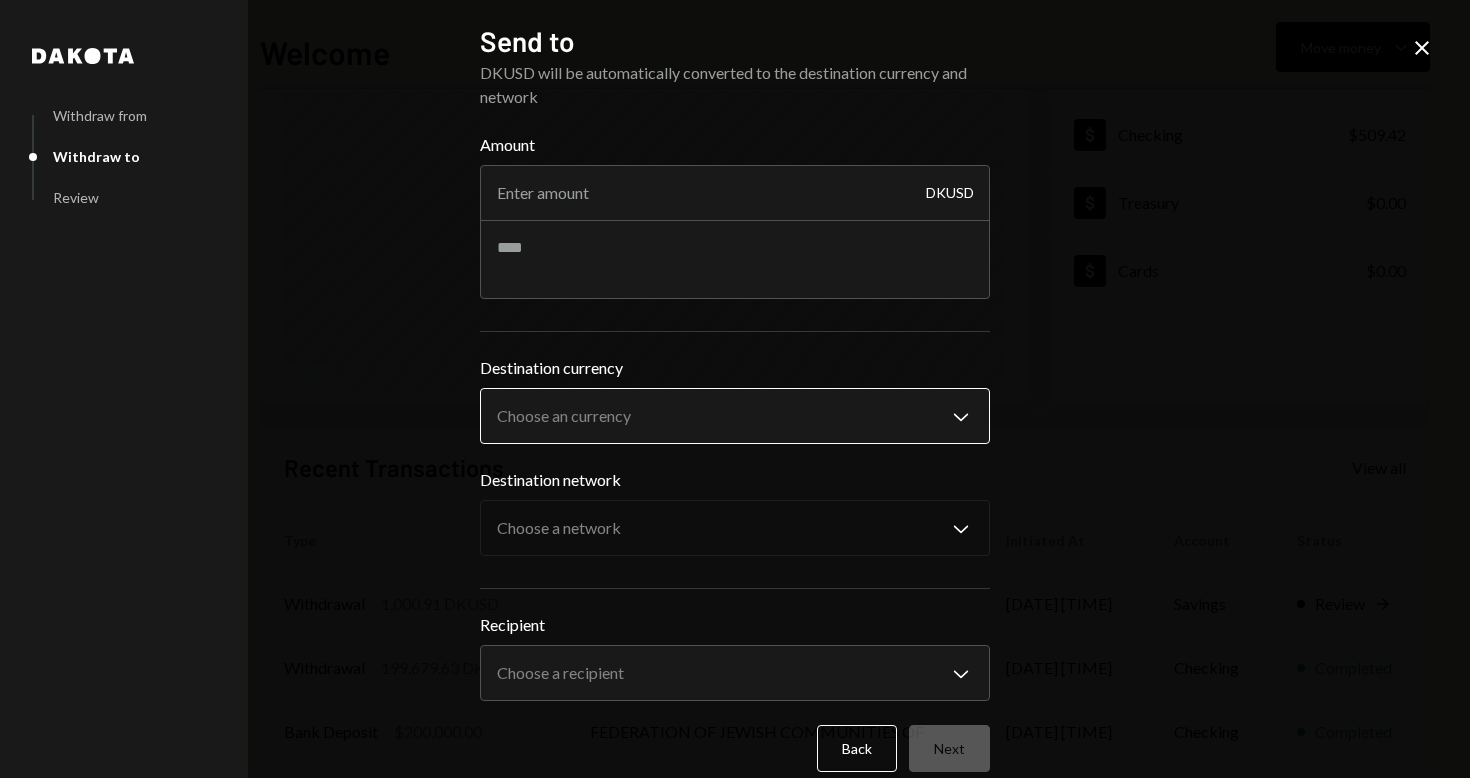 click on "F FEDERATION OF JE... Caret Down Home Home Inbox Inbox Activities Transactions Accounts Accounts Caret Down Savings $349,413.32 Checking $509.42 Treasury $0.00 Cards $0.00 Dollar Rewards User Recipients Team Team Welcome Move money Caret Down $ 349,922.74 Total Graph Accounts 1W 1M 3M 1Y ALL
[CURRENCY][NUMBER]
[DATE]
Account Details Plus Dollar Savings $349,413.32 Dollar Checking $509.42 Dollar Treasury $0.00 Dollar Cards $0.00 Recent Transactions View all Type Initiated By Initiated At Account Status Withdrawal [NUMBER]  DKUSD [DATE] [TIME] Savings Review Right Arrow Withdrawal [NUMBER]  DKUSD [DATE] [TIME] Checking Completed Bank Deposit $200,000.00 FEDERATION OF JEWISH COMMUNITIES OF [DATE] [TIME] Checking Completed Withdrawal 150,135.06  DKUSD [DATE] [TIME] Checking Completed Bank Deposit $150,000.00 FEDERATION OF JEWISH COMMUNITIES OF [DATE] [TIME] Checking Completed Welcome - [PERSON] [PERSON] Withdraw from Withdraw to Review Send to Amount [NUMBER]" at bounding box center [735, 389] 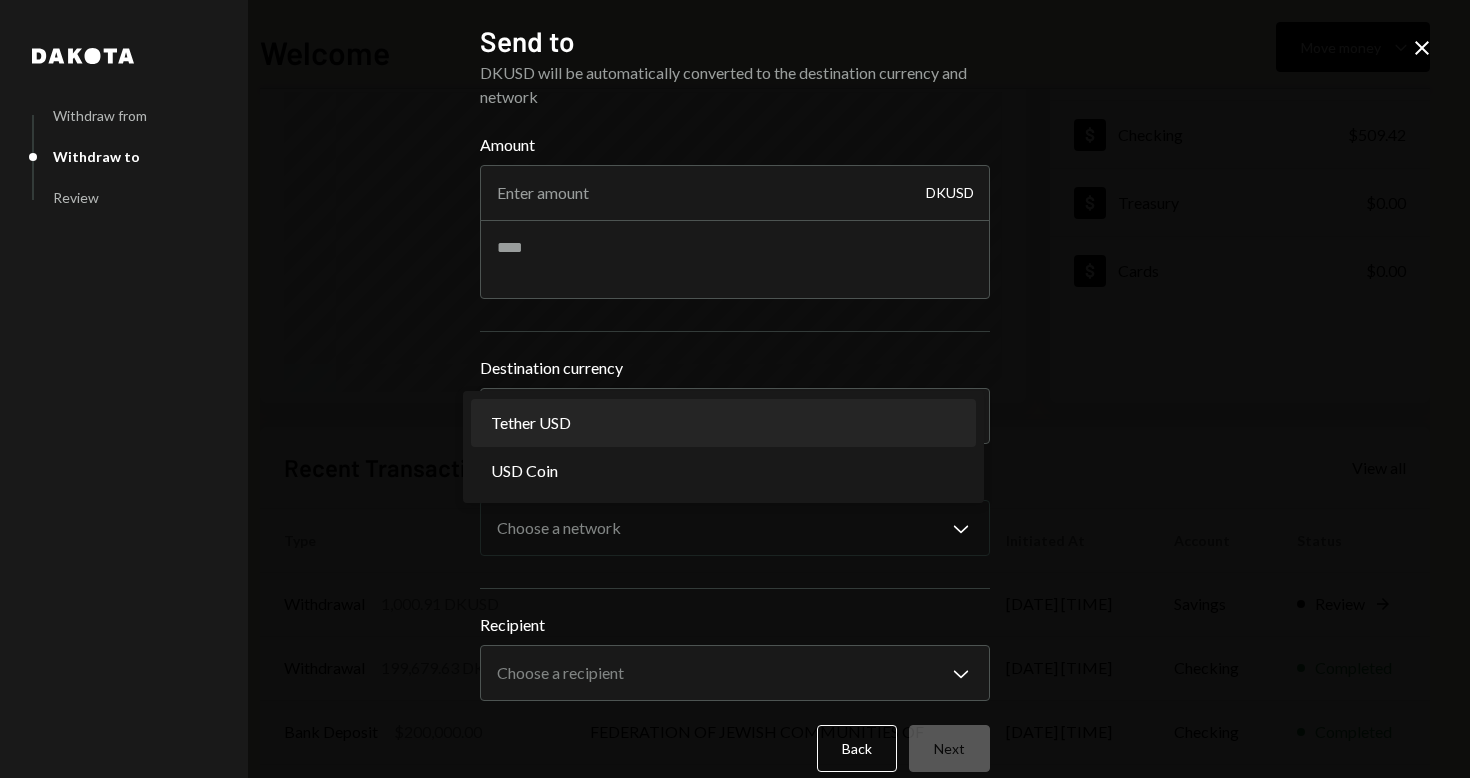 select on "****" 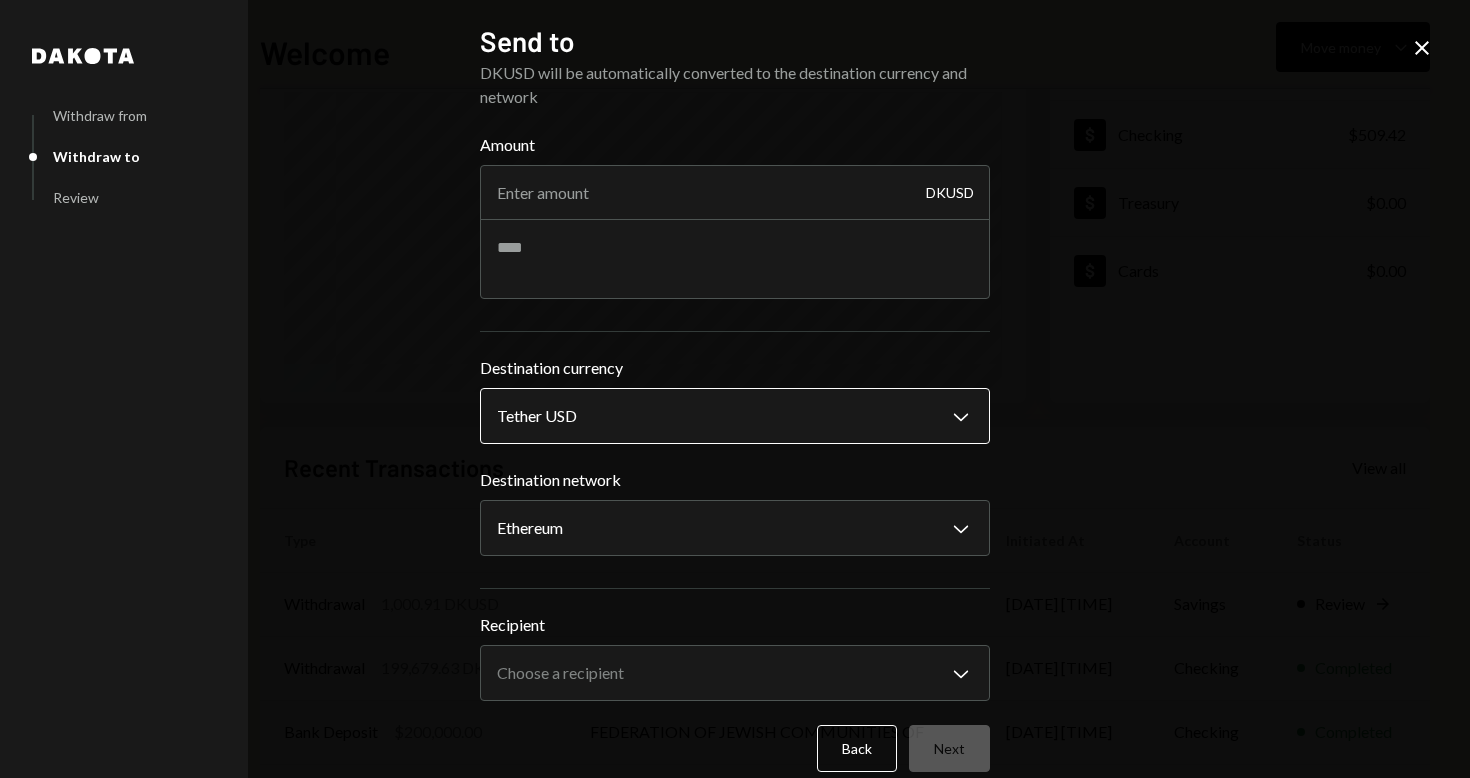 click on "F FEDERATION OF JE... Caret Down Home Home Inbox Inbox Activities Transactions Accounts Accounts Caret Down Savings $349,413.32 Checking $509.42 Treasury $0.00 Cards $0.00 Dollar Rewards User Recipients Team Team Welcome Move money Caret Down $ 349,922.74 Total Graph Accounts 1W 1M 3M 1Y ALL
[CURRENCY][NUMBER]
[DATE]
Account Details Plus Dollar Savings $349,413.32 Dollar Checking $509.42 Dollar Treasury $0.00 Dollar Cards $0.00 Recent Transactions View all Type Initiated By Initiated At Account Status Withdrawal [NUMBER]  DKUSD [DATE] [TIME] Savings Review Right Arrow Withdrawal [NUMBER]  DKUSD [DATE] [TIME] Checking Completed Bank Deposit $200,000.00 FEDERATION OF JEWISH COMMUNITIES OF [DATE] [TIME] Checking Completed Withdrawal 150,135.06  DKUSD [DATE] [TIME] Checking Completed Bank Deposit $150,000.00 FEDERATION OF JEWISH COMMUNITIES OF [DATE] [TIME] Checking Completed Welcome - [PERSON] [PERSON] Withdraw from Withdraw to Review Send to Amount [NUMBER]" at bounding box center [735, 389] 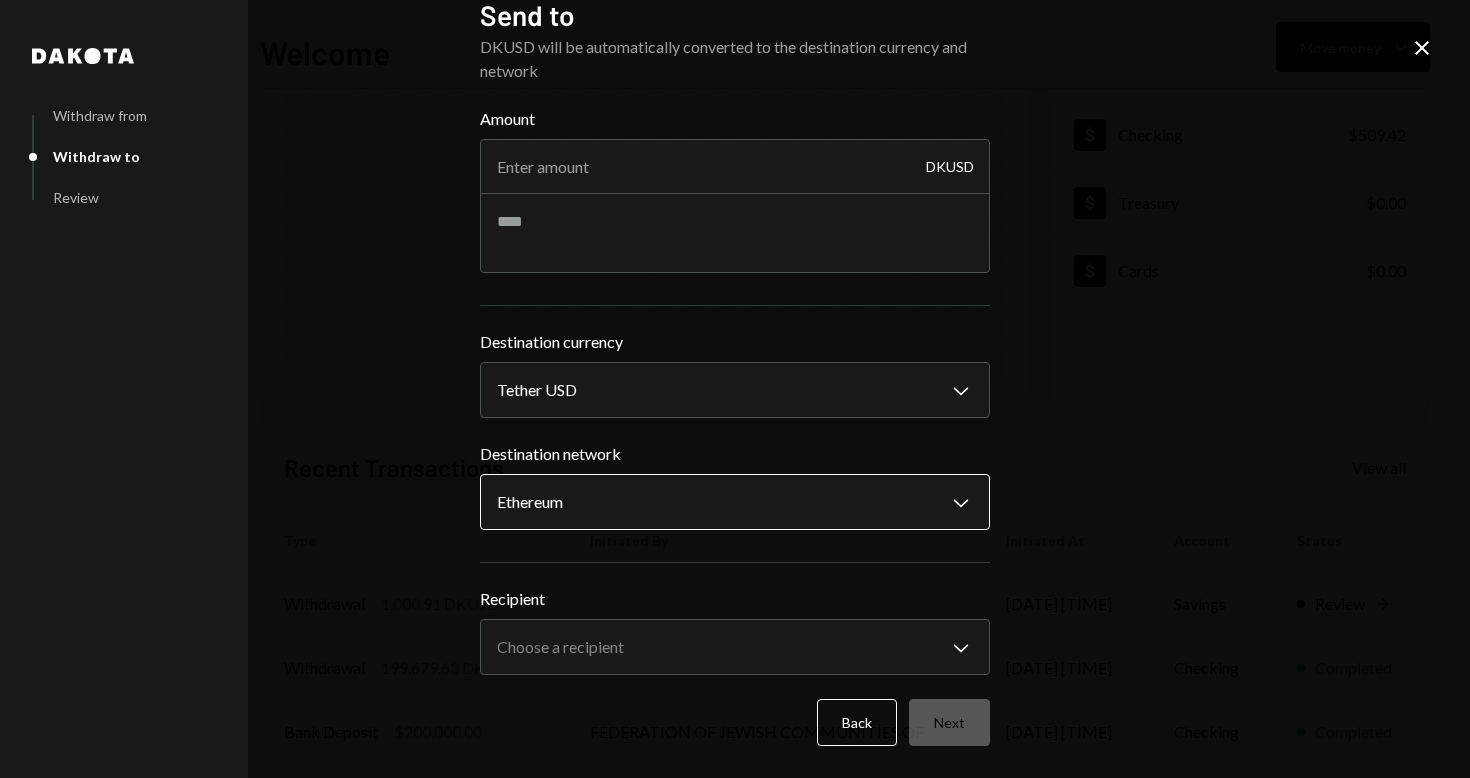 scroll, scrollTop: 25, scrollLeft: 0, axis: vertical 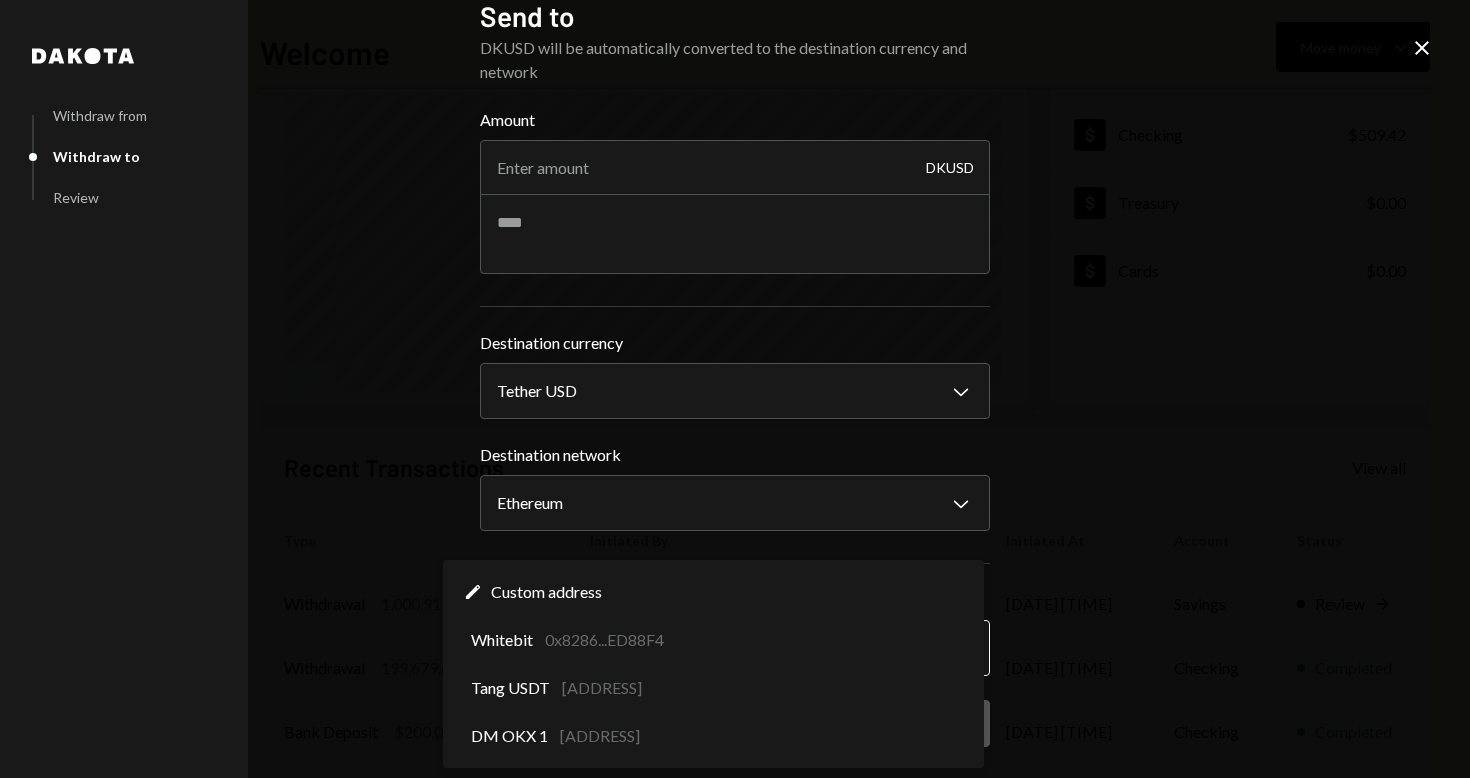 click on "F FEDERATION OF JE... Caret Down Home Home Inbox Inbox Activities Transactions Accounts Accounts Caret Down Savings $349,413.32 Checking $509.42 Treasury $0.00 Cards $0.00 Dollar Rewards User Recipients Team Team Welcome Move money Caret Down $ 349,922.74 Total Graph Accounts 1W 1M 3M 1Y ALL
[CURRENCY][NUMBER]
[DATE]
Account Details Plus Dollar Savings $349,413.32 Dollar Checking $509.42 Dollar Treasury $0.00 Dollar Cards $0.00 Recent Transactions View all Type Initiated By Initiated At Account Status Withdrawal [NUMBER]  DKUSD [DATE] [TIME] Savings Review Right Arrow Withdrawal [NUMBER]  DKUSD [DATE] [TIME] Checking Completed Bank Deposit $200,000.00 FEDERATION OF JEWISH COMMUNITIES OF [DATE] [TIME] Checking Completed Withdrawal 150,135.06  DKUSD [DATE] [TIME] Checking Completed Bank Deposit $150,000.00 FEDERATION OF JEWISH COMMUNITIES OF [DATE] [TIME] Checking Completed Welcome - [PERSON] [PERSON] Withdraw from Withdraw to Review Send to Amount [NUMBER]" at bounding box center (735, 389) 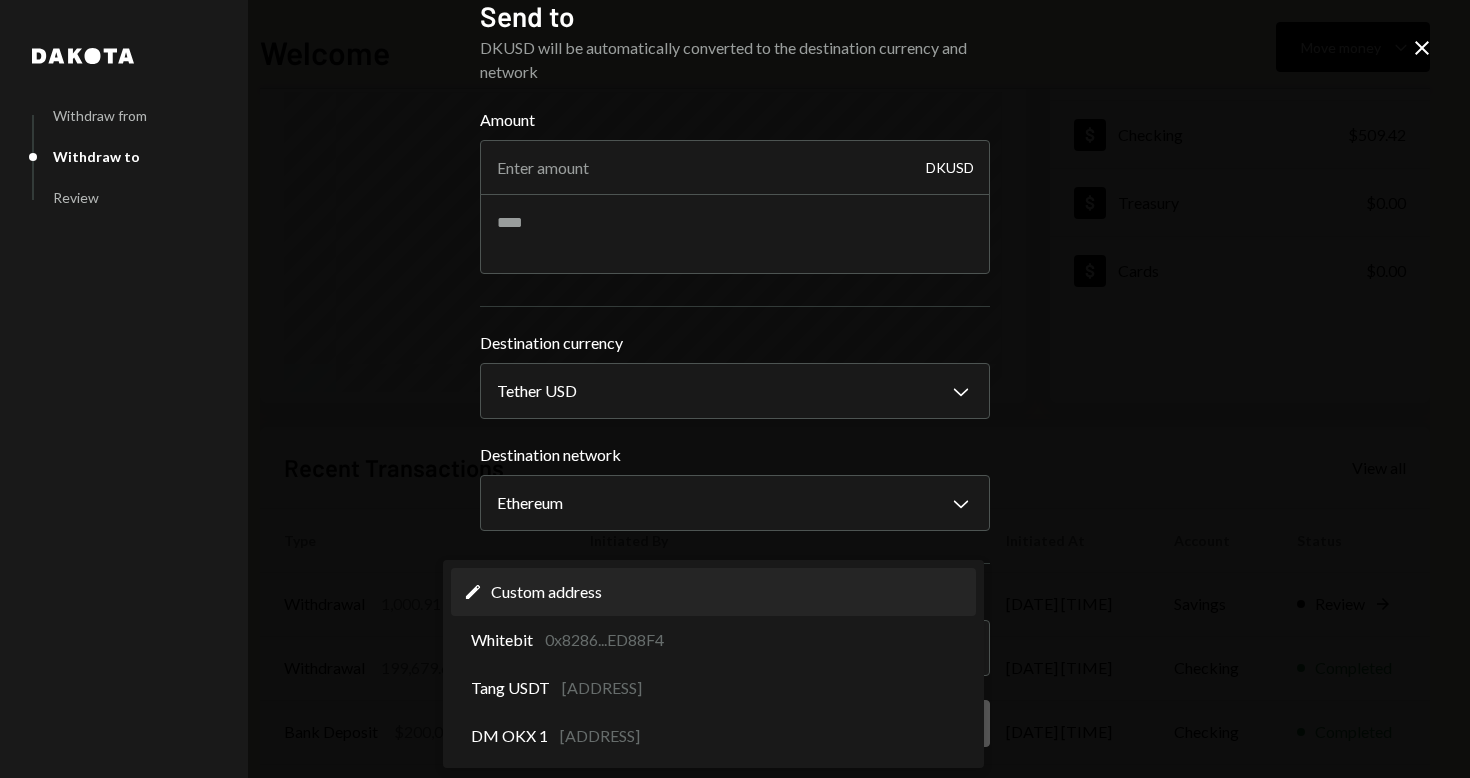 select on "**********" 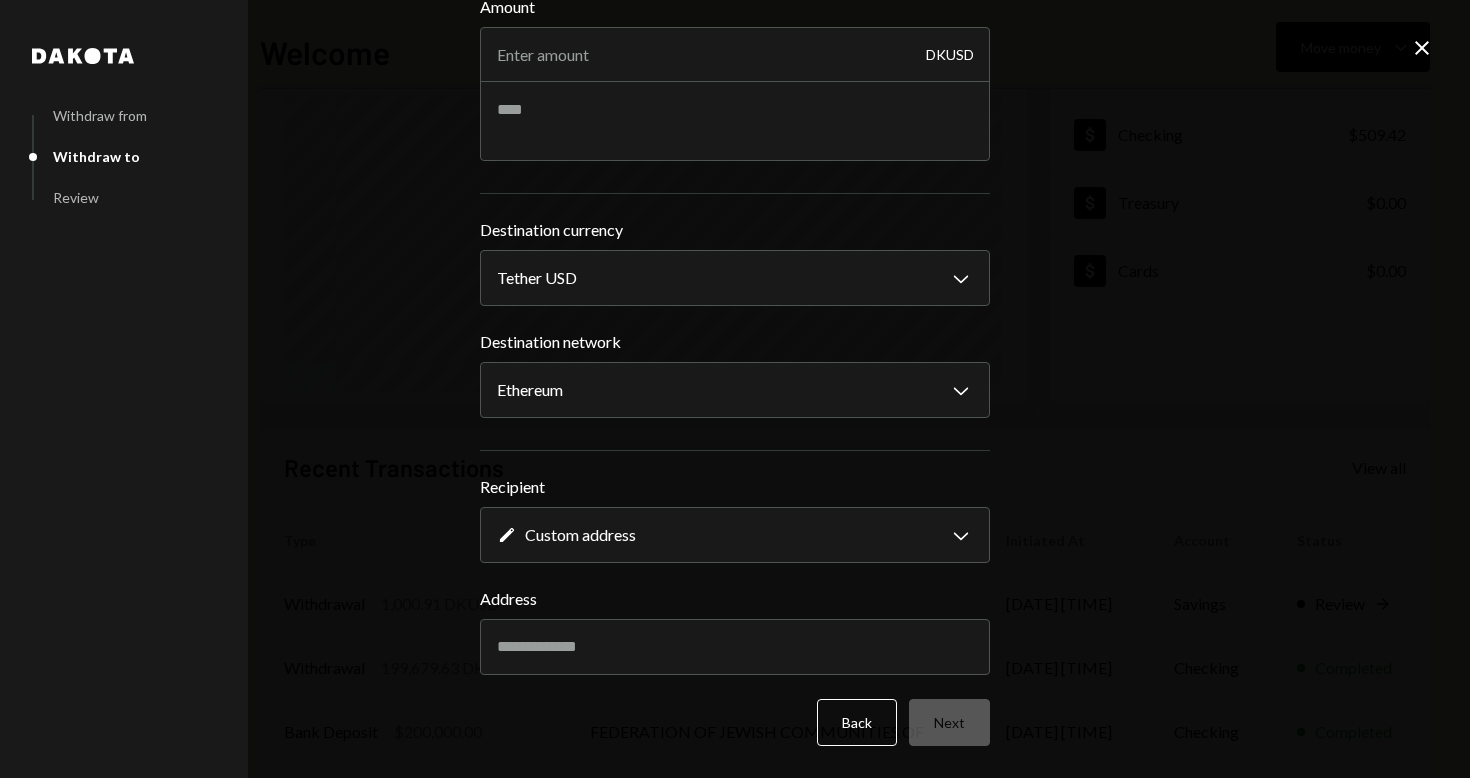 scroll, scrollTop: 137, scrollLeft: 0, axis: vertical 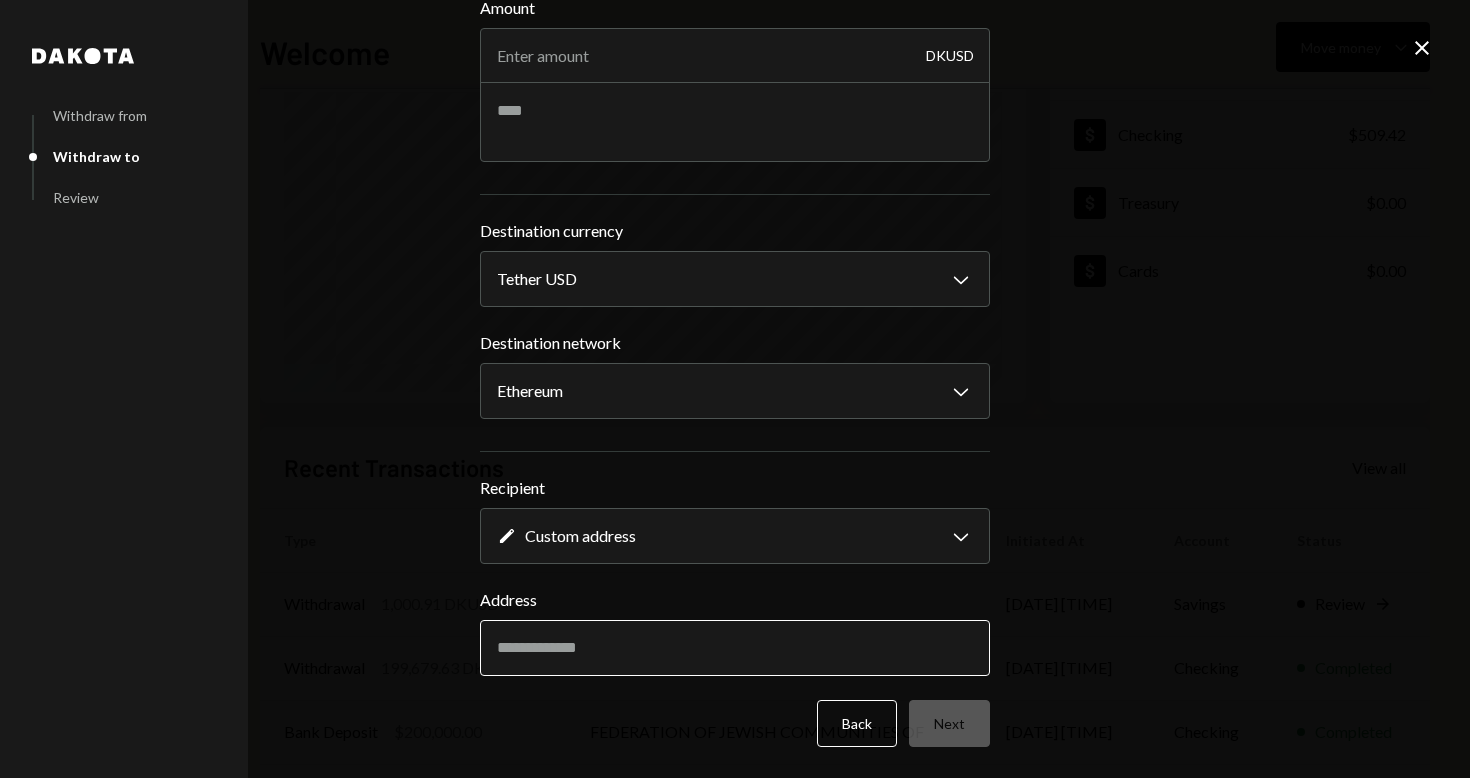 click on "Address" at bounding box center (735, 648) 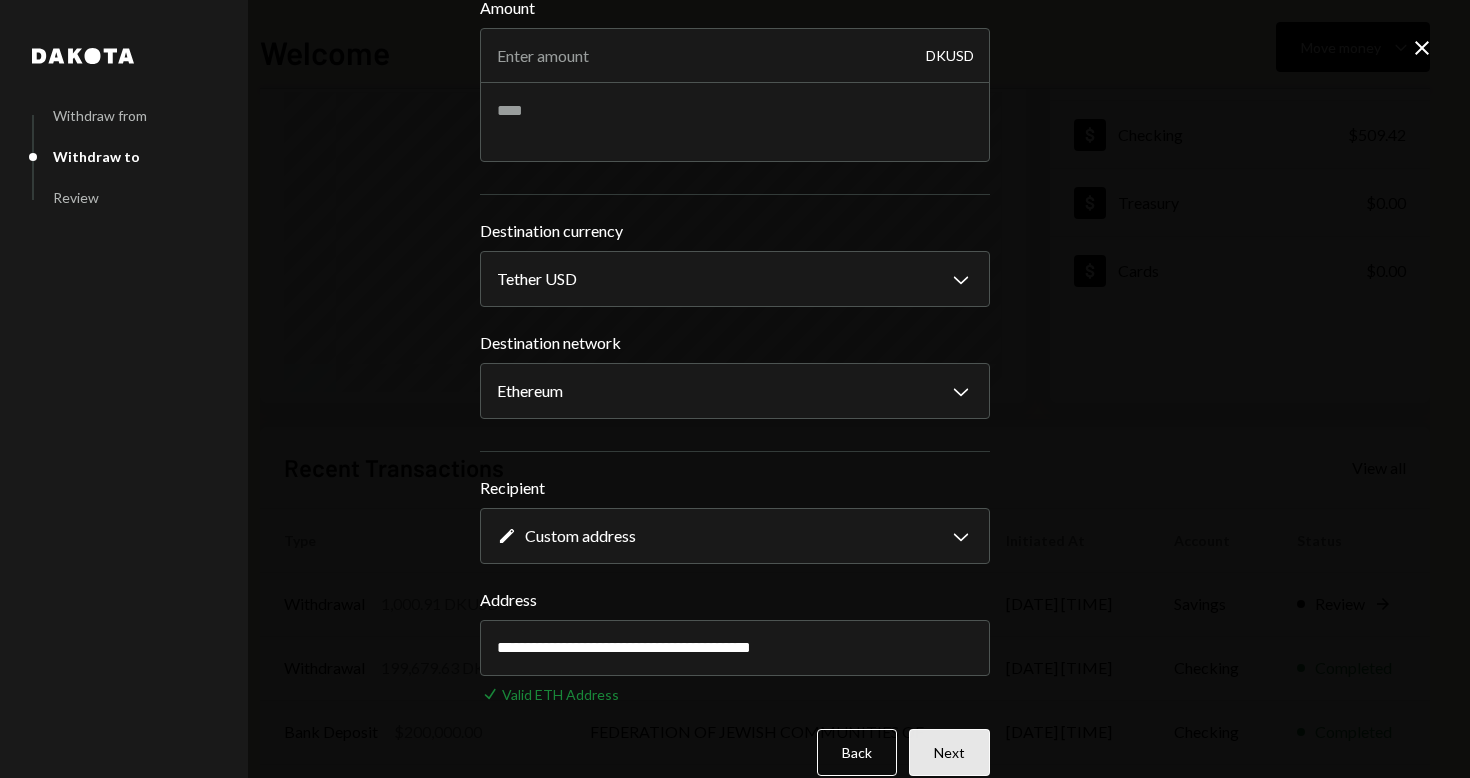 type on "**********" 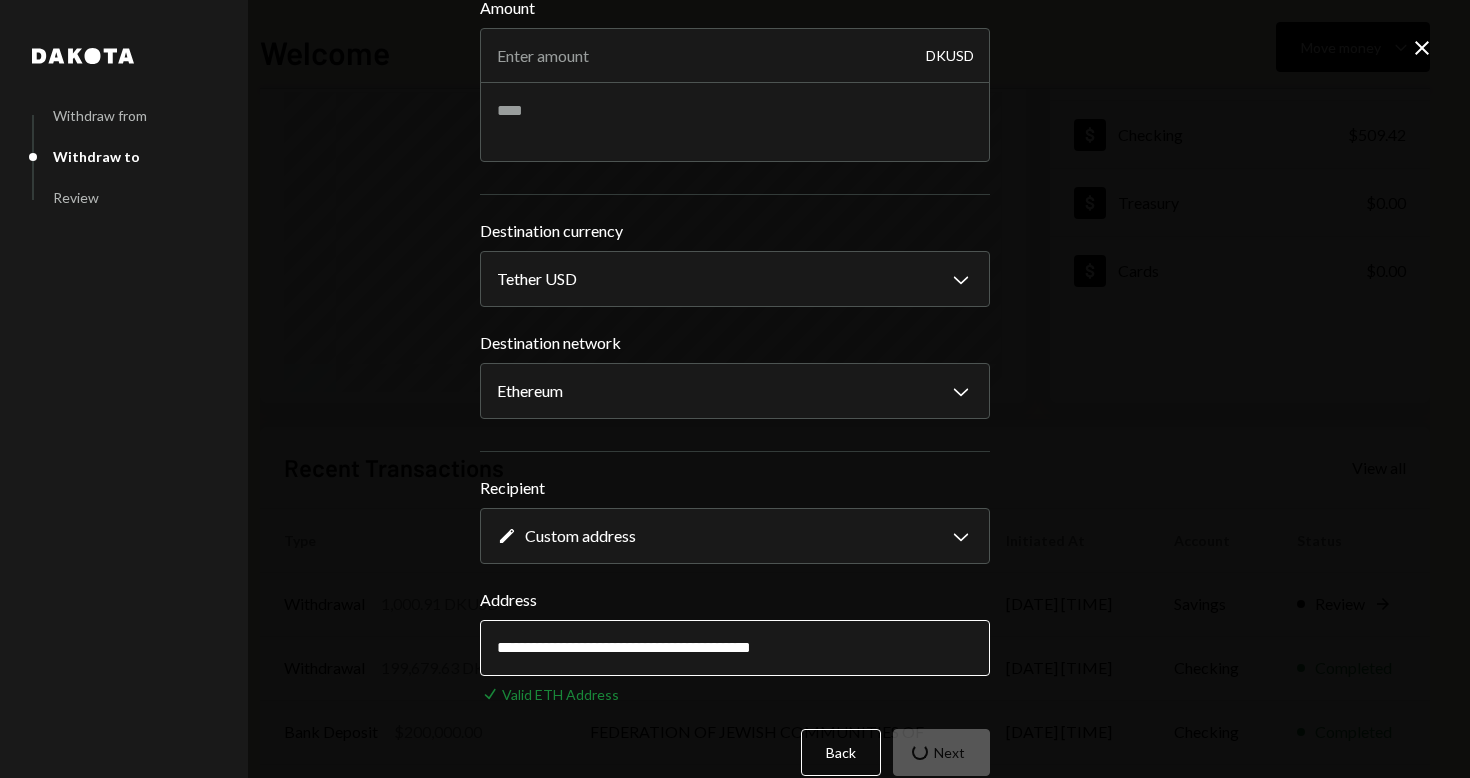 scroll, scrollTop: 161, scrollLeft: 0, axis: vertical 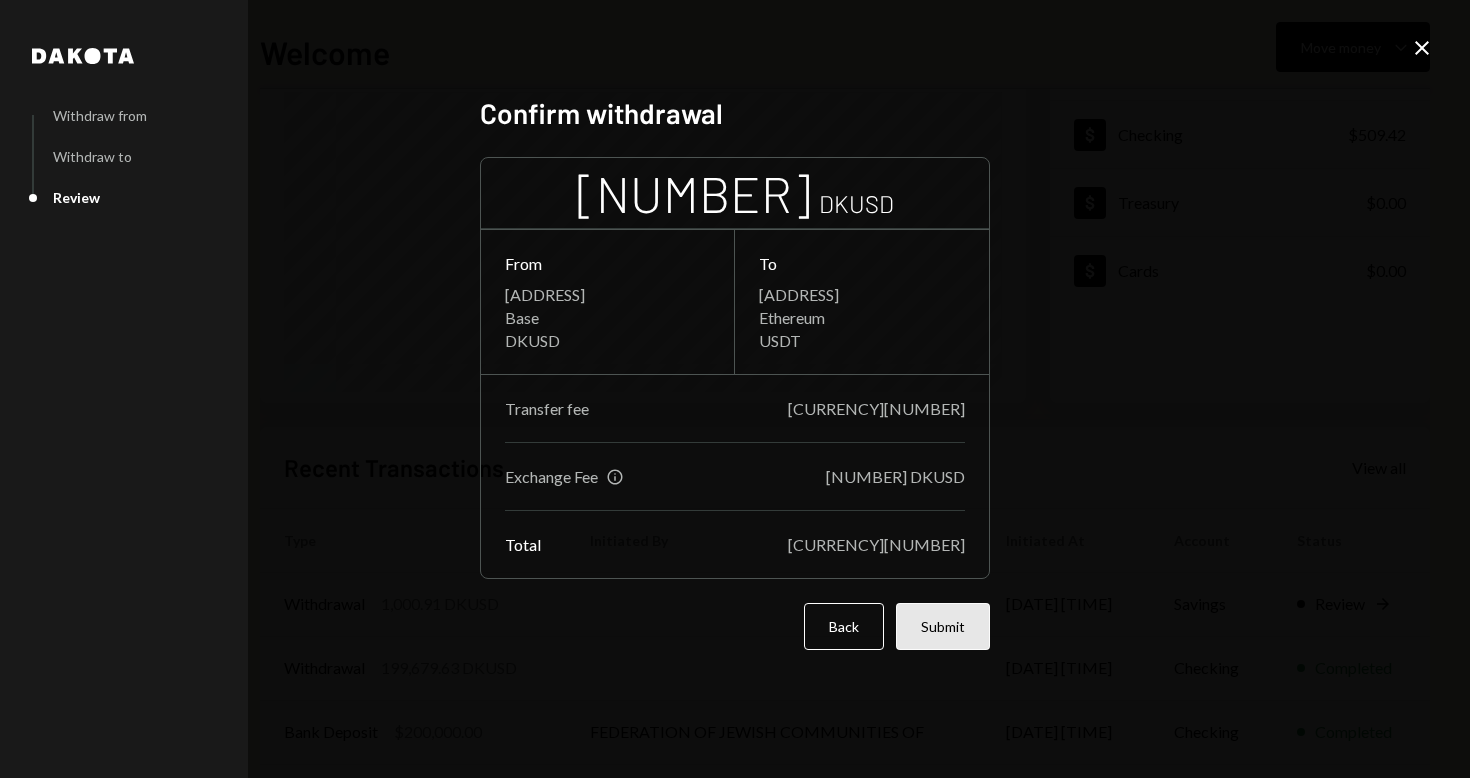 click on "[NUMBER]  DKUSD" at bounding box center (895, 476) 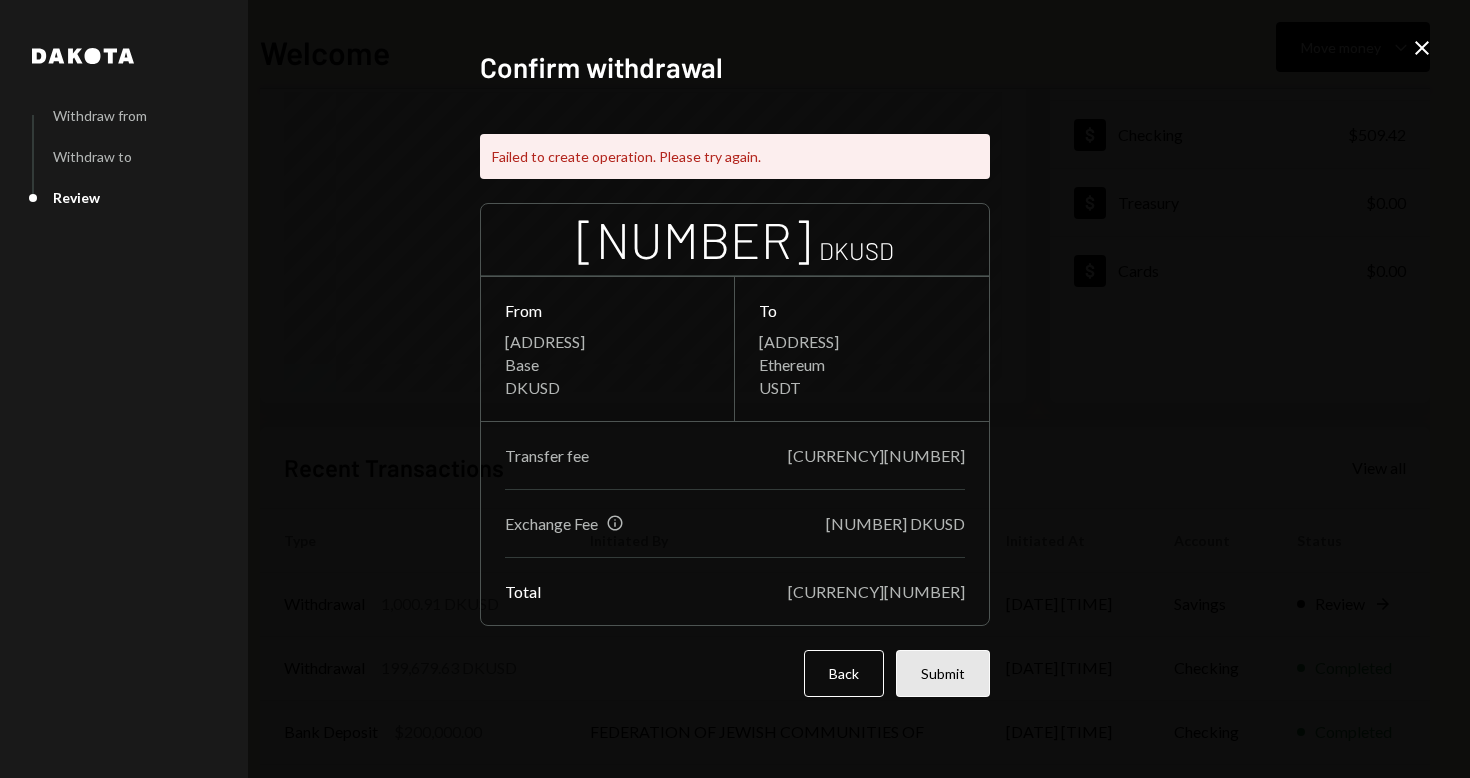 click on "Submit" at bounding box center [943, 673] 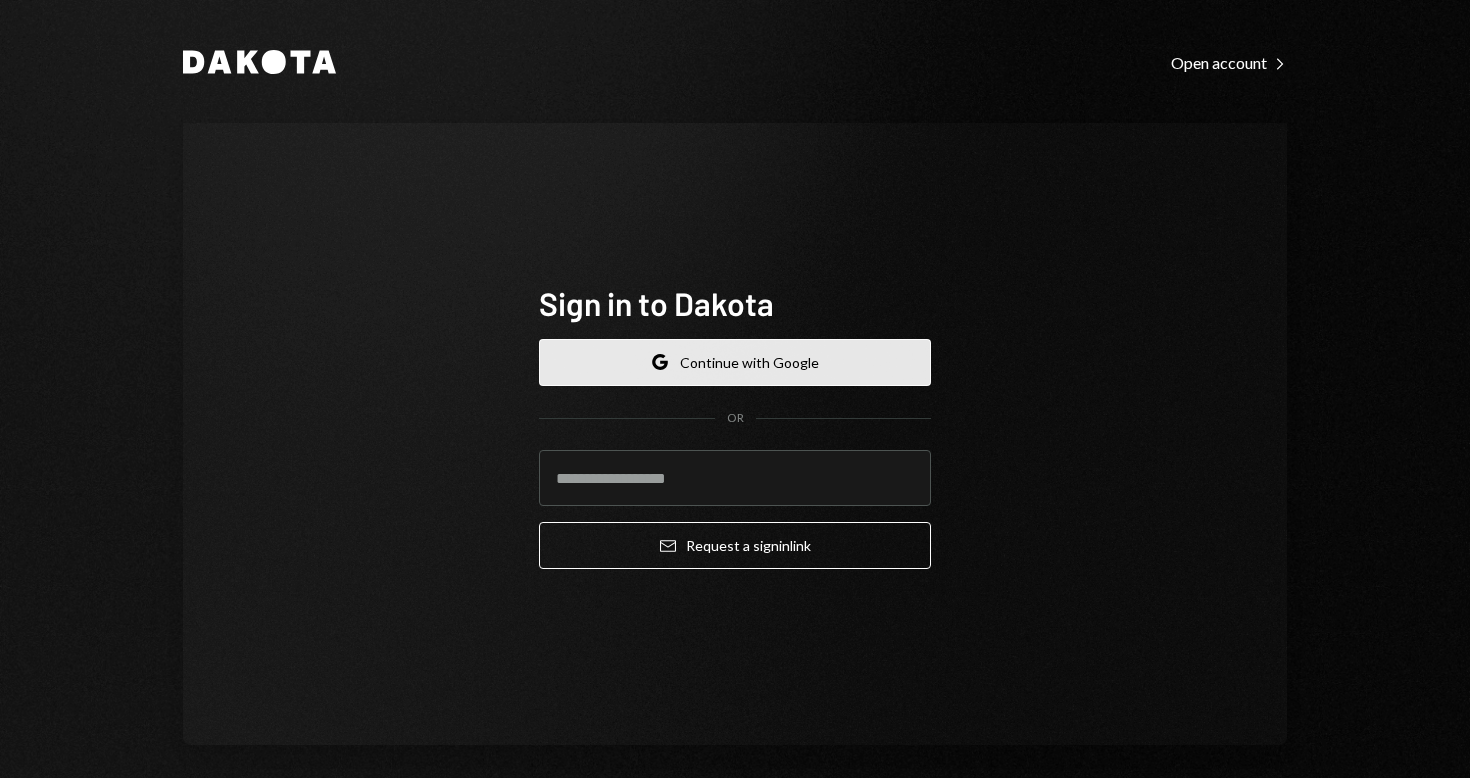 click on "Google  Continue with Google" at bounding box center [735, 362] 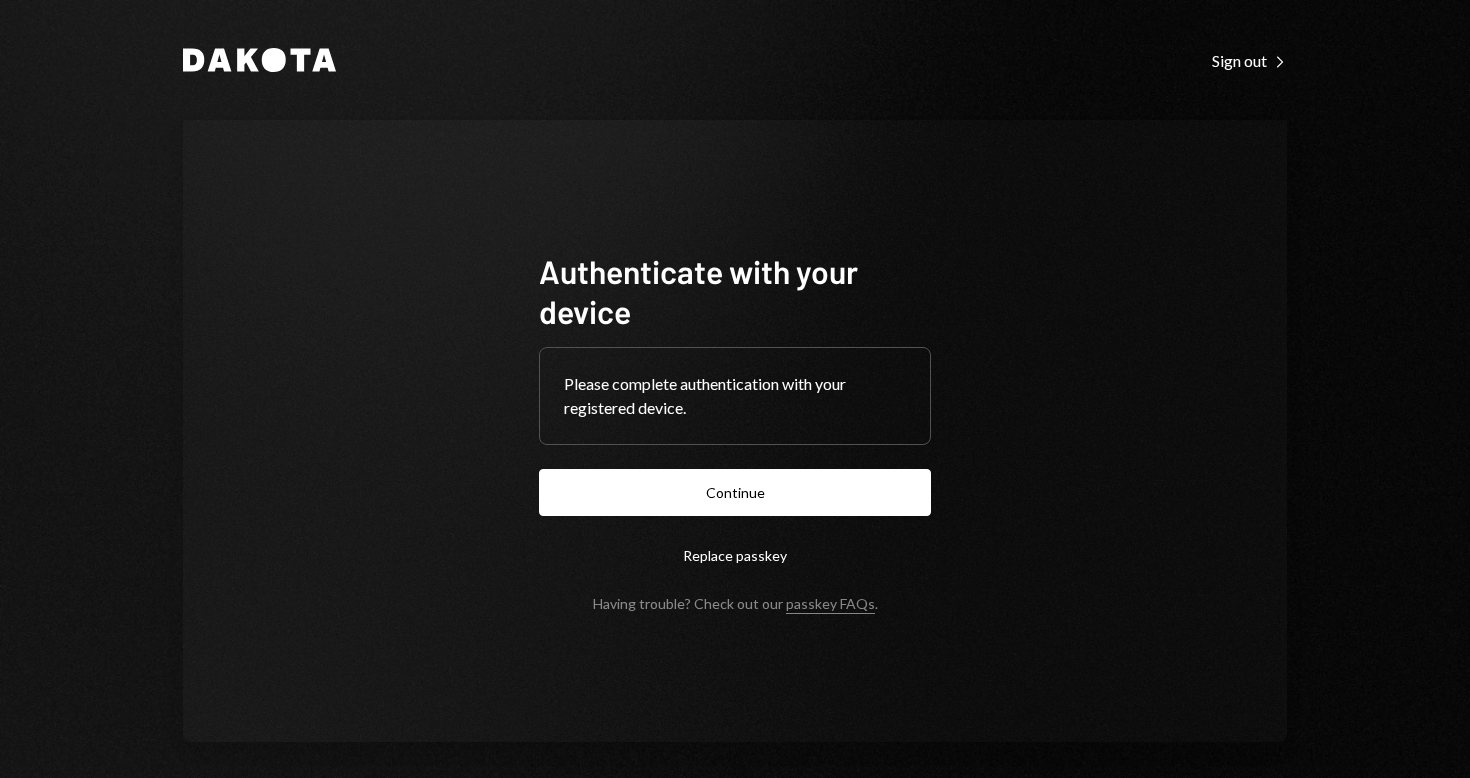scroll, scrollTop: 0, scrollLeft: 0, axis: both 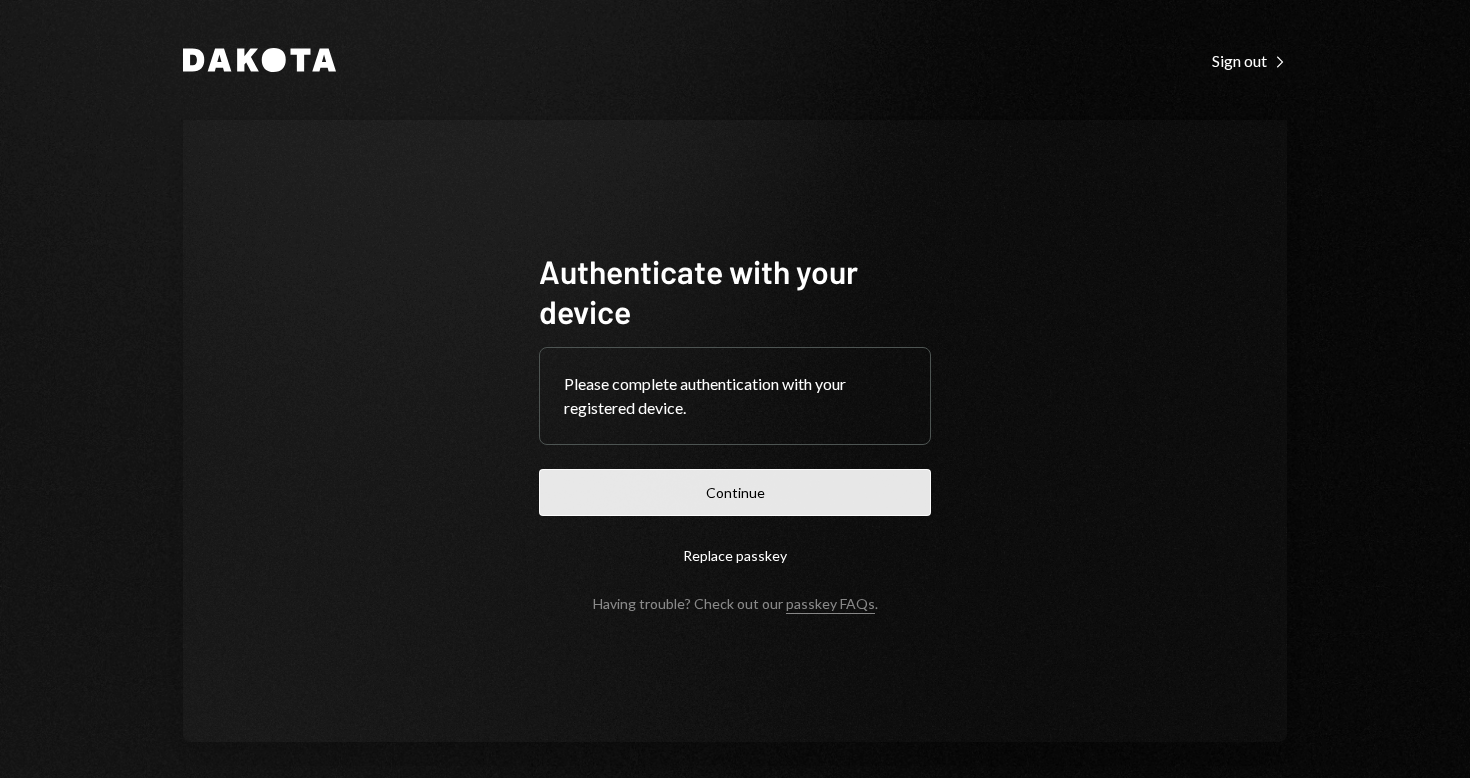 click on "Continue" at bounding box center (735, 492) 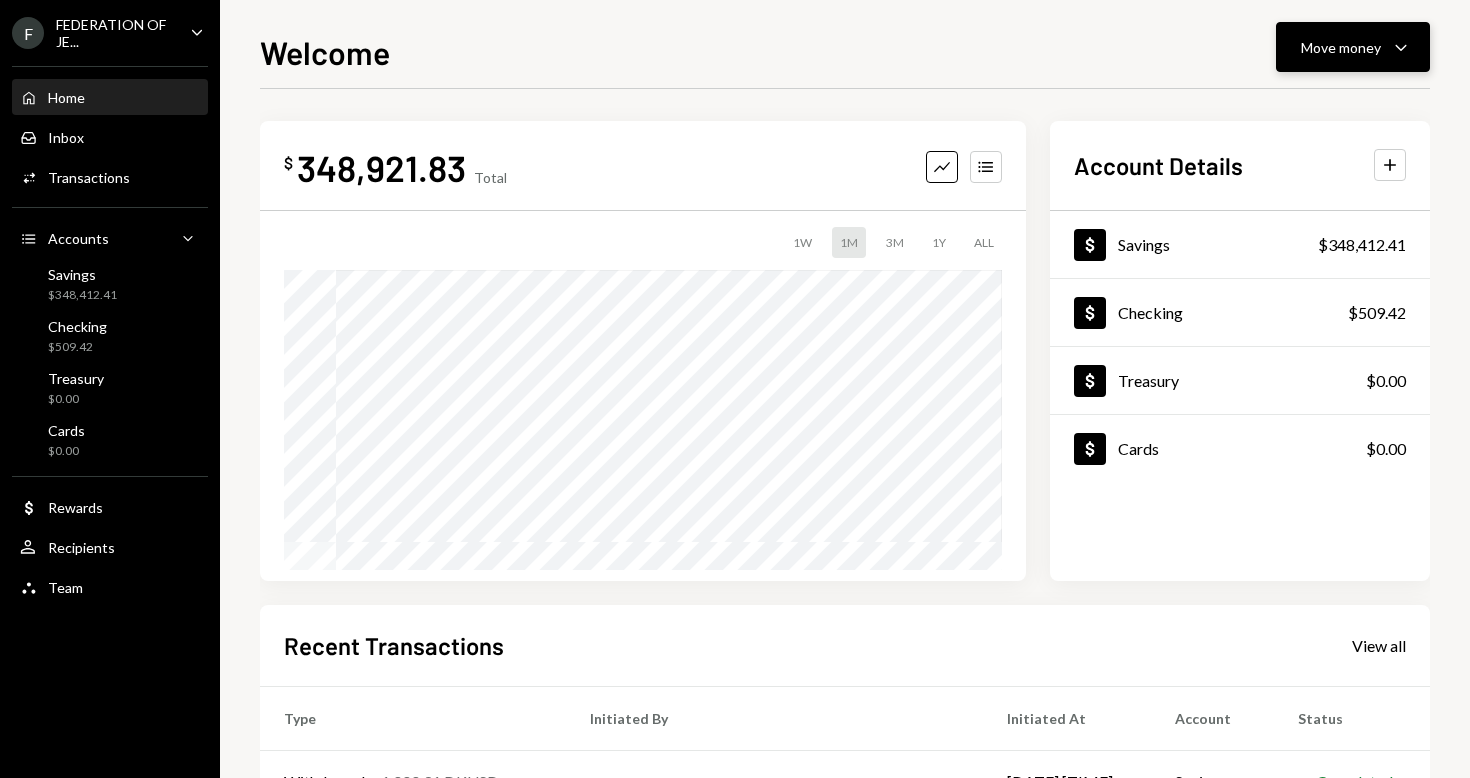 click on "Move money" at bounding box center [1341, 47] 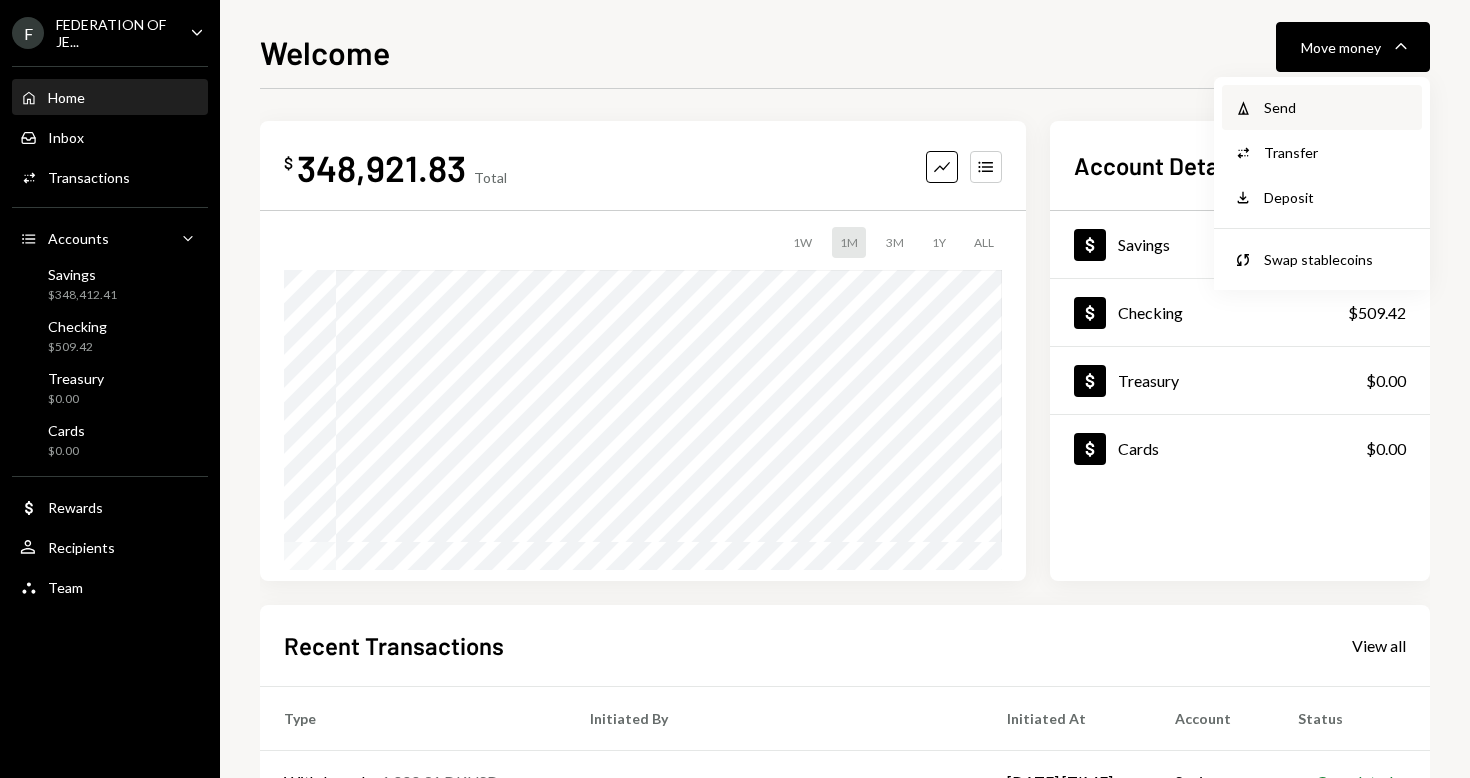click on "Send" at bounding box center [1337, 107] 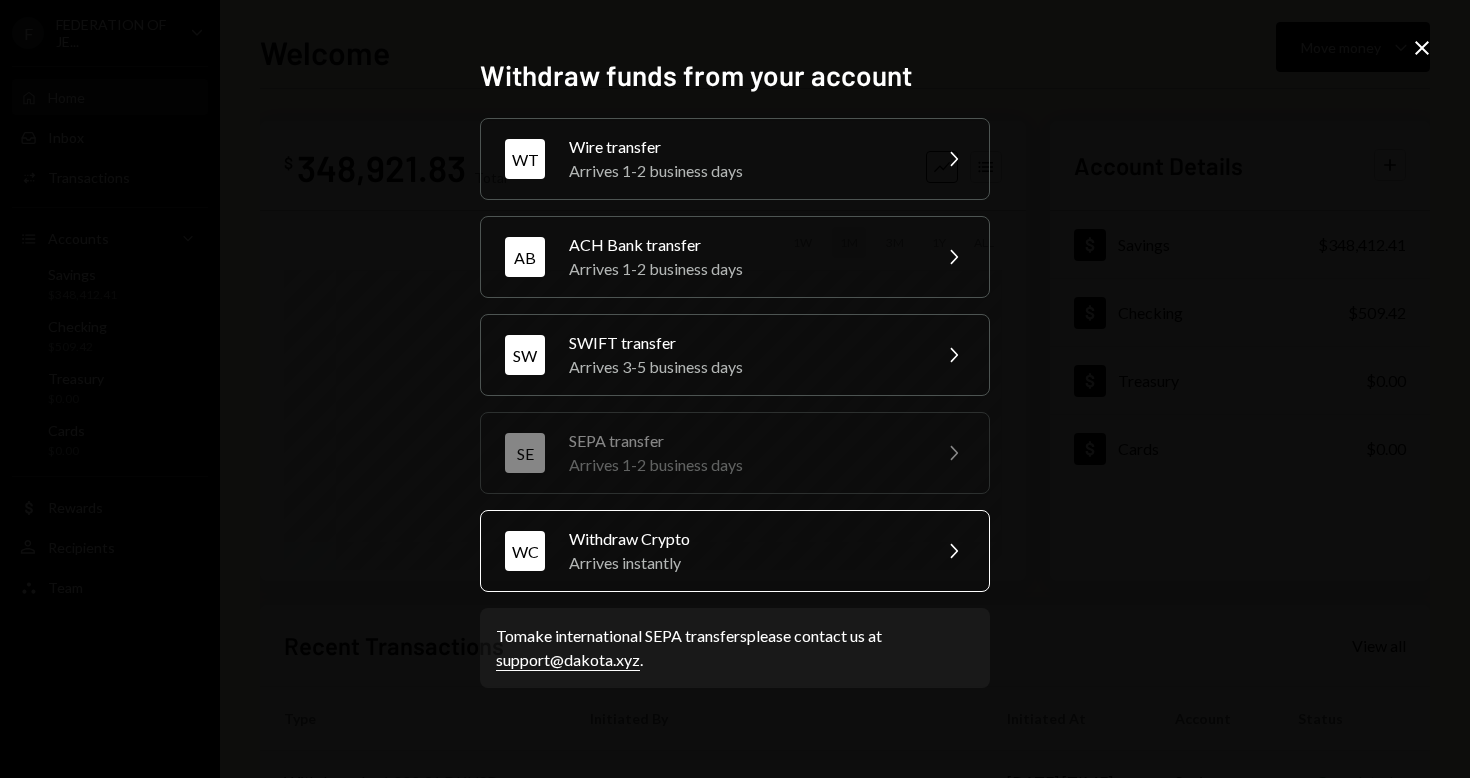 click on "Arrives instantly" at bounding box center [743, 563] 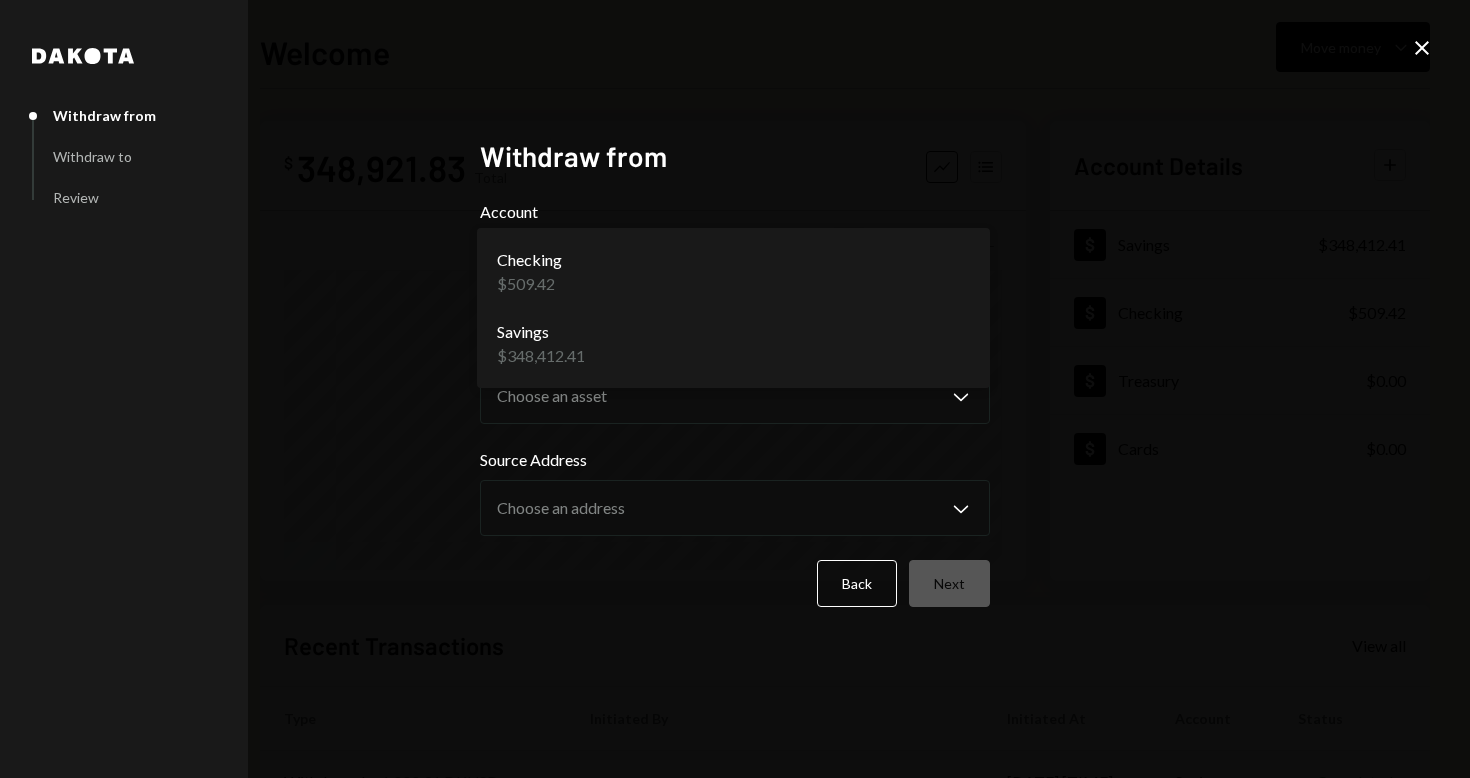 click on "**********" at bounding box center [735, 389] 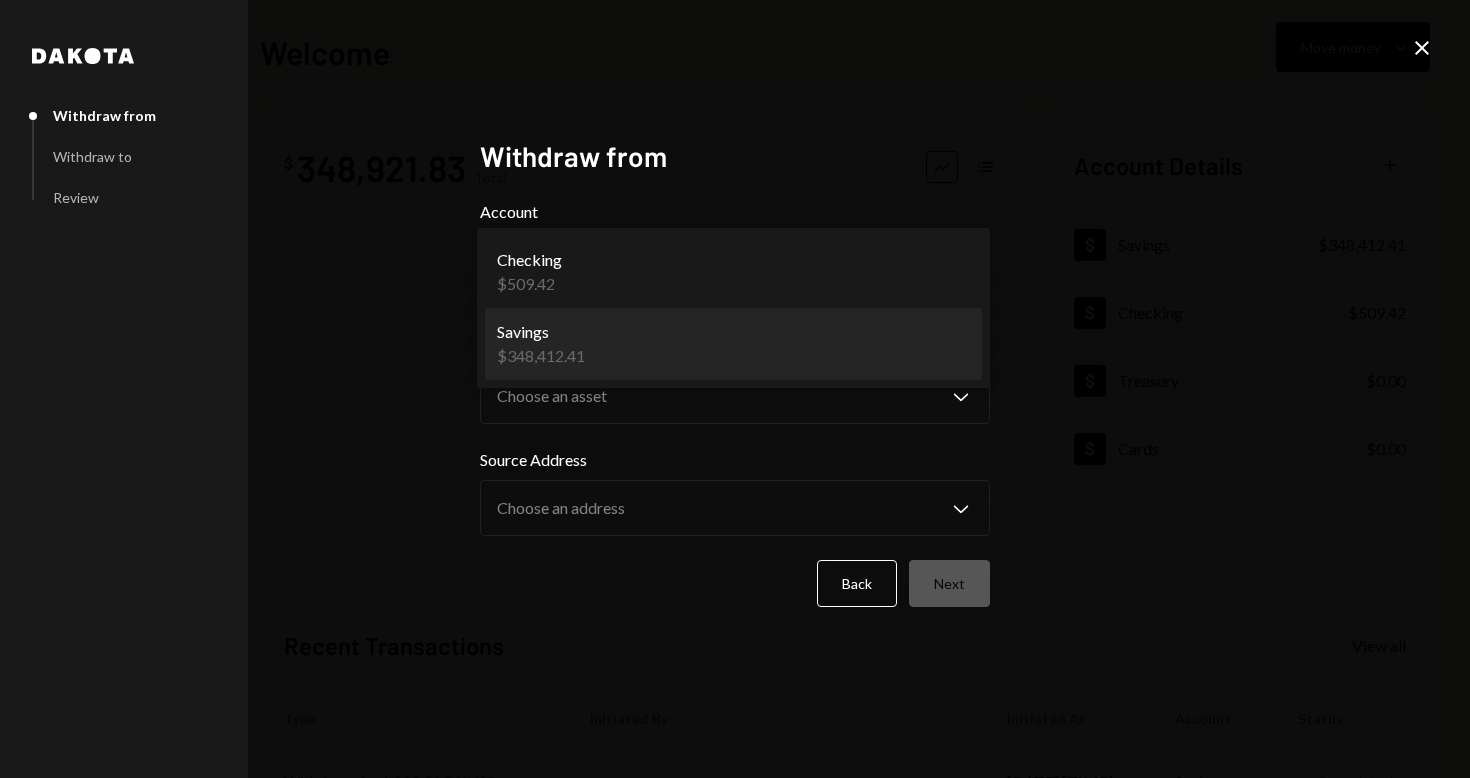 select on "**********" 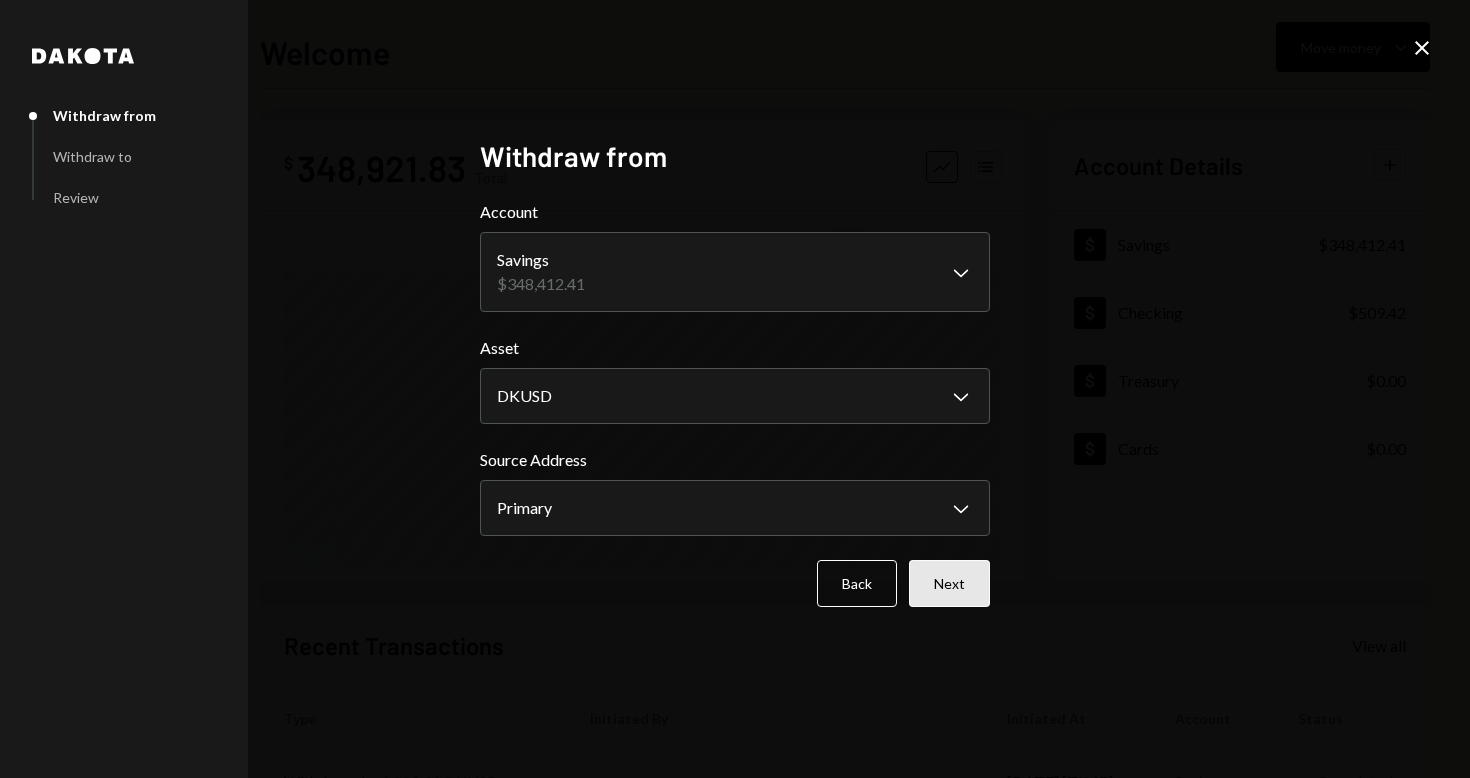 click on "Next" at bounding box center (949, 583) 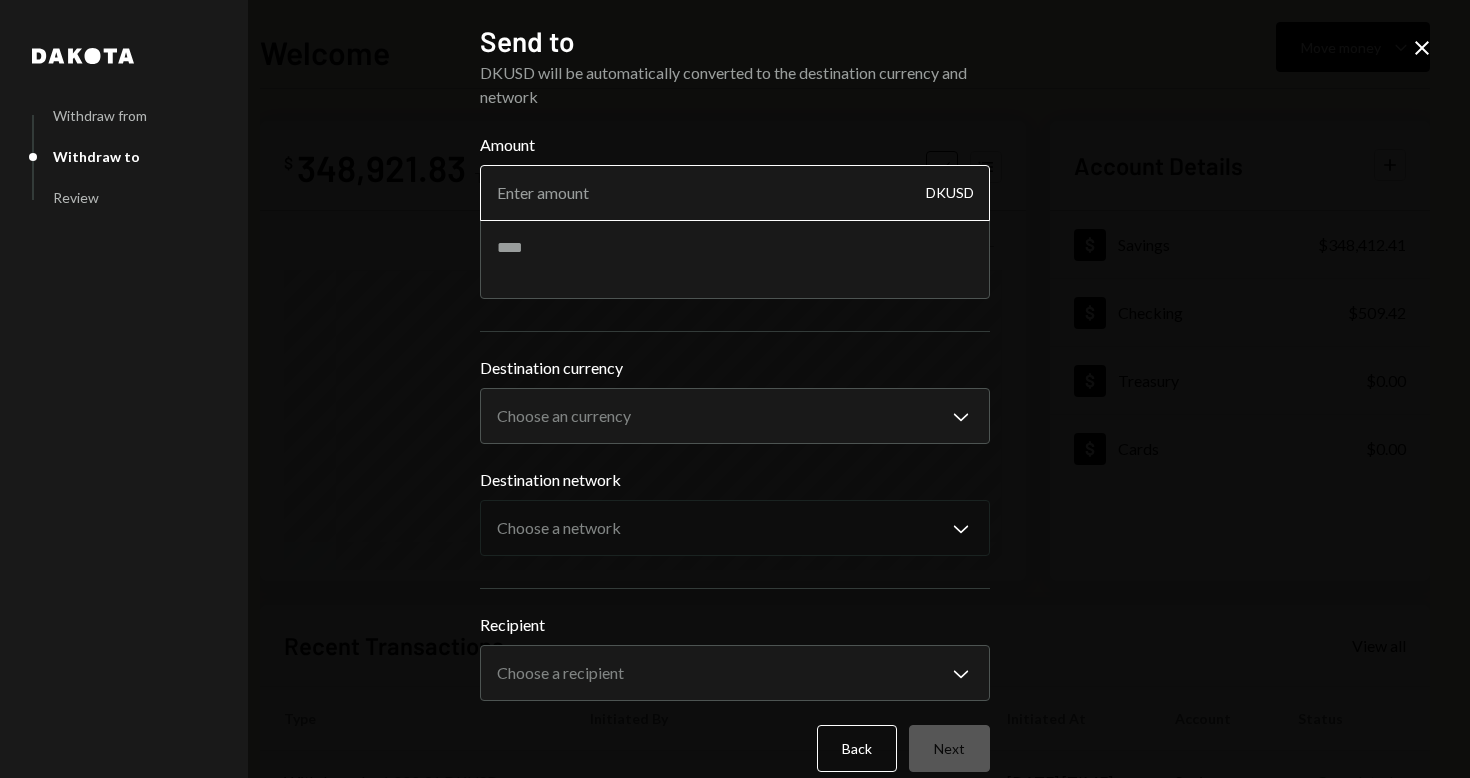 click on "Amount" at bounding box center (735, 193) 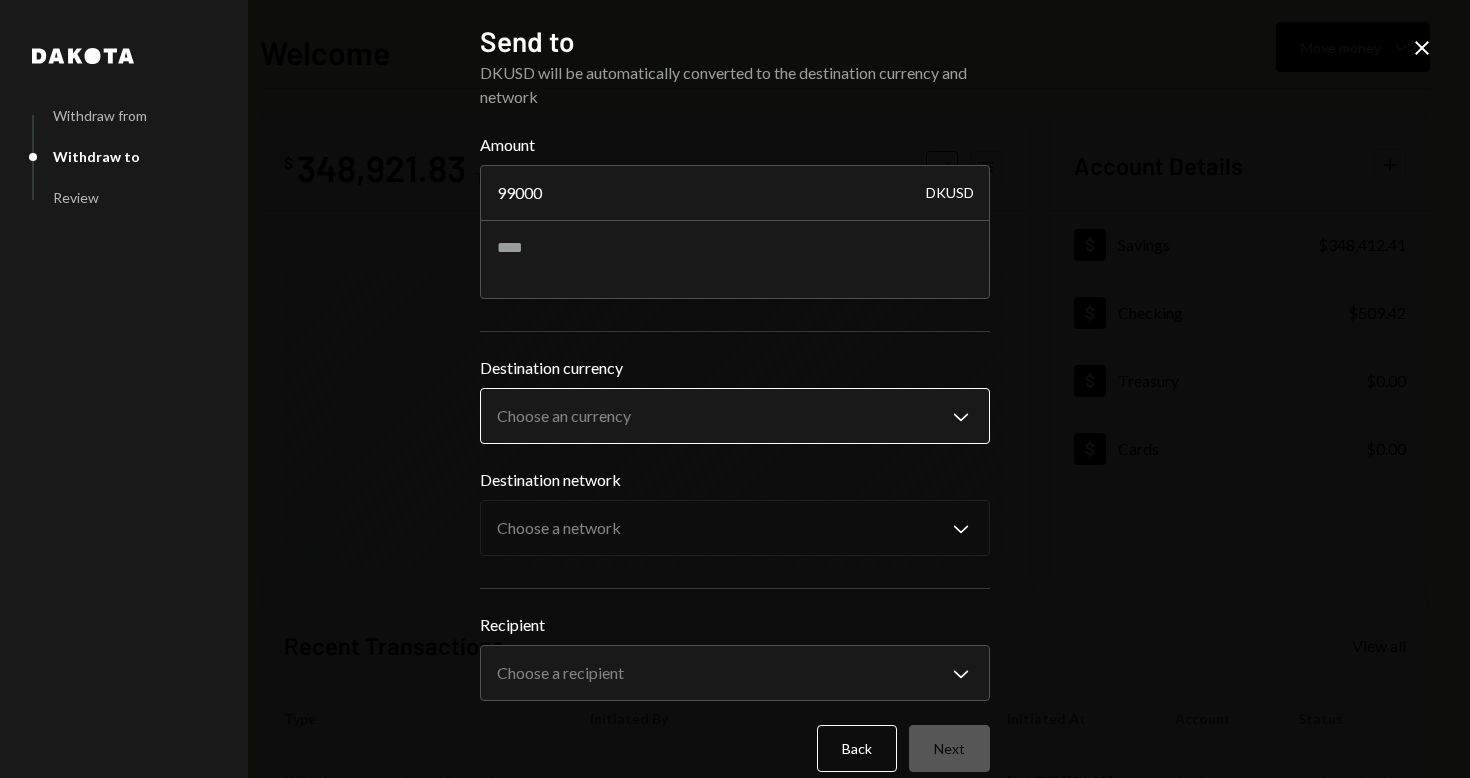 type on "99000" 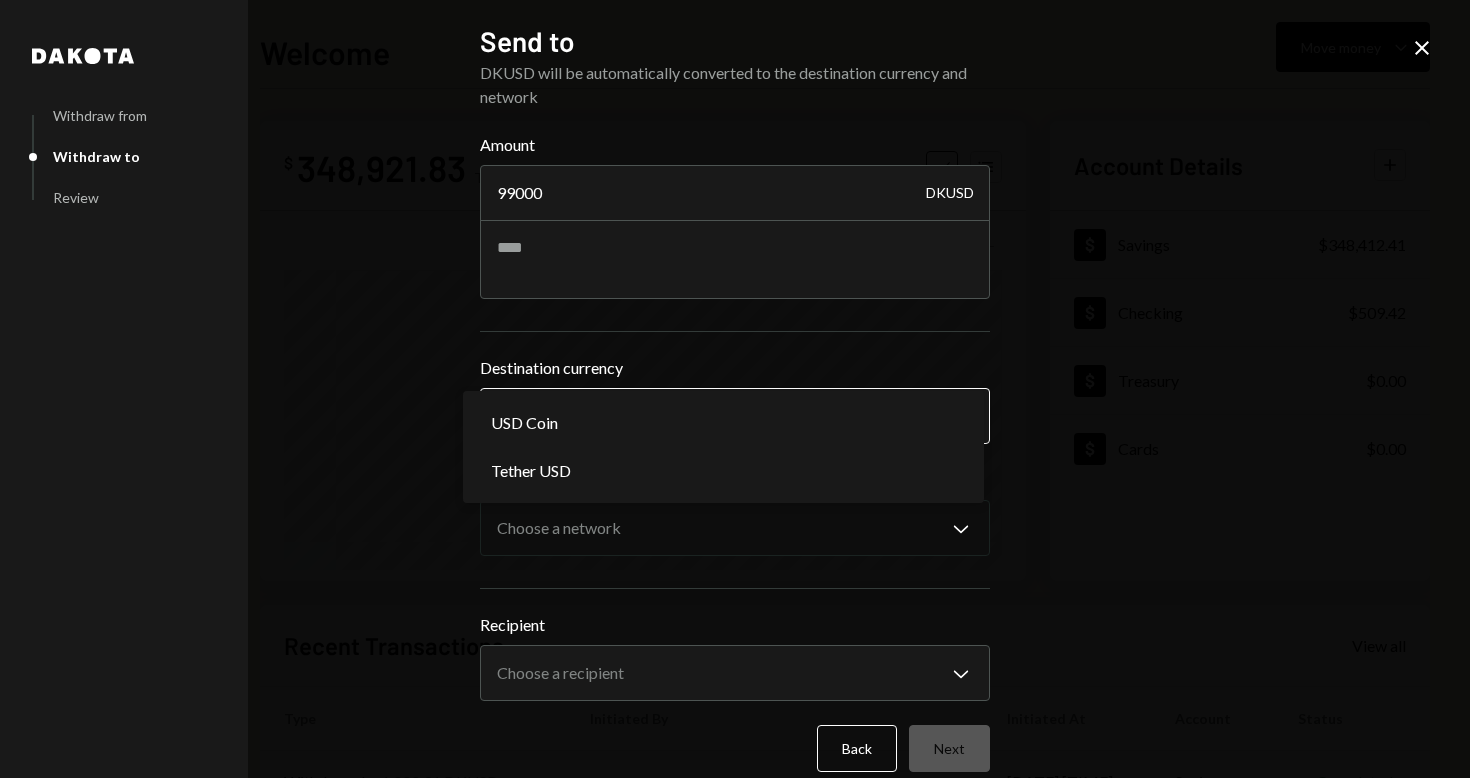 click on "F FEDERATION OF JE... Caret Down Home Home Inbox Inbox Activities Transactions Accounts Accounts Caret Down Savings $348,412.41 Checking $509.42 Treasury $0.00 Cards $0.00 Dollar Rewards User Recipients Team Team Welcome Move money Caret Down $ 348,921.83 Total Graph Accounts 1W 1M 3M 1Y ALL Account Details Plus Dollar Savings $348,412.41 Dollar Checking $509.42 Dollar Treasury $0.00 Dollar Cards $0.00 Recent Transactions View all Type Initiated By Initiated At Account Status Withdrawal 1,000.91  DKUSD 08/03/25 1:30 AM Savings Completed Withdrawal 199,679.63  DKUSD 07/31/25 4:44 PM Checking Completed Bank Deposit $200,000.00 FEDERATION OF JEWISH COMMUNITIES OF 07/28/25 3:19 PM Checking Completed Withdrawal 150,135.06  DKUSD 07/21/25 11:02 PM Checking Completed Bank Deposit $150,000.00 FEDERATION OF JEWISH COMMUNITIES OF 07/21/25 2:40 PM Checking Completed /dashboard Dakota Withdraw from Withdraw to Review Send to DKUSD will be automatically converted to the destination currency and network Amount 99000 DKUSD" at bounding box center (735, 389) 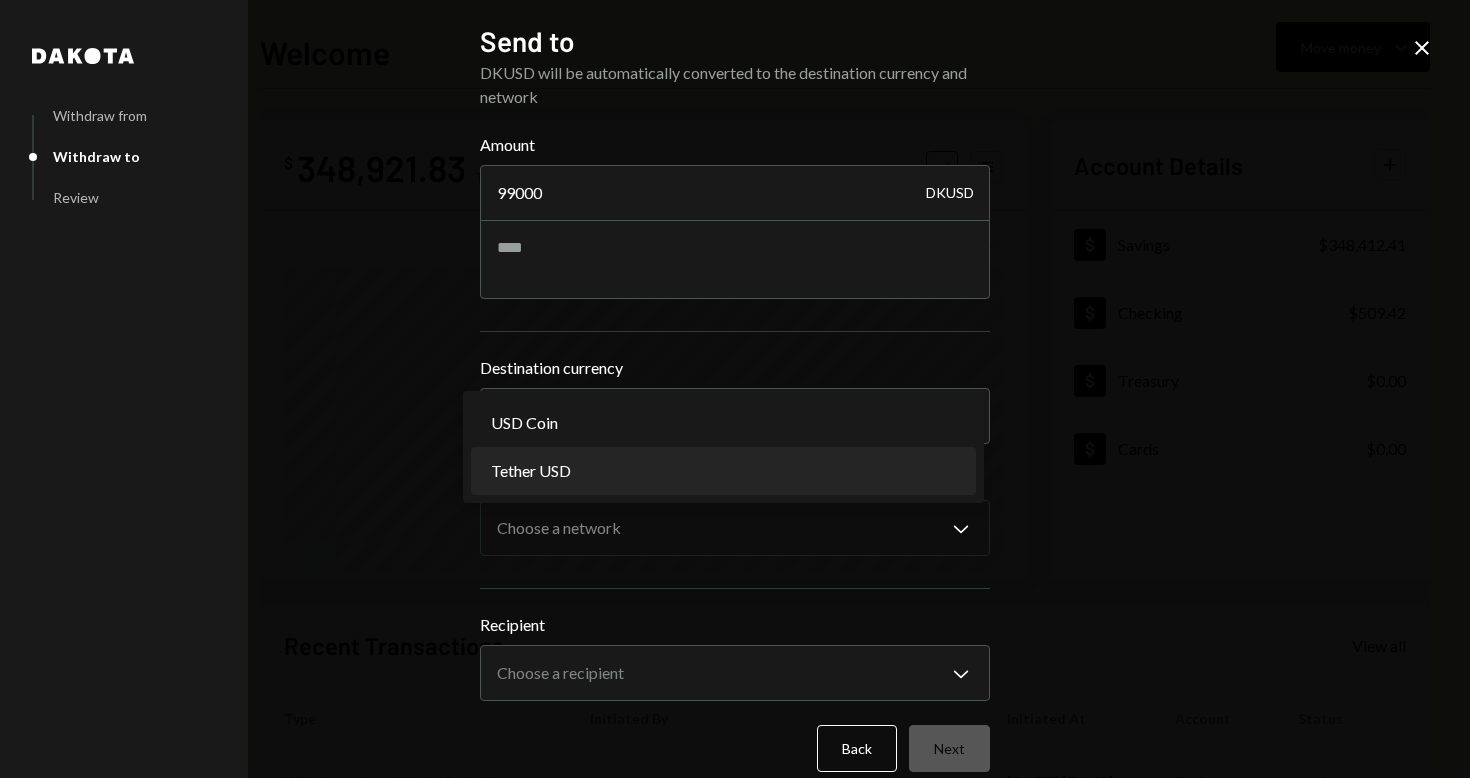 select on "****" 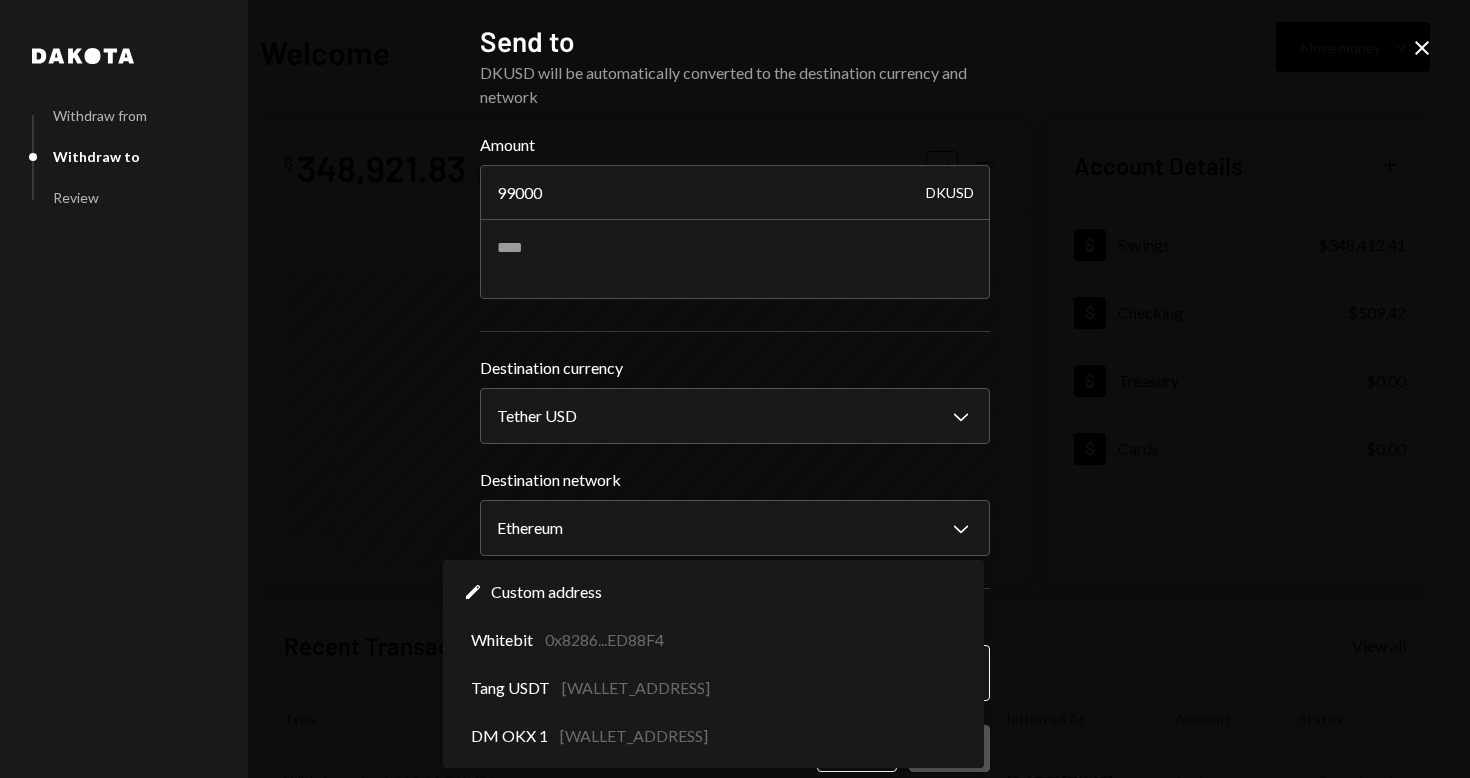 click on "F FEDERATION OF JE... Caret Down Home Home Inbox Inbox Activities Transactions Accounts Accounts Caret Down Savings $348,412.41 Checking $509.42 Treasury $0.00 Cards $0.00 Dollar Rewards User Recipients Team Team Welcome Move money Caret Down $ 348,921.83 Total Graph Accounts 1W 1M 3M 1Y ALL Account Details Plus Dollar Savings $348,412.41 Dollar Checking $509.42 Dollar Treasury $0.00 Dollar Cards $0.00 Recent Transactions View all Type Initiated By Initiated At Account Status Withdrawal 1,000.91  DKUSD 08/03/25 1:30 AM Savings Completed Withdrawal 199,679.63  DKUSD 07/31/25 4:44 PM Checking Completed Bank Deposit $200,000.00 FEDERATION OF JEWISH COMMUNITIES OF 07/28/25 3:19 PM Checking Completed Withdrawal 150,135.06  DKUSD 07/21/25 11:02 PM Checking Completed Bank Deposit $150,000.00 FEDERATION OF JEWISH COMMUNITIES OF 07/21/25 2:40 PM Checking Completed /dashboard Dakota Withdraw from Withdraw to Review Send to DKUSD will be automatically converted to the destination currency and network Amount 99000 DKUSD" at bounding box center (735, 389) 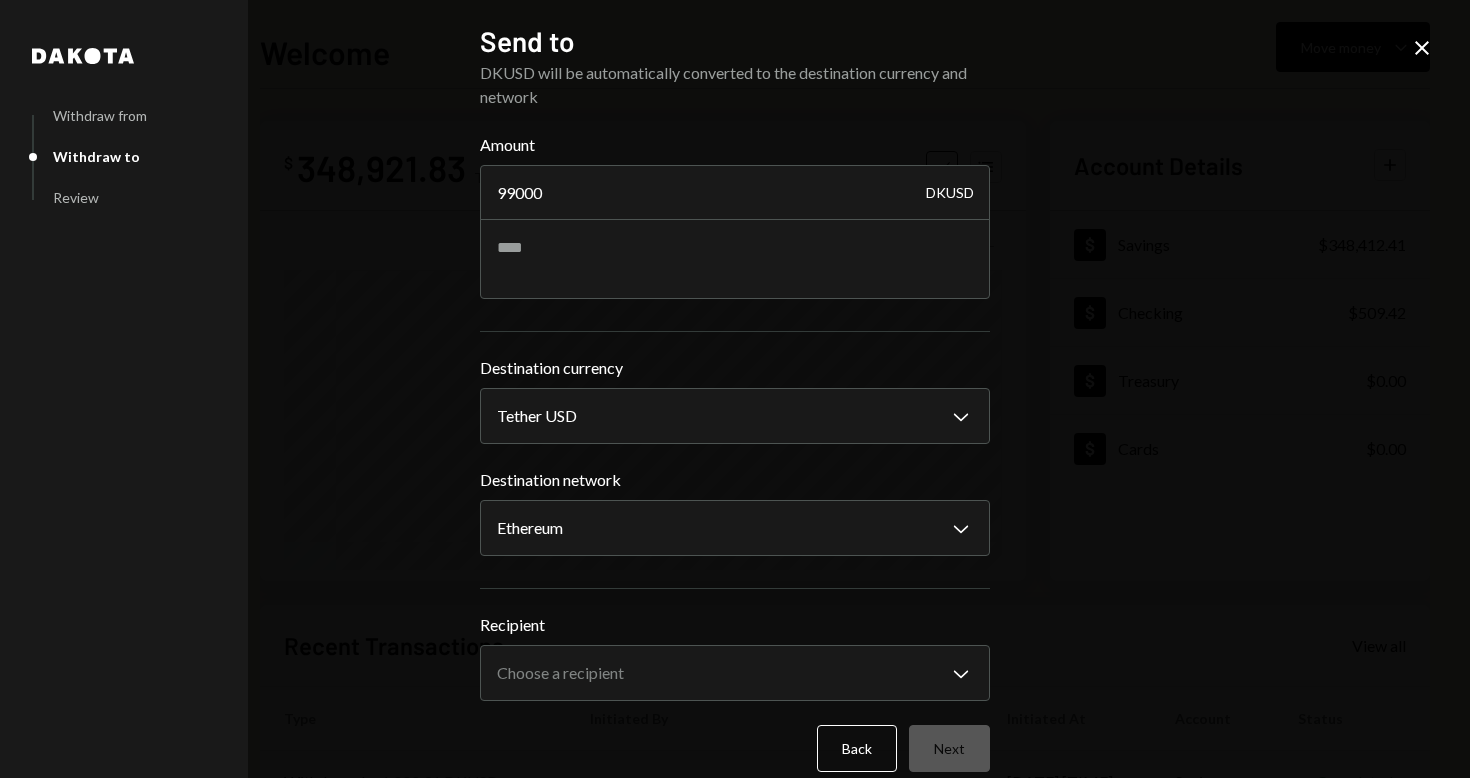 click on "**********" at bounding box center [735, 389] 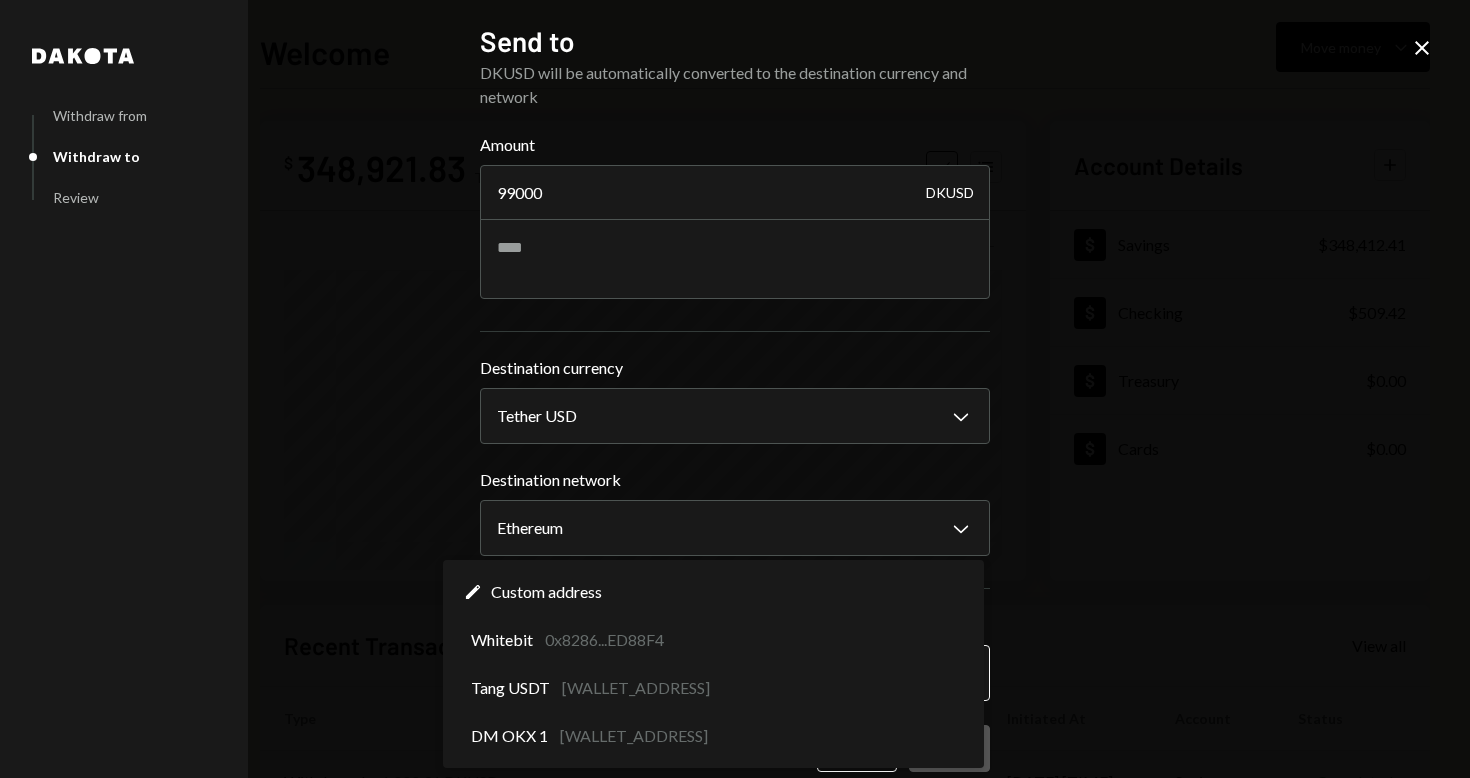 click on "F FEDERATION OF JE... Caret Down Home Home Inbox Inbox Activities Transactions Accounts Accounts Caret Down Savings $348,412.41 Checking $509.42 Treasury $0.00 Cards $0.00 Dollar Rewards User Recipients Team Team Welcome Move money Caret Down $ 348,921.83 Total Graph Accounts 1W 1M 3M 1Y ALL Account Details Plus Dollar Savings $348,412.41 Dollar Checking $509.42 Dollar Treasury $0.00 Dollar Cards $0.00 Recent Transactions View all Type Initiated By Initiated At Account Status Withdrawal 1,000.91  DKUSD 08/03/25 1:30 AM Savings Completed Withdrawal 199,679.63  DKUSD 07/31/25 4:44 PM Checking Completed Bank Deposit $200,000.00 FEDERATION OF JEWISH COMMUNITIES OF 07/28/25 3:19 PM Checking Completed Withdrawal 150,135.06  DKUSD 07/21/25 11:02 PM Checking Completed Bank Deposit $150,000.00 FEDERATION OF JEWISH COMMUNITIES OF 07/21/25 2:40 PM Checking Completed /dashboard Dakota Withdraw from Withdraw to Review Send to DKUSD will be automatically converted to the destination currency and network Amount 99000 DKUSD" at bounding box center [735, 389] 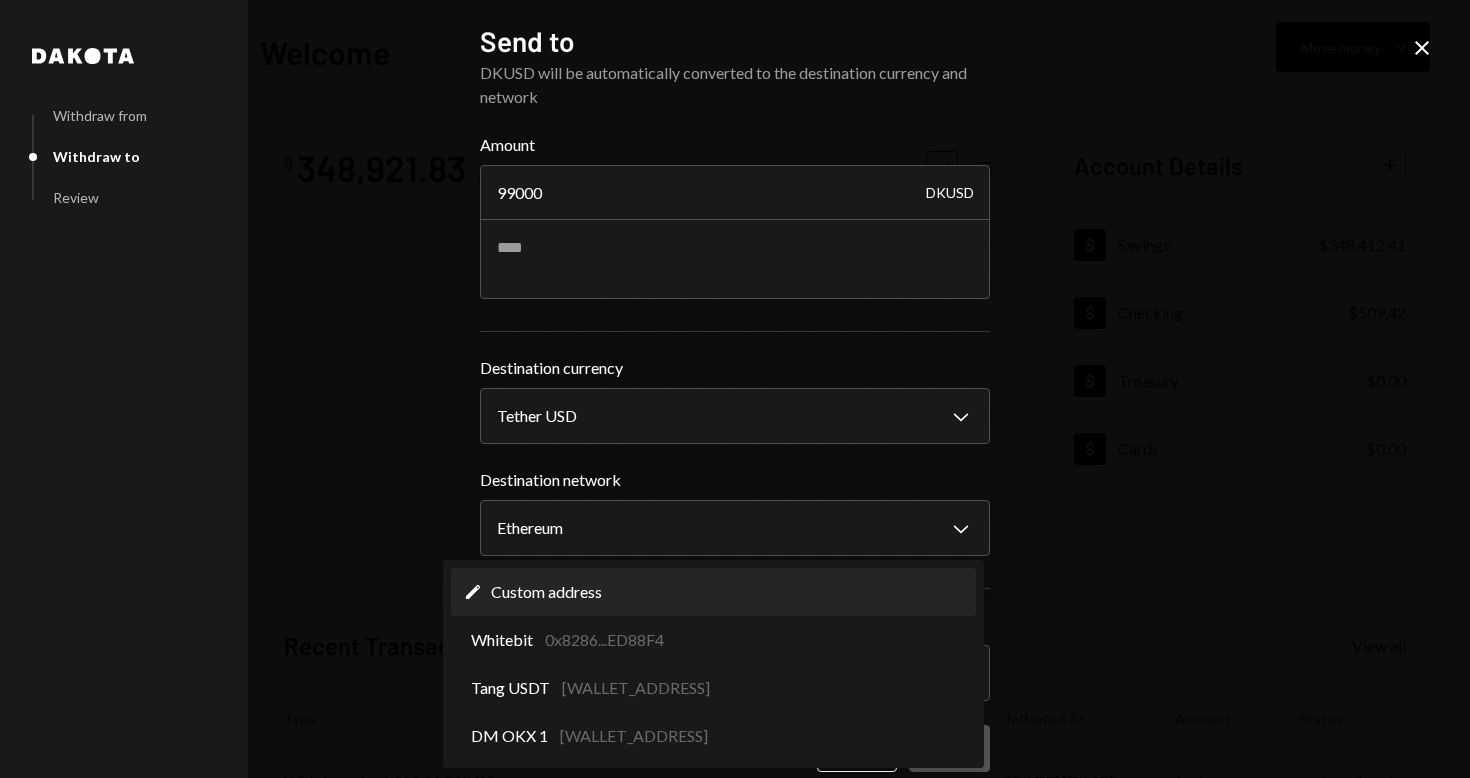 select on "**********" 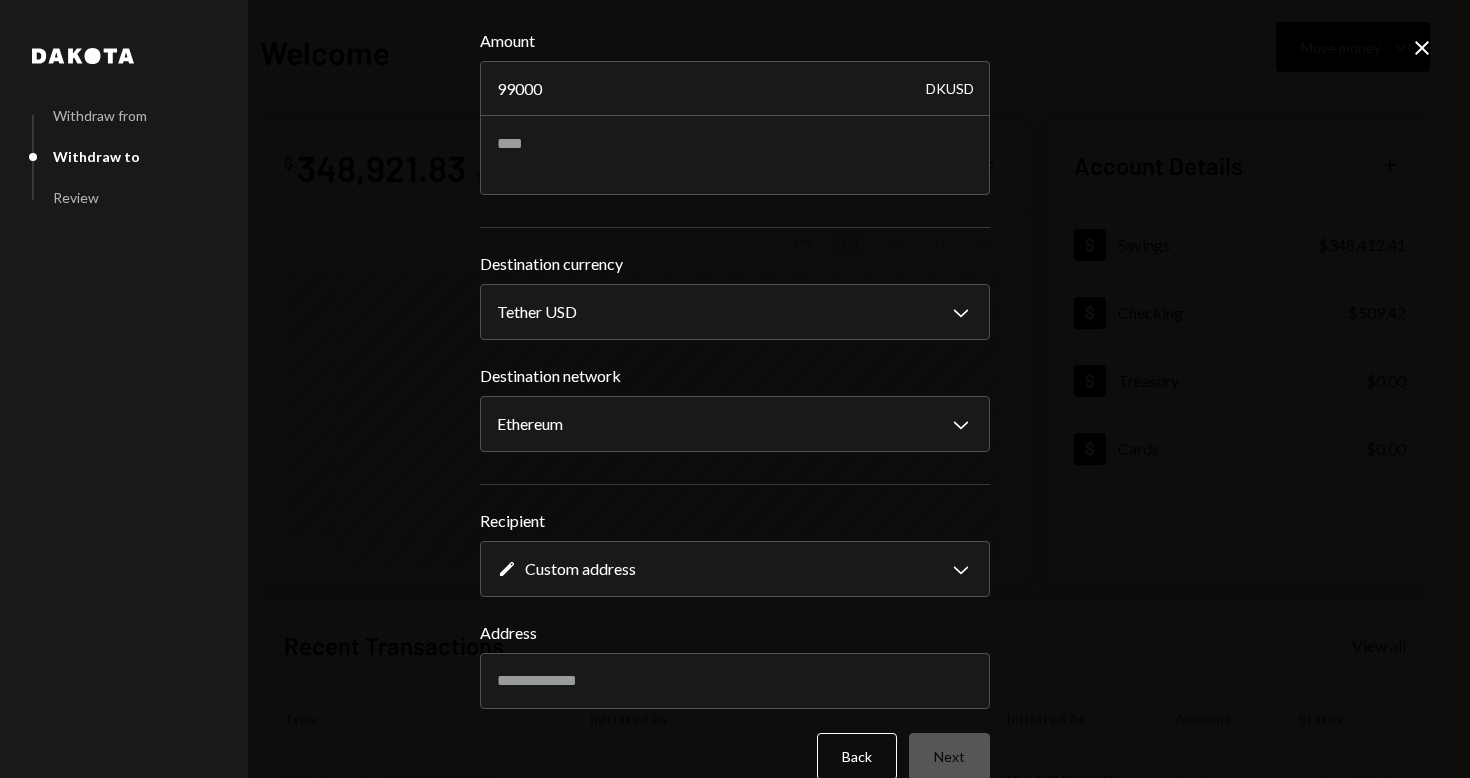 scroll, scrollTop: 137, scrollLeft: 0, axis: vertical 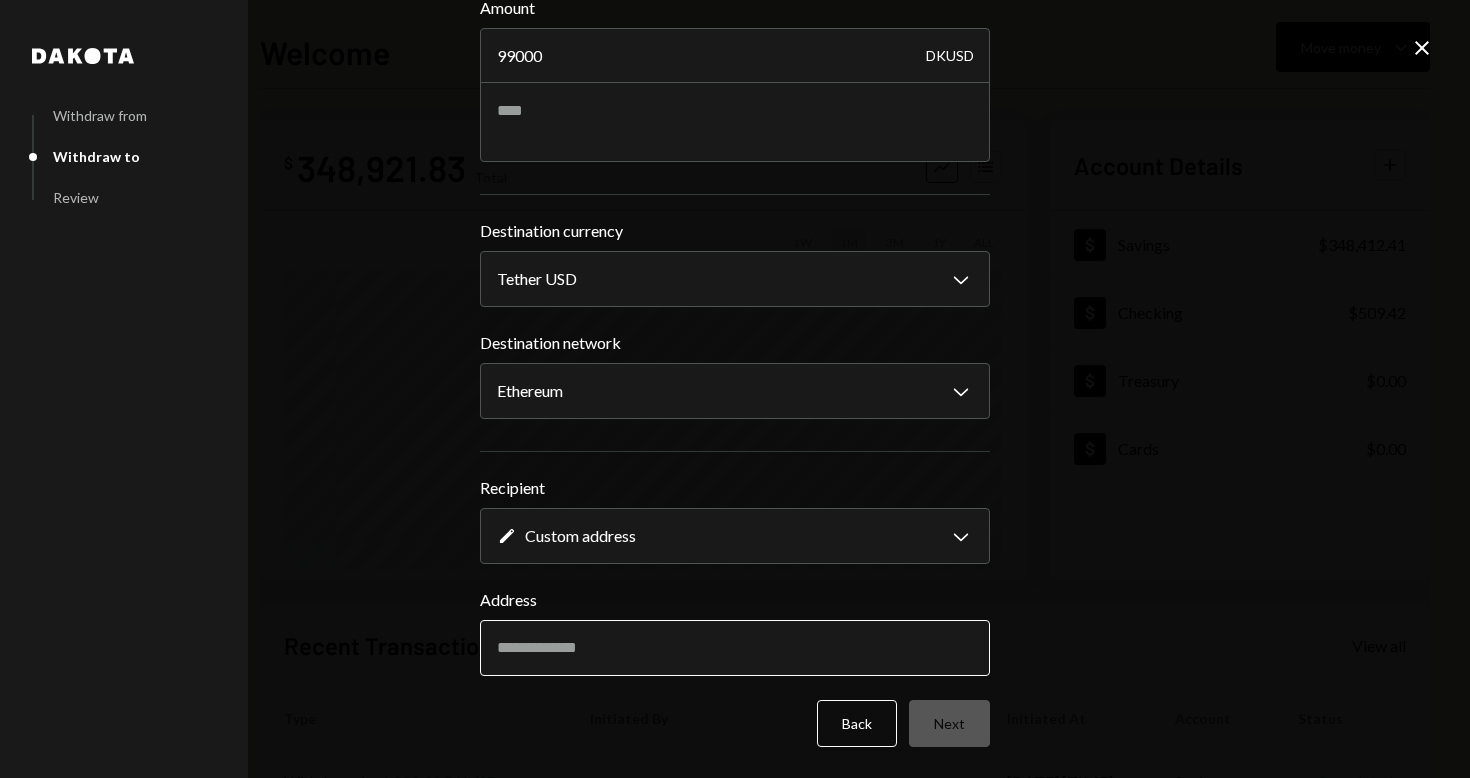 click on "Address" at bounding box center [735, 648] 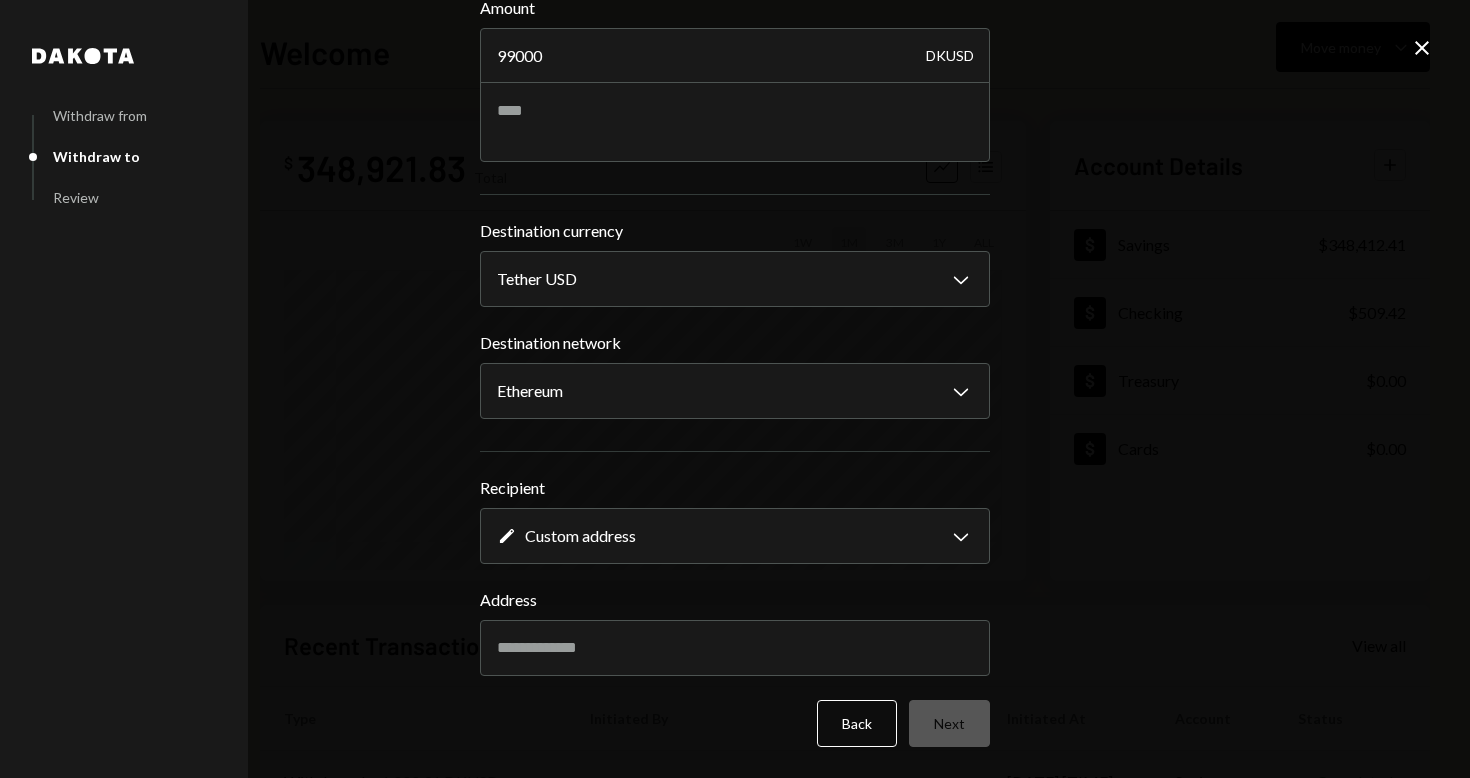 paste on "**********" 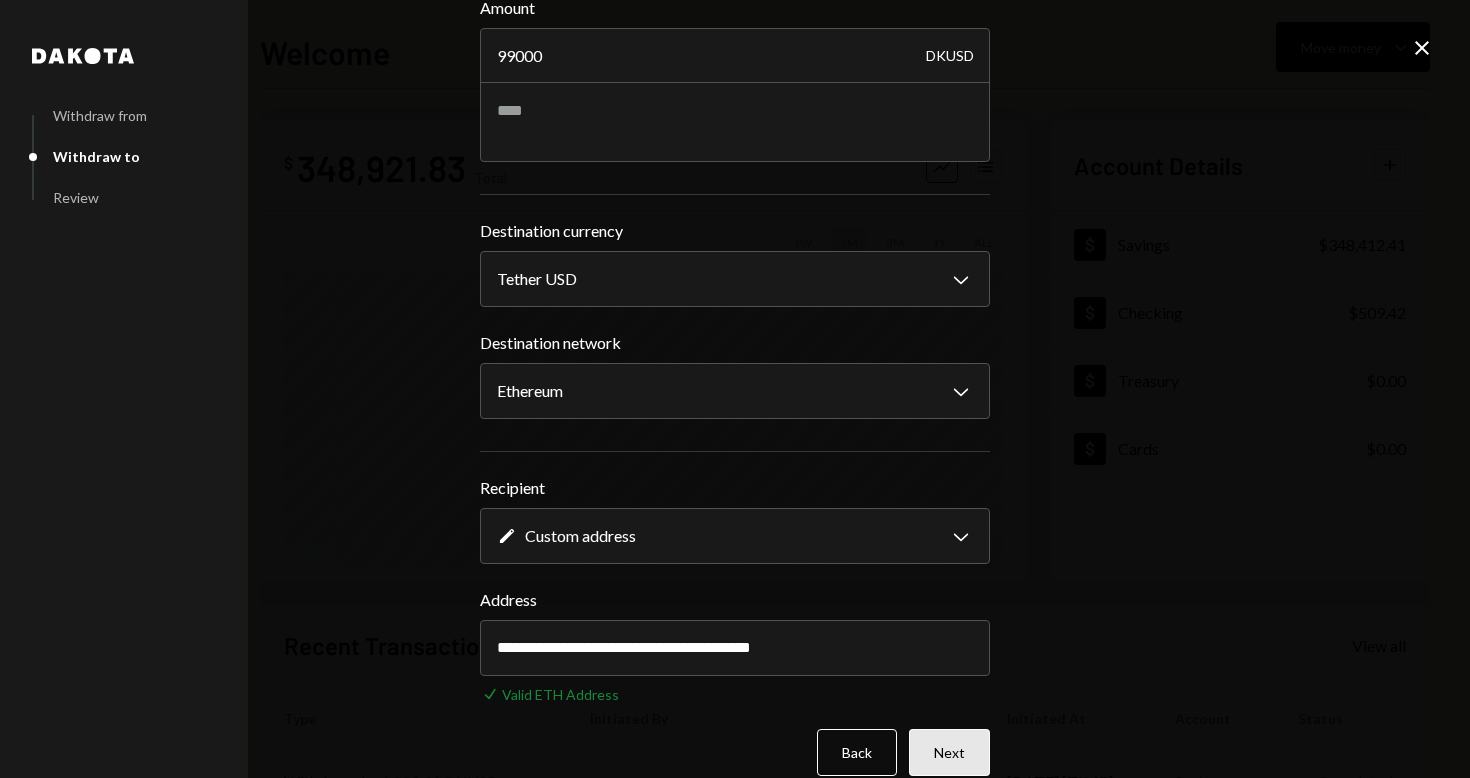 type on "**********" 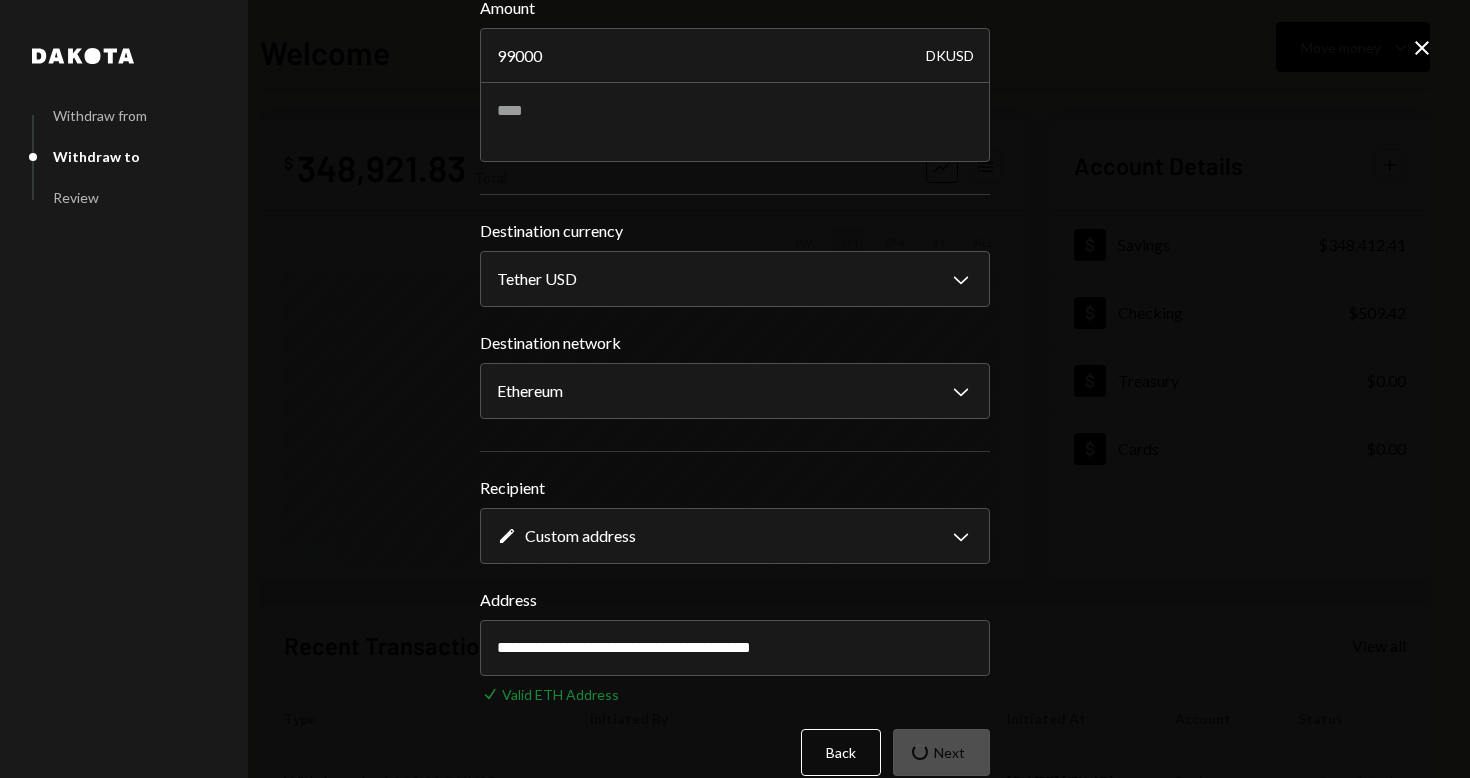scroll, scrollTop: 0, scrollLeft: 0, axis: both 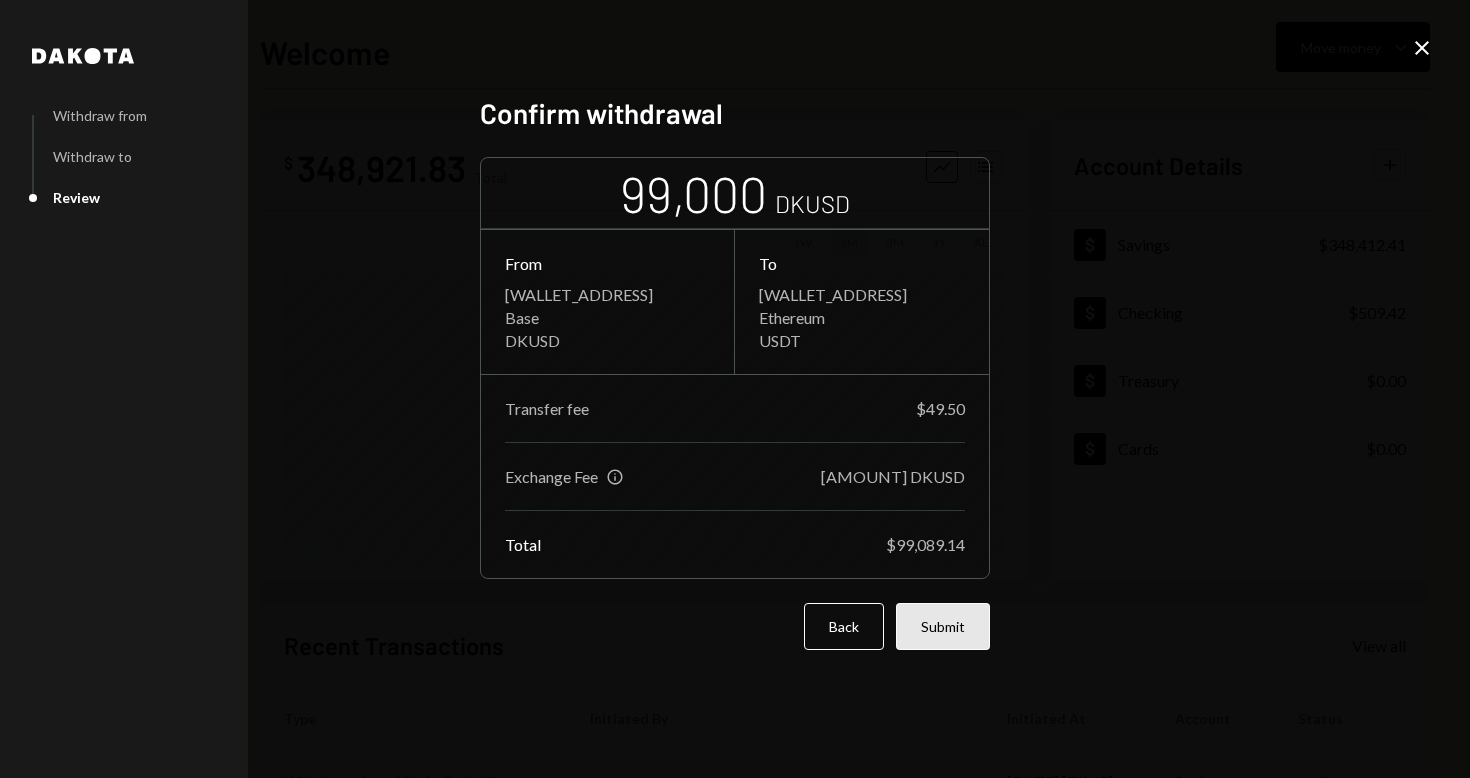 click on "Submit" at bounding box center [943, 626] 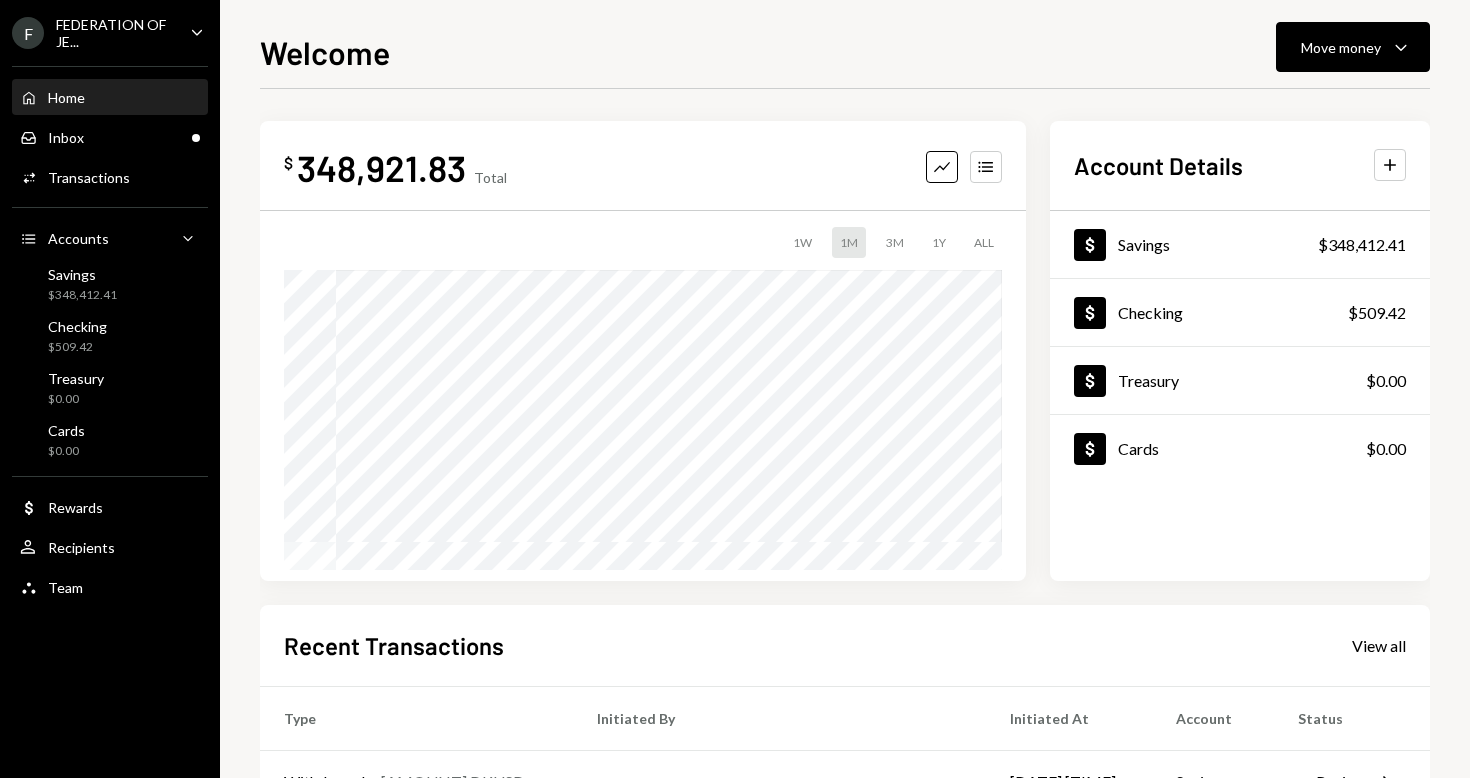 scroll, scrollTop: 0, scrollLeft: 0, axis: both 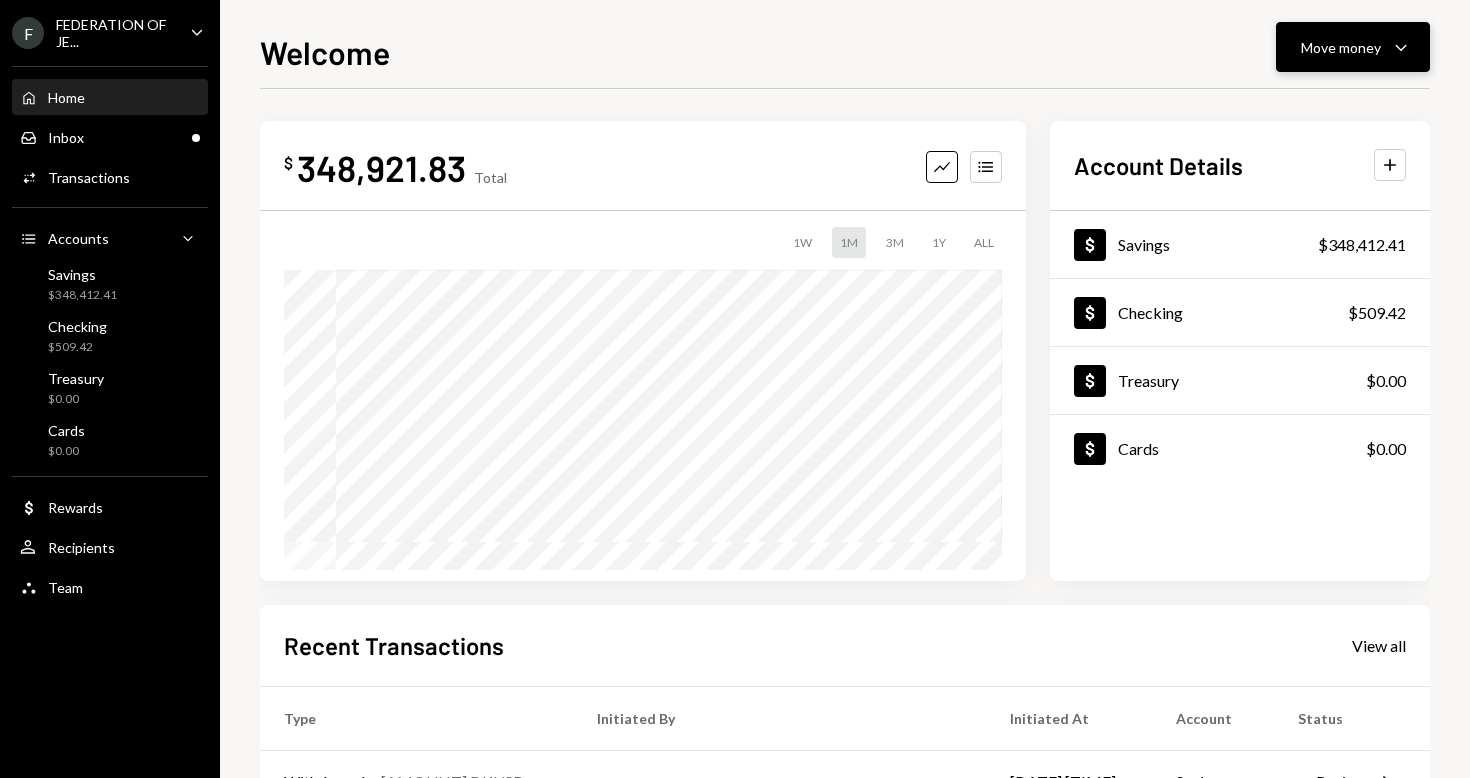 click on "Move money" at bounding box center [1341, 47] 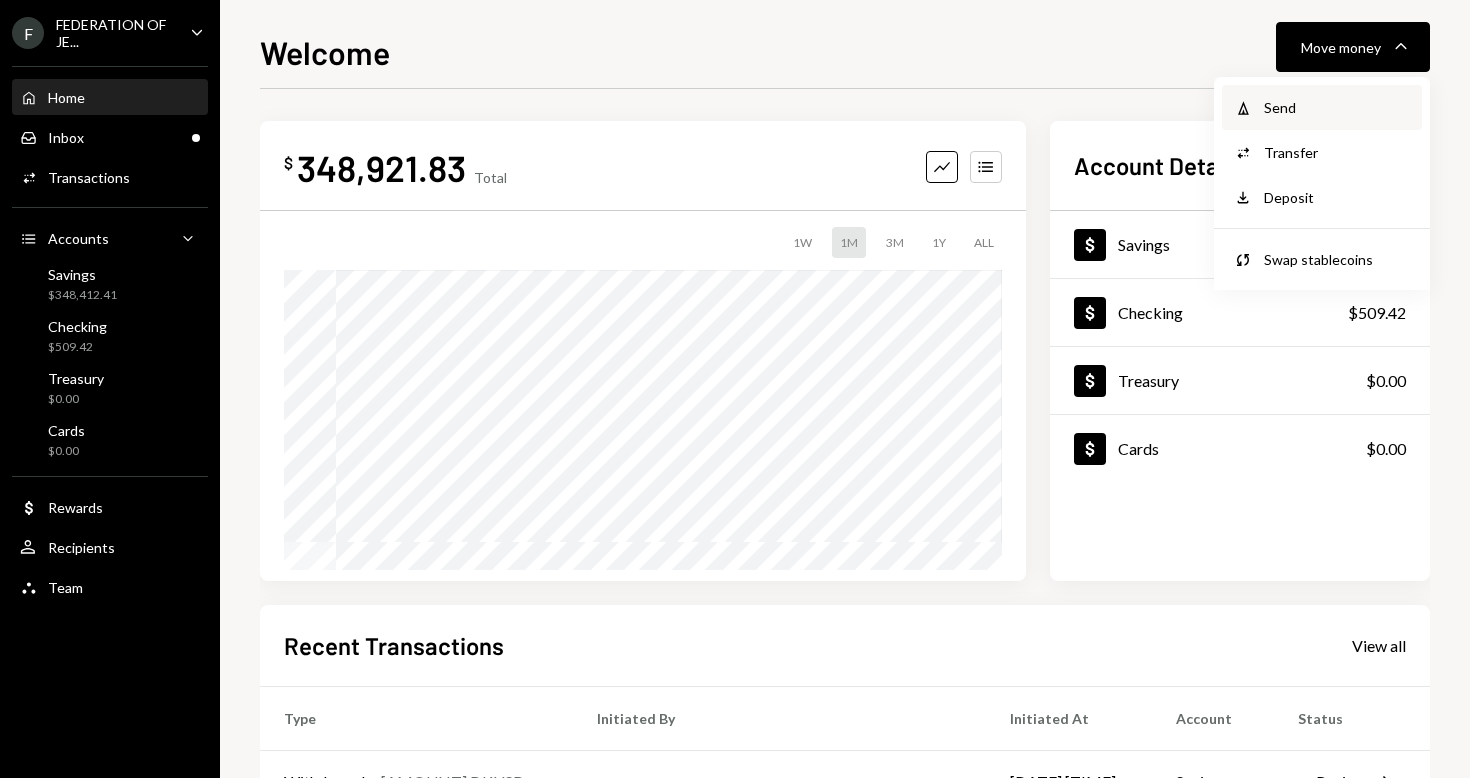 click on "Send" at bounding box center [1337, 107] 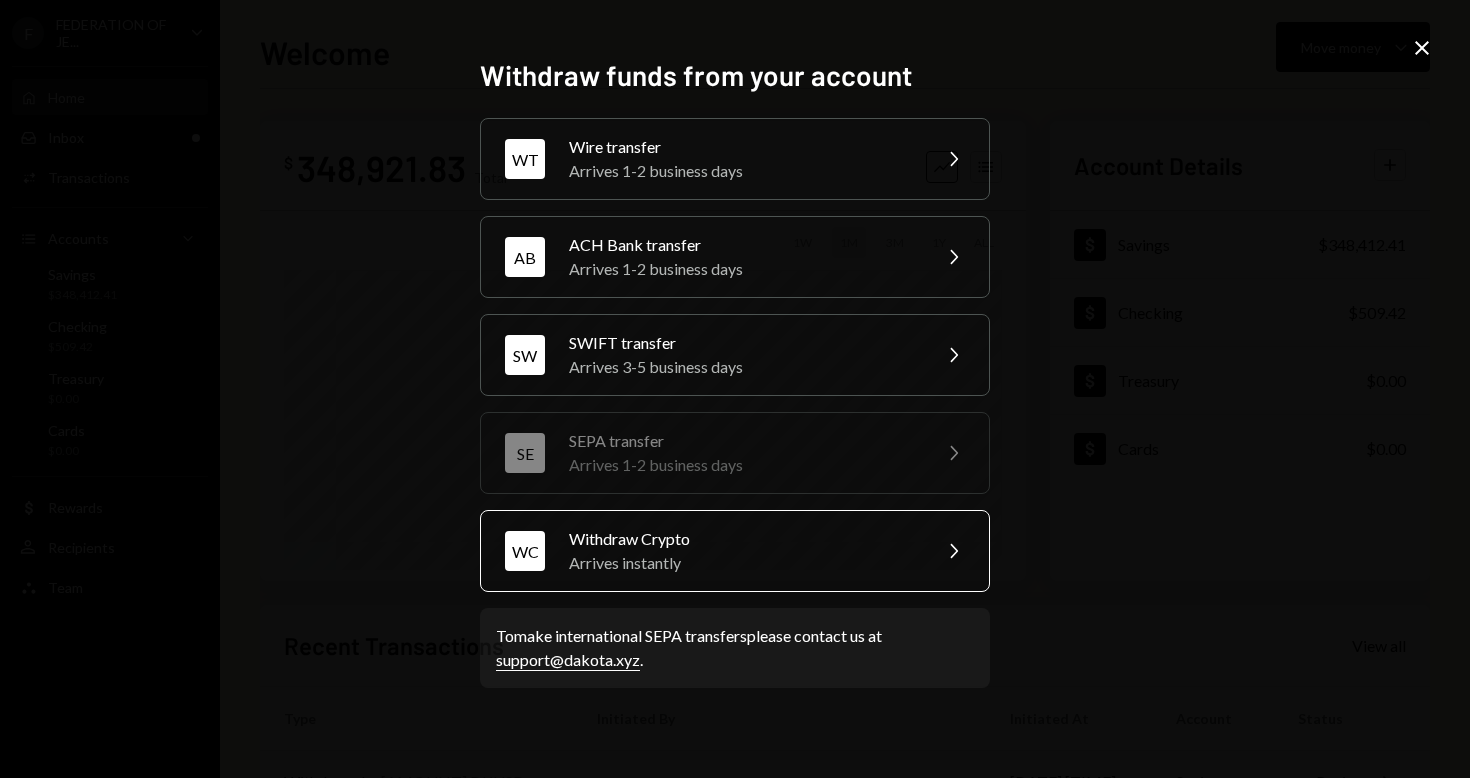 click on "Withdraw Crypto" at bounding box center (743, 539) 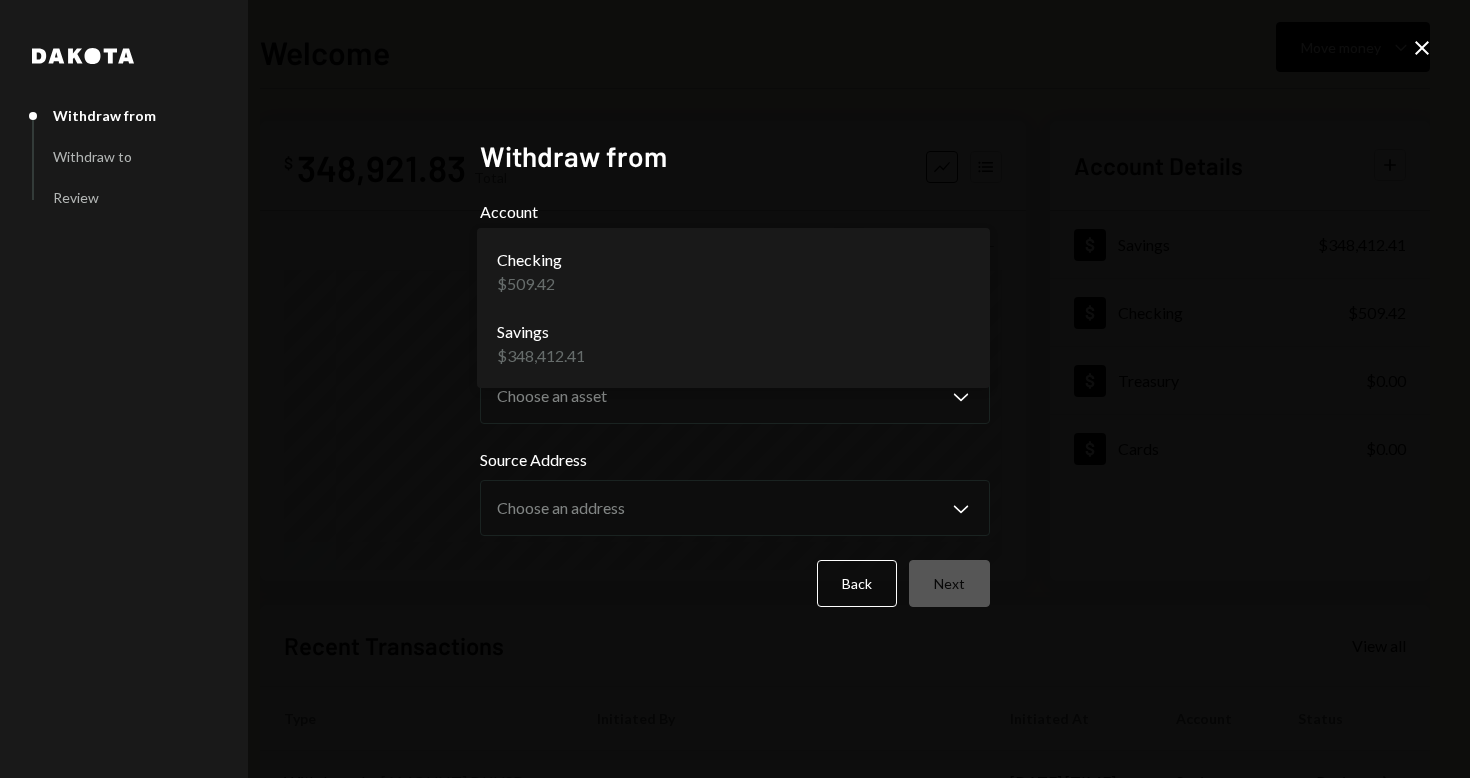 click on "**********" at bounding box center [735, 389] 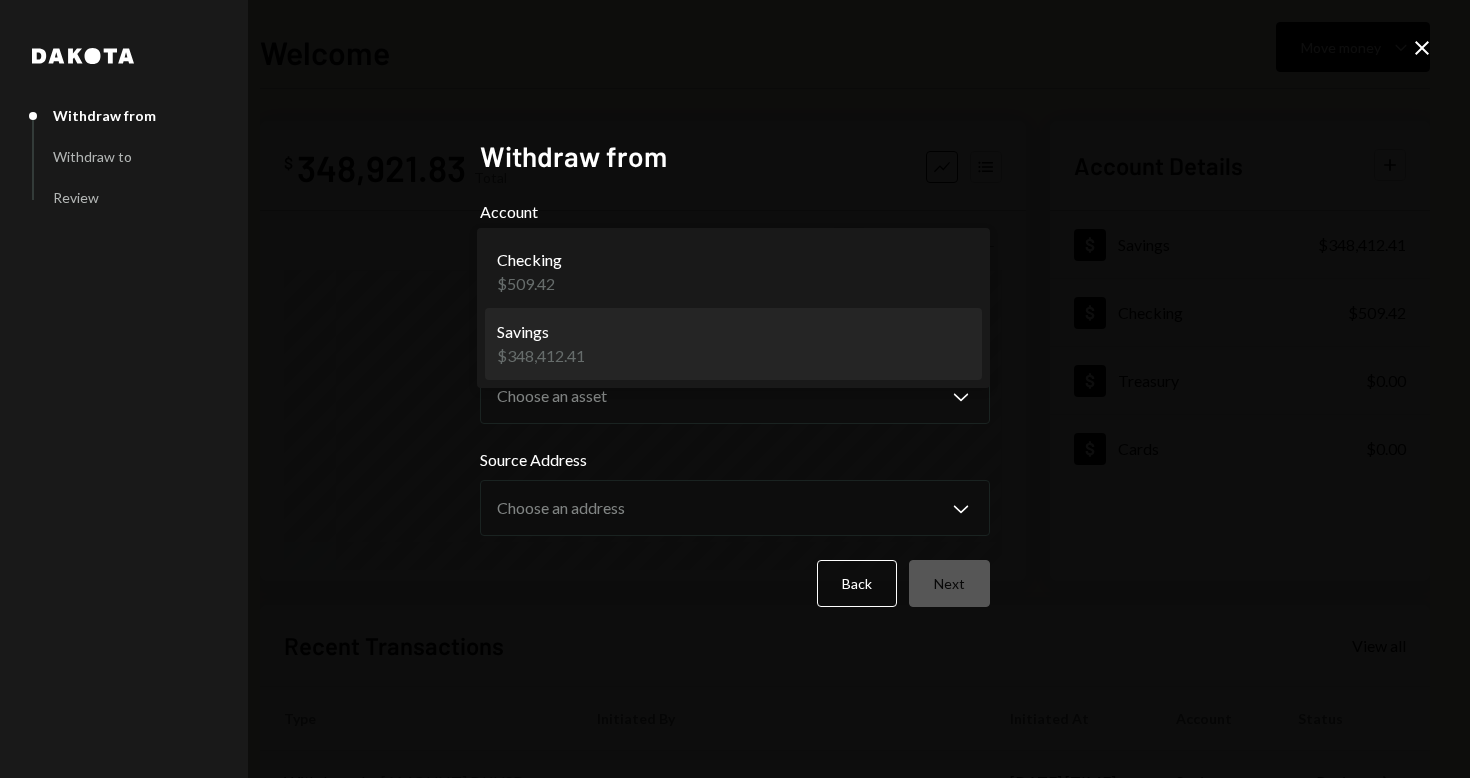 select on "**********" 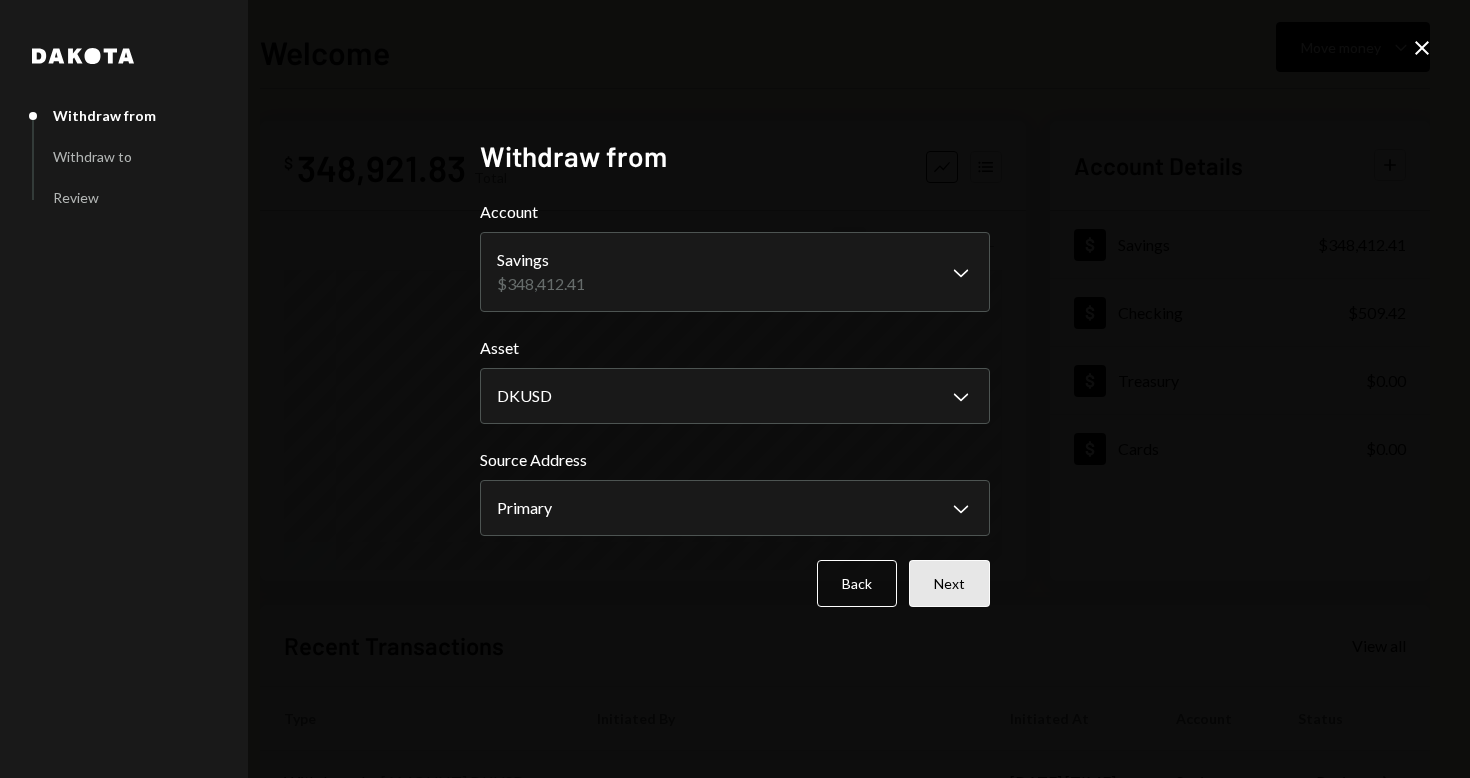 click on "Next" at bounding box center [949, 583] 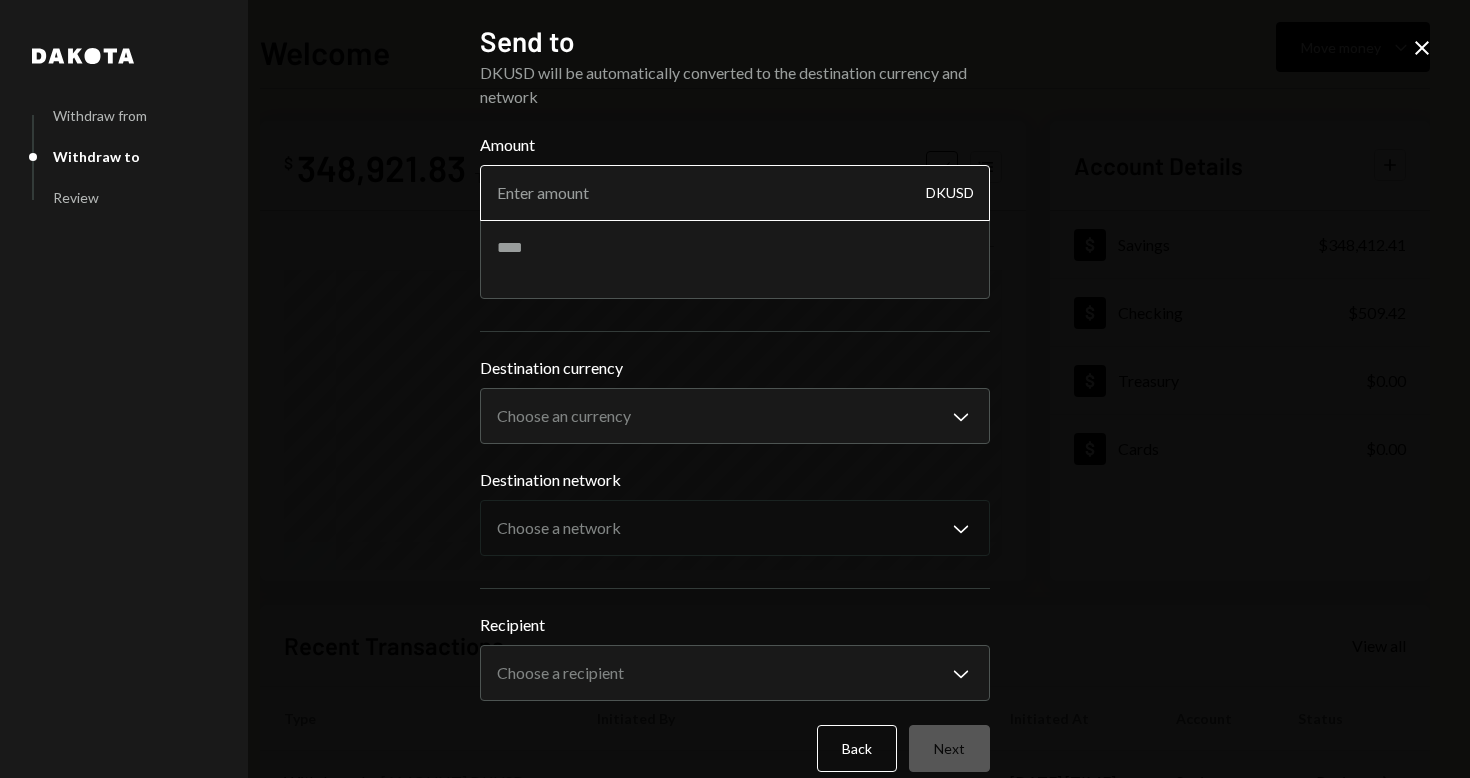 click on "Amount" at bounding box center (735, 193) 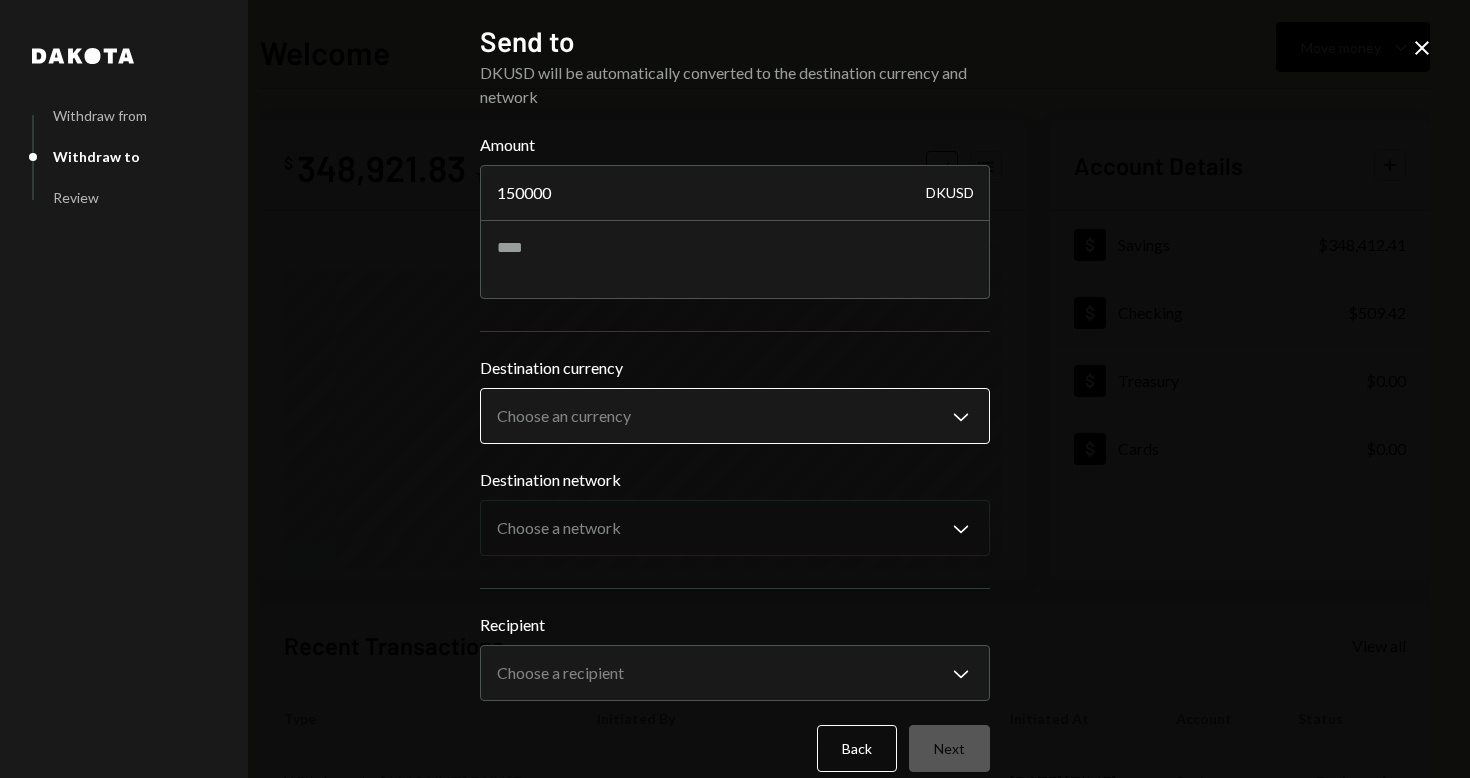 type on "150000" 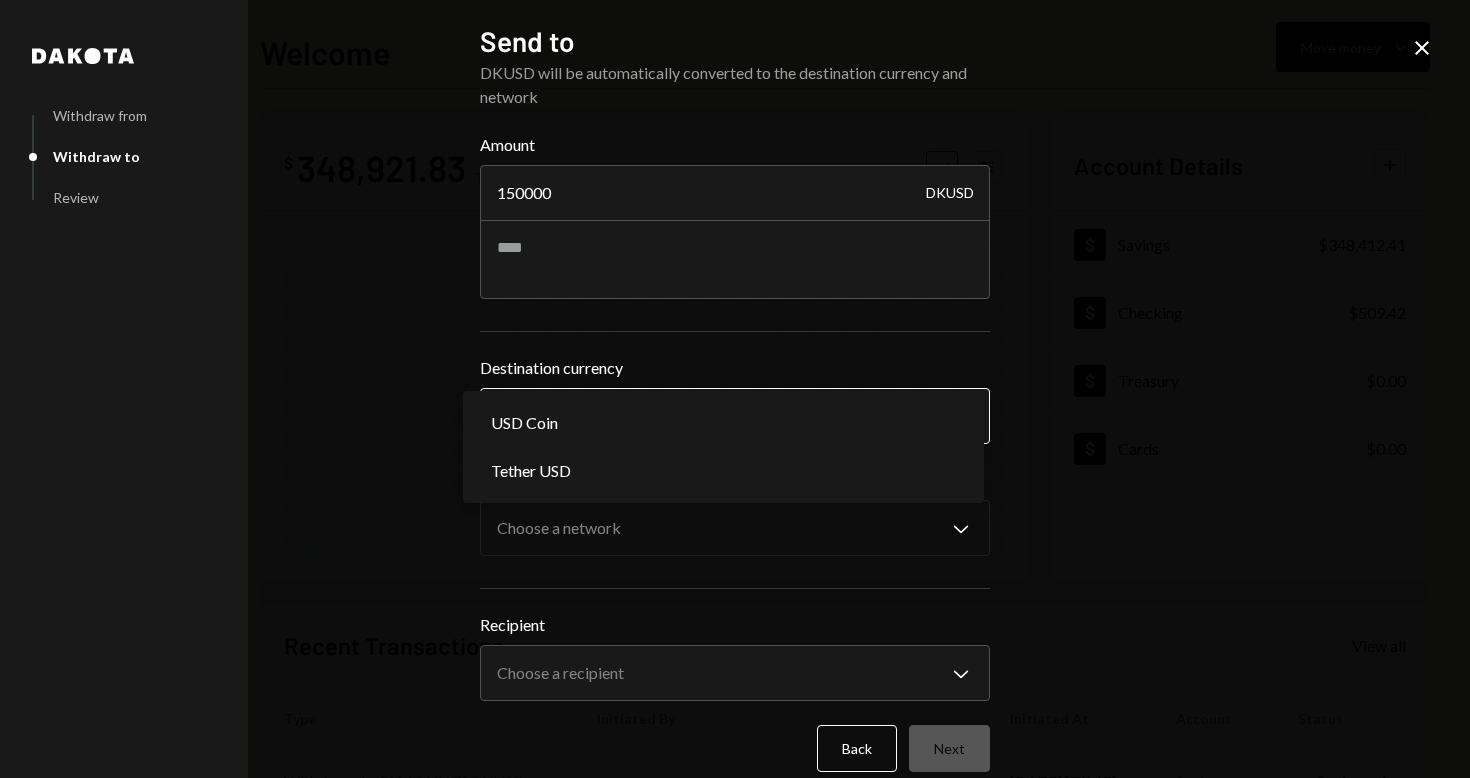 click on "F FEDERATION OF JE... Caret Down Home Home Inbox Inbox Activities Transactions Accounts Accounts Caret Down Savings $348,412.41 Checking $509.42 Treasury $0.00 Cards $0.00 Dollar Rewards User Recipients Team Team Welcome Move money Caret Down $ 348,921.83 Total Graph Accounts 1W 1M 3M 1Y ALL Account Details Plus Dollar Savings $348,412.41 Dollar Checking $509.42 Dollar Treasury $0.00 Dollar Cards $0.00 Recent Transactions View all Type Initiated By Initiated At Account Status Withdrawal 99,089.14  DKUSD 08/03/25 1:49 AM Savings Review Right Arrow Withdrawal 1,000.91  DKUSD 08/03/25 1:30 AM Savings Completed Withdrawal 199,679.63  DKUSD 07/31/25 4:44 PM Checking Completed Bank Deposit $200,000.00 FEDERATION OF JEWISH COMMUNITIES OF 07/28/25 3:19 PM Checking Completed Withdrawal 150,135.06  DKUSD 07/21/25 11:02 PM Checking Completed /dashboard Dakota Withdraw from Withdraw to Review Send to DKUSD will be automatically converted to the destination currency and network Amount 150000 DKUSD Destination currency" at bounding box center [735, 389] 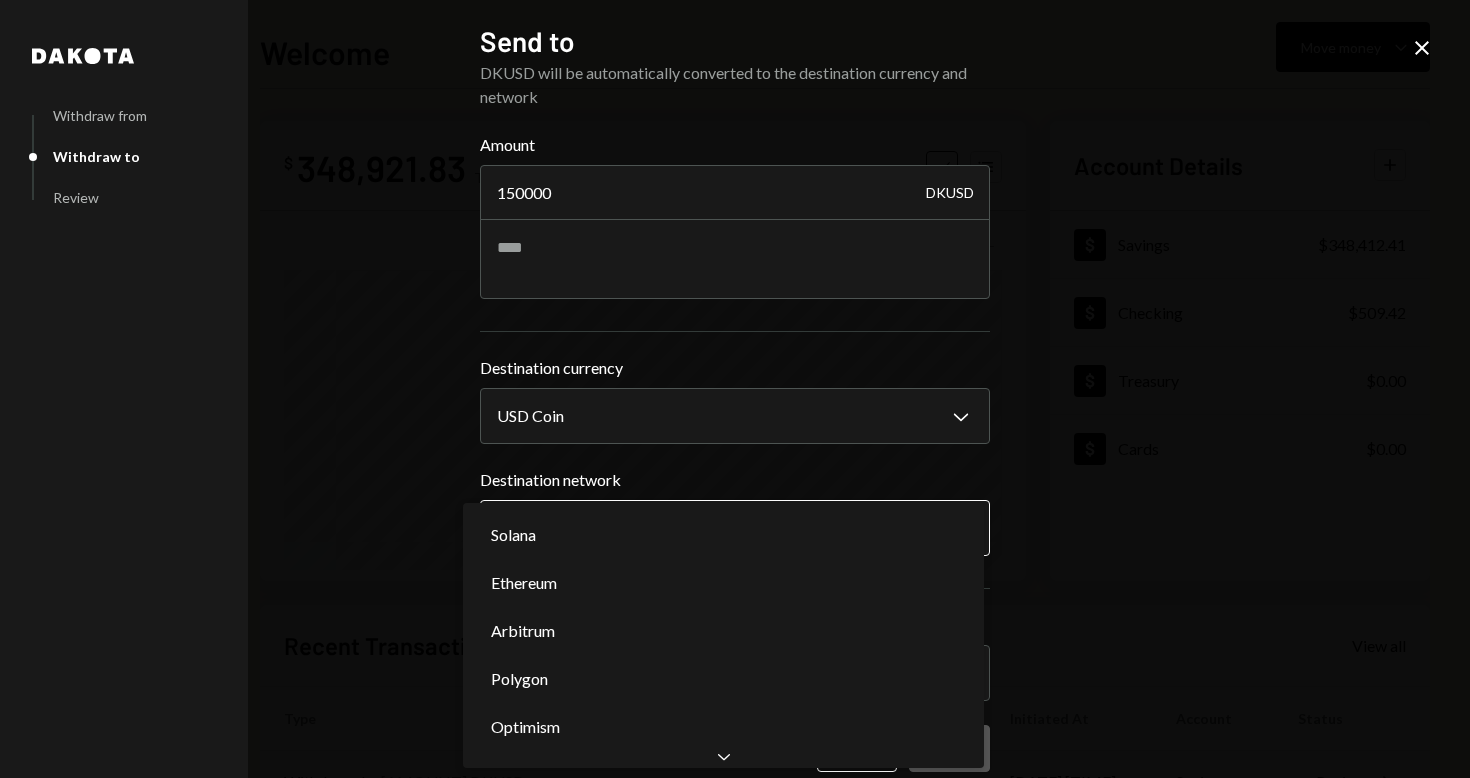 click on "F FEDERATION OF JE... Caret Down Home Home Inbox Inbox Activities Transactions Accounts Accounts Caret Down Savings $348,412.41 Checking $509.42 Treasury $0.00 Cards $0.00 Dollar Rewards User Recipients Team Team Welcome Move money Caret Down $ 348,921.83 Total Graph Accounts 1W 1M 3M 1Y ALL Account Details Plus Dollar Savings $348,412.41 Dollar Checking $509.42 Dollar Treasury $0.00 Dollar Cards $0.00 Recent Transactions View all Type Initiated By Initiated At Account Status Withdrawal 99,089.14  DKUSD 08/03/25 1:49 AM Savings Review Right Arrow Withdrawal 1,000.91  DKUSD 08/03/25 1:30 AM Savings Completed Withdrawal 199,679.63  DKUSD 07/31/25 4:44 PM Checking Completed Bank Deposit $200,000.00 FEDERATION OF JEWISH COMMUNITIES OF 07/28/25 3:19 PM Checking Completed Withdrawal 150,135.06  DKUSD 07/21/25 11:02 PM Checking Completed /dashboard Dakota Withdraw from Withdraw to Review Send to DKUSD will be automatically converted to the destination currency and network Amount 150000 DKUSD Destination currency" at bounding box center (735, 389) 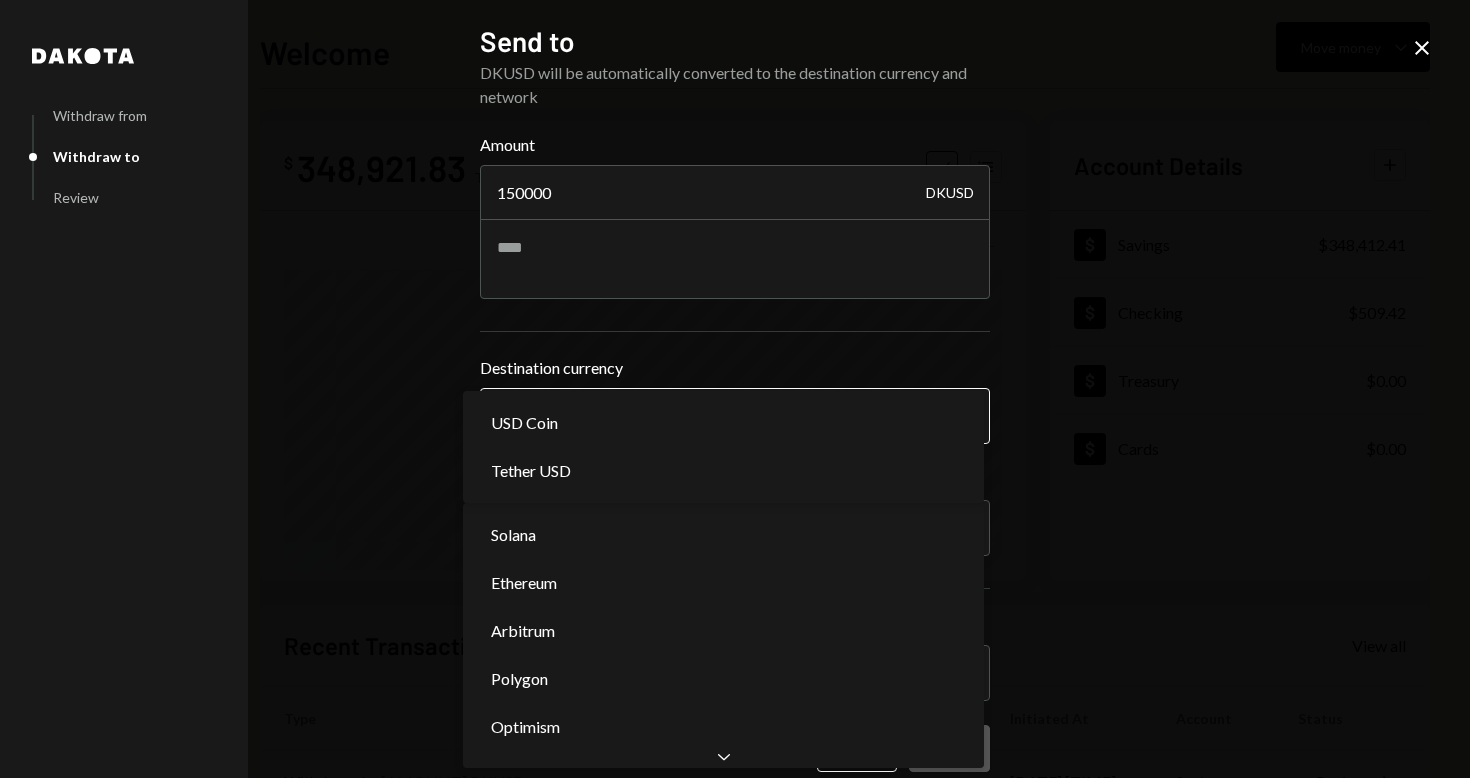 click on "F FEDERATION OF JE... Caret Down Home Home Inbox Inbox Activities Transactions Accounts Accounts Caret Down Savings $348,412.41 Checking $509.42 Treasury $0.00 Cards $0.00 Dollar Rewards User Recipients Team Team Welcome Move money Caret Down $ 348,921.83 Total Graph Accounts 1W 1M 3M 1Y ALL Account Details Plus Dollar Savings $348,412.41 Dollar Checking $509.42 Dollar Treasury $0.00 Dollar Cards $0.00 Recent Transactions View all Type Initiated By Initiated At Account Status Withdrawal 99,089.14  DKUSD 08/03/25 1:49 AM Savings Review Right Arrow Withdrawal 1,000.91  DKUSD 08/03/25 1:30 AM Savings Completed Withdrawal 199,679.63  DKUSD 07/31/25 4:44 PM Checking Completed Bank Deposit $200,000.00 FEDERATION OF JEWISH COMMUNITIES OF 07/28/25 3:19 PM Checking Completed Withdrawal 150,135.06  DKUSD 07/21/25 11:02 PM Checking Completed /dashboard Dakota Withdraw from Withdraw to Review Send to DKUSD will be automatically converted to the destination currency and network Amount 150000 DKUSD Destination currency" at bounding box center (735, 389) 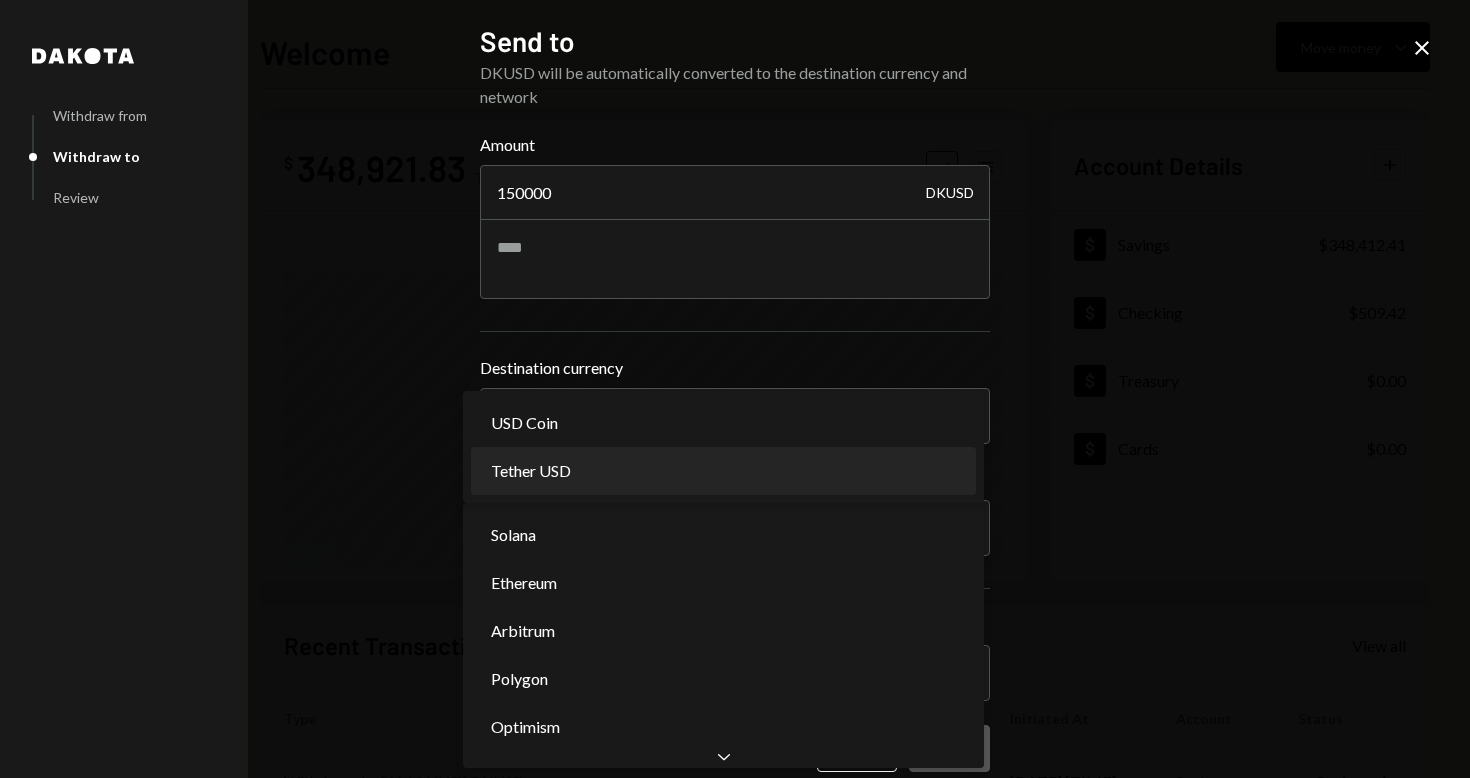 select on "****" 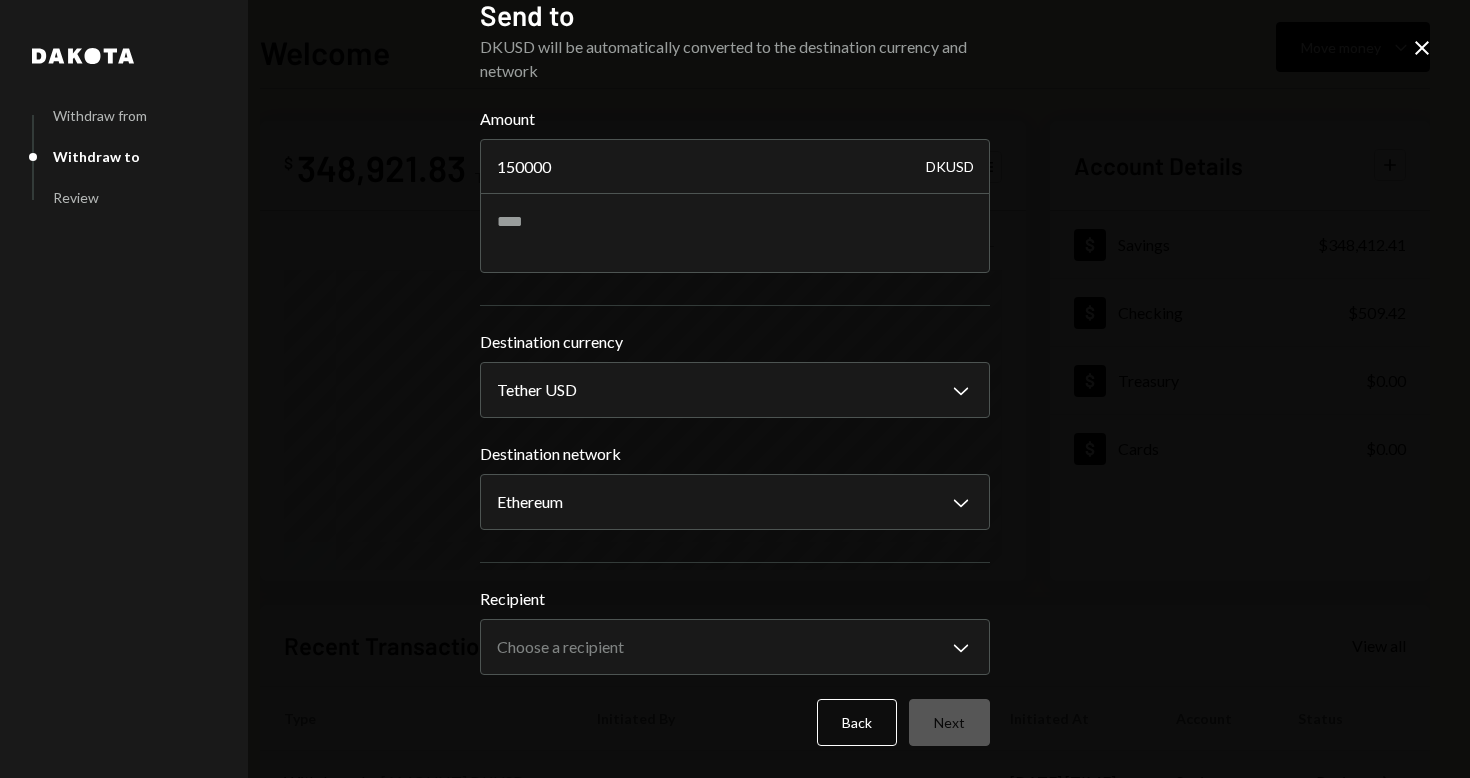 scroll, scrollTop: 25, scrollLeft: 0, axis: vertical 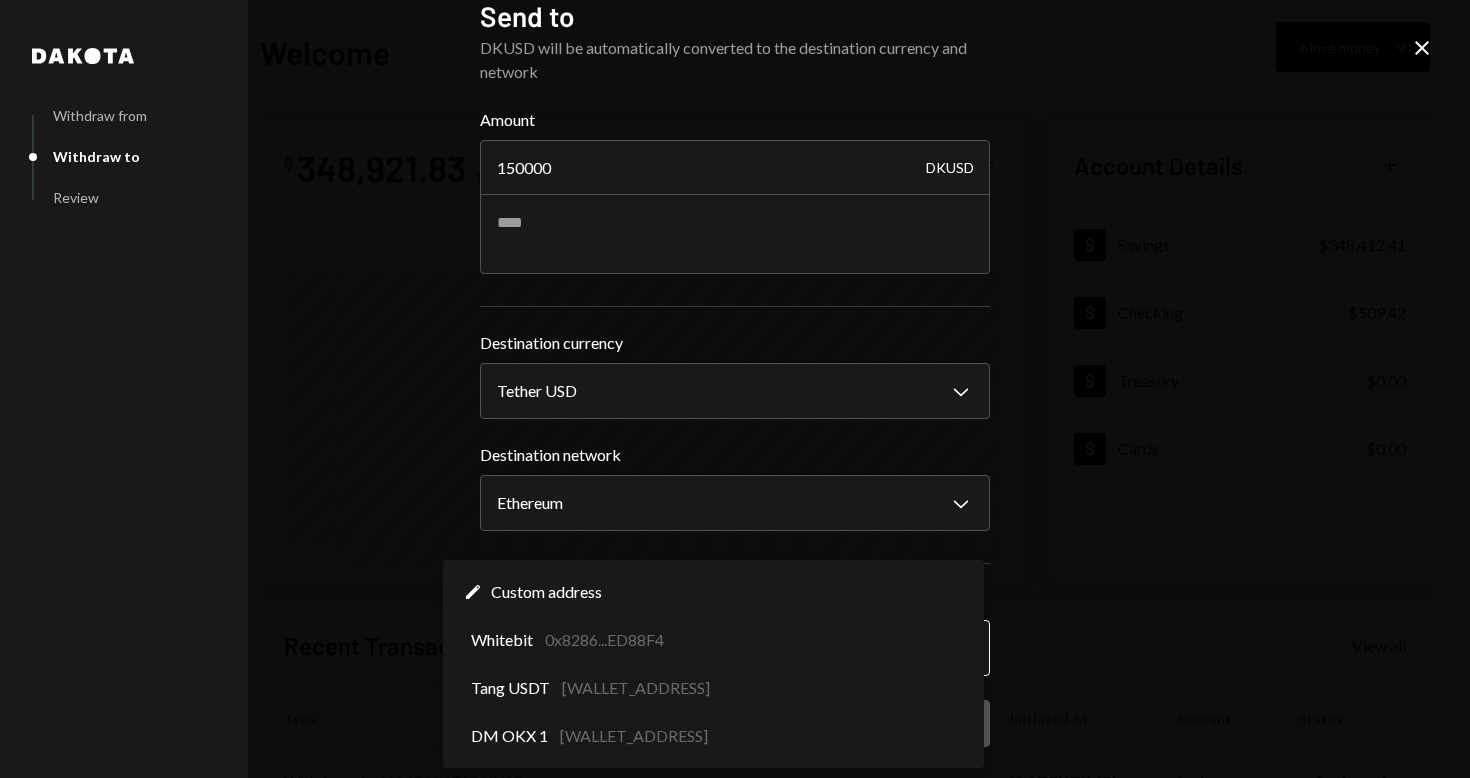 click on "F FEDERATION OF JE... Caret Down Home Home Inbox Inbox Activities Transactions Accounts Accounts Caret Down Savings $348,412.41 Checking $509.42 Treasury $0.00 Cards $0.00 Dollar Rewards User Recipients Team Team Welcome Move money Caret Down $ 348,921.83 Total Graph Accounts 1W 1M 3M 1Y ALL Account Details Plus Dollar Savings $348,412.41 Dollar Checking $509.42 Dollar Treasury $0.00 Dollar Cards $0.00 Recent Transactions View all Type Initiated By Initiated At Account Status Withdrawal 99,089.14  DKUSD 08/03/25 1:49 AM Savings Review Right Arrow Withdrawal 1,000.91  DKUSD 08/03/25 1:30 AM Savings Completed Withdrawal 199,679.63  DKUSD 07/31/25 4:44 PM Checking Completed Bank Deposit $200,000.00 FEDERATION OF JEWISH COMMUNITIES OF 07/28/25 3:19 PM Checking Completed Withdrawal 150,135.06  DKUSD 07/21/25 11:02 PM Checking Completed /dashboard Dakota Withdraw from Withdraw to Review Send to DKUSD will be automatically converted to the destination currency and network Amount 150000 DKUSD Destination currency" at bounding box center (735, 389) 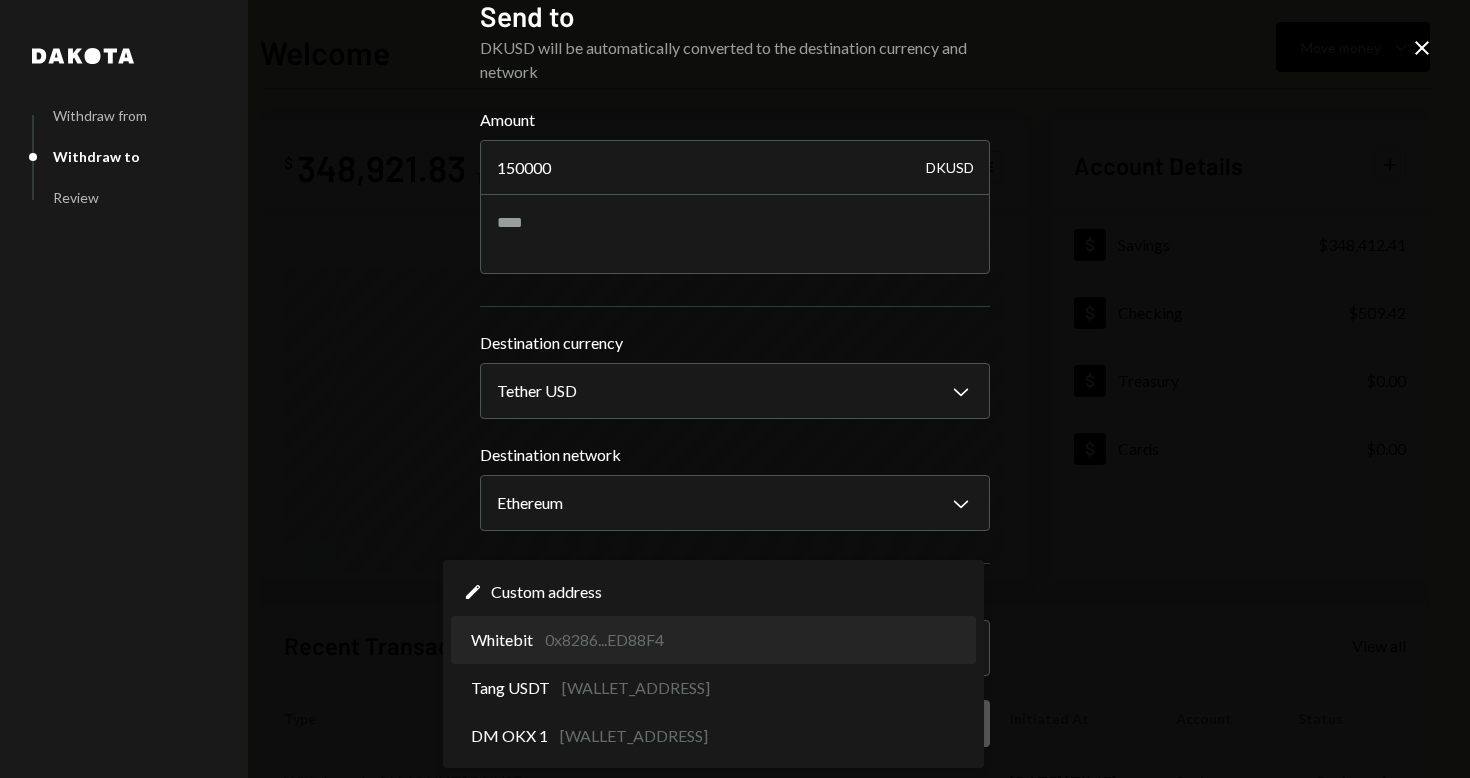 select on "**********" 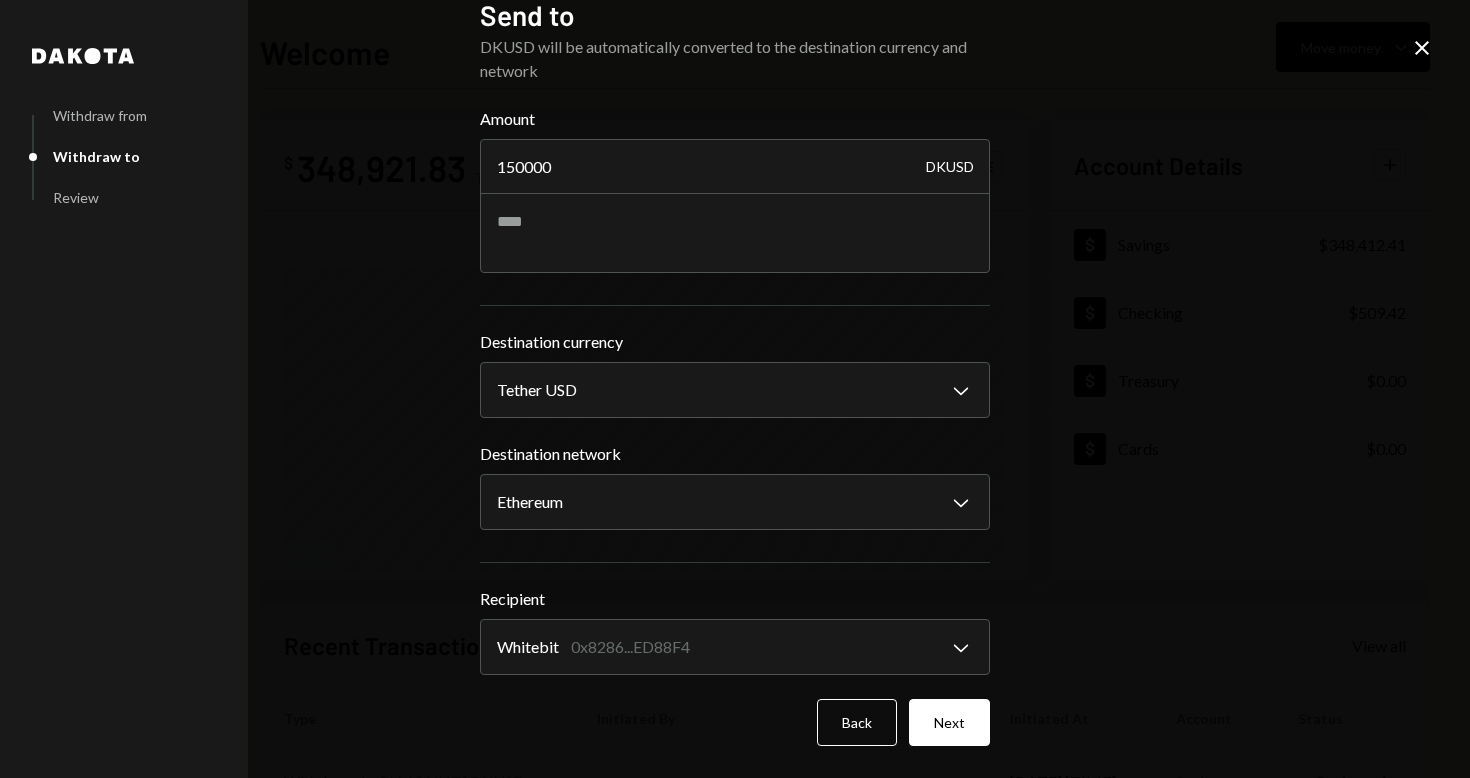 scroll, scrollTop: 25, scrollLeft: 0, axis: vertical 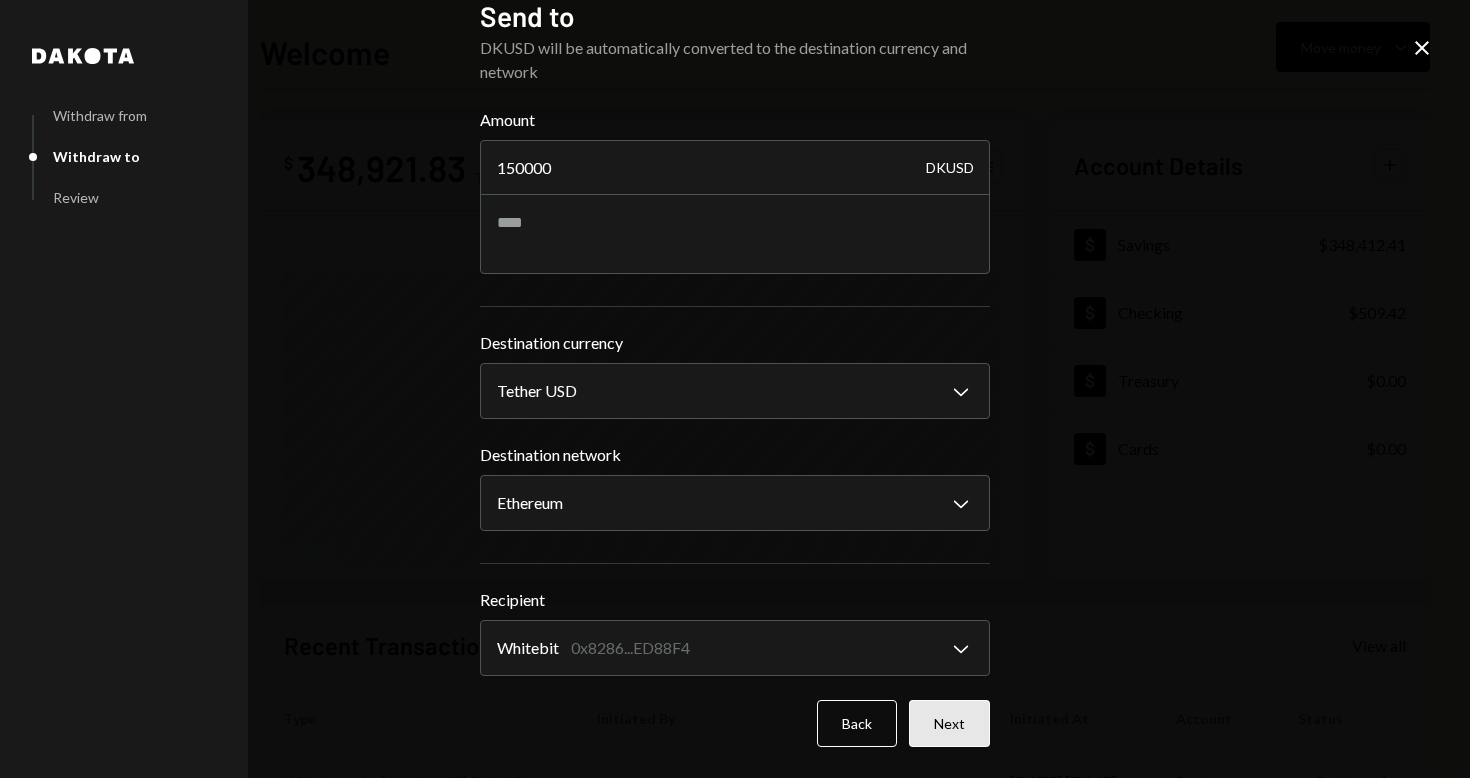 click on "Next" at bounding box center (949, 723) 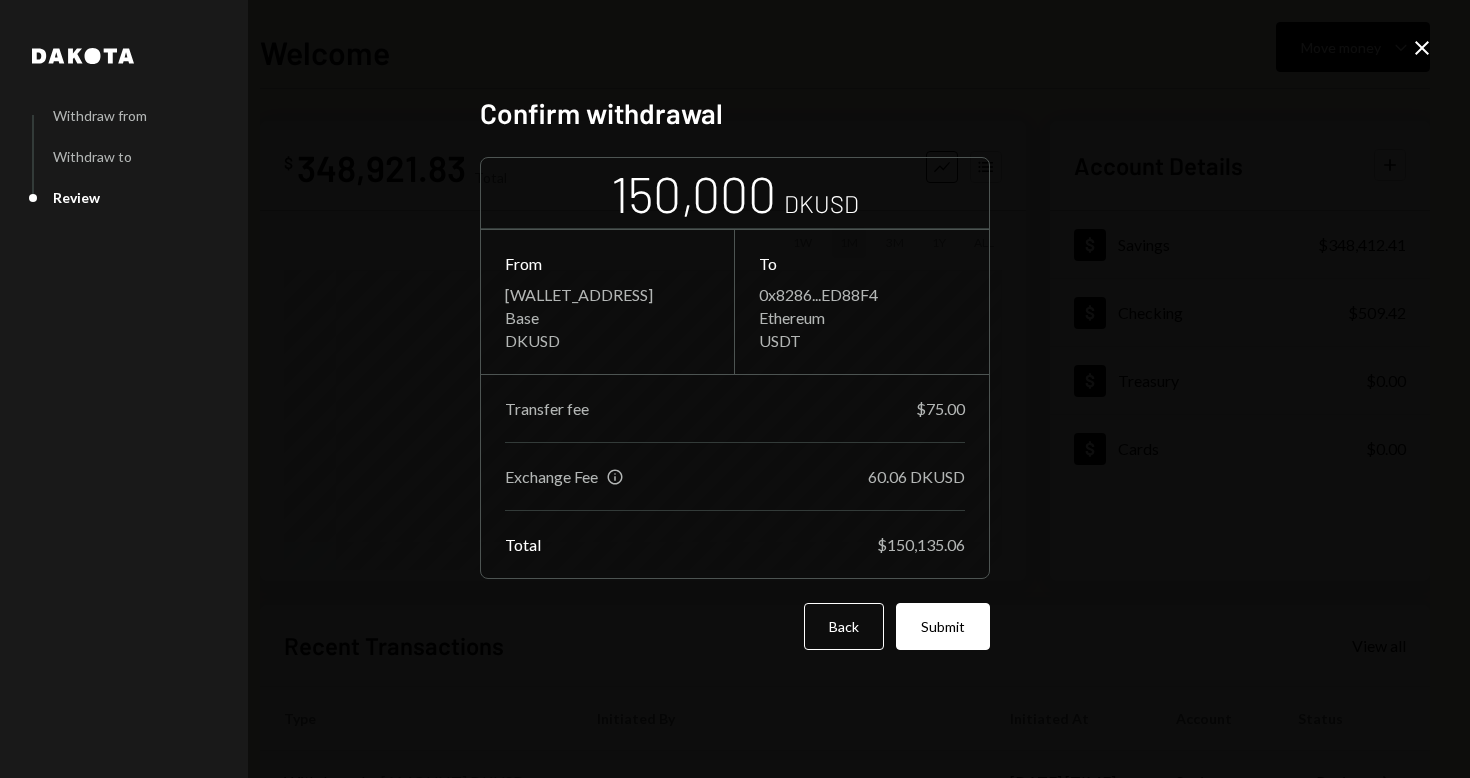 scroll, scrollTop: 0, scrollLeft: 0, axis: both 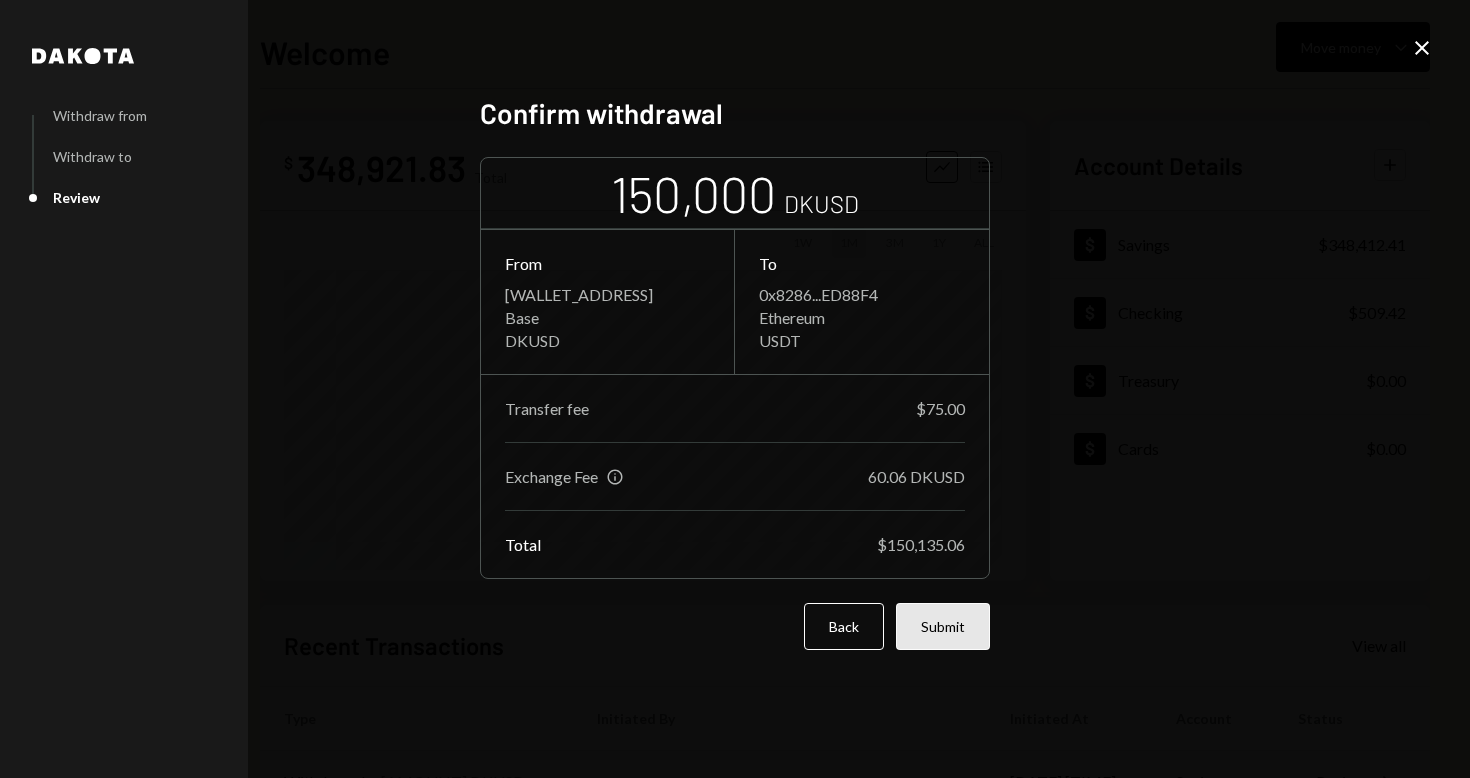 click on "Submit" at bounding box center (943, 626) 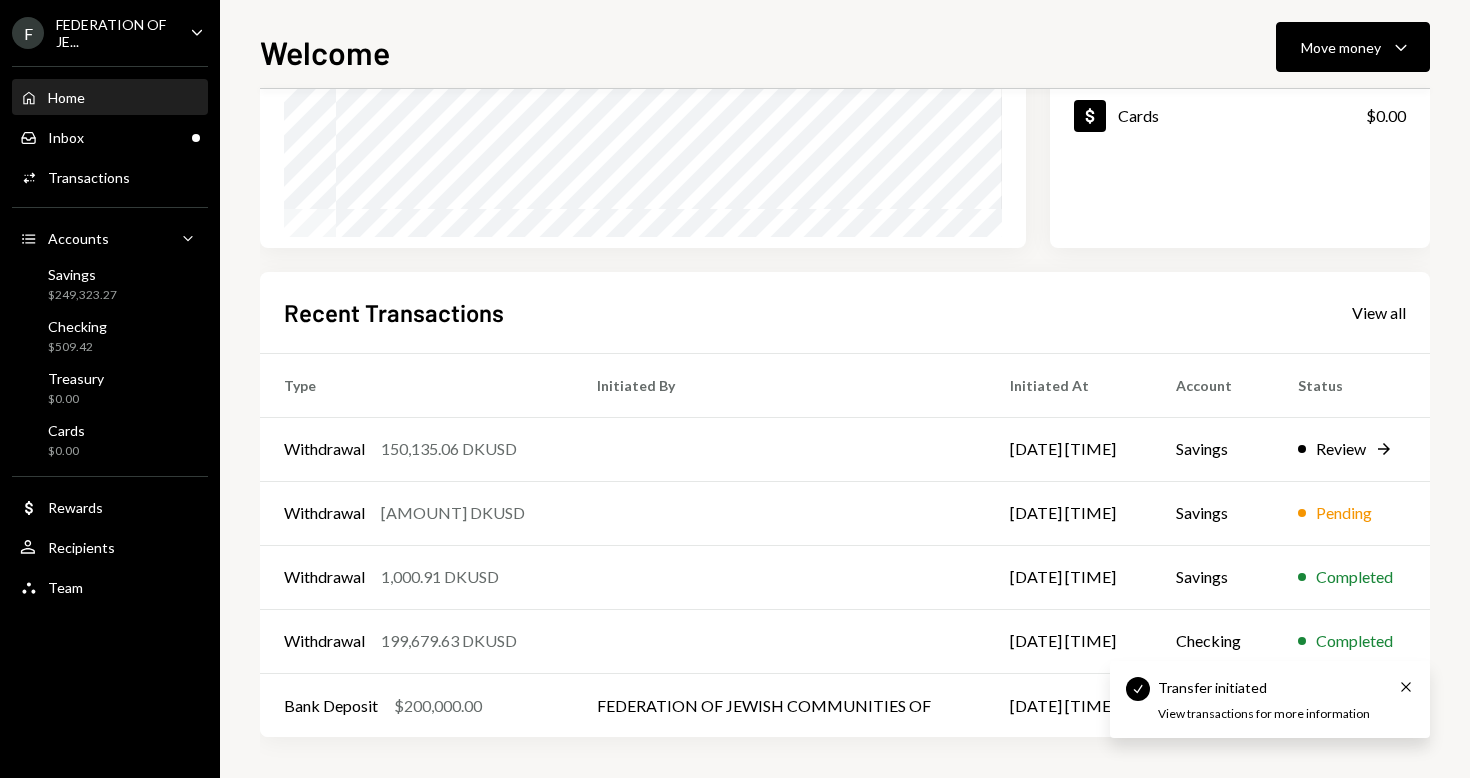 scroll, scrollTop: 333, scrollLeft: 0, axis: vertical 